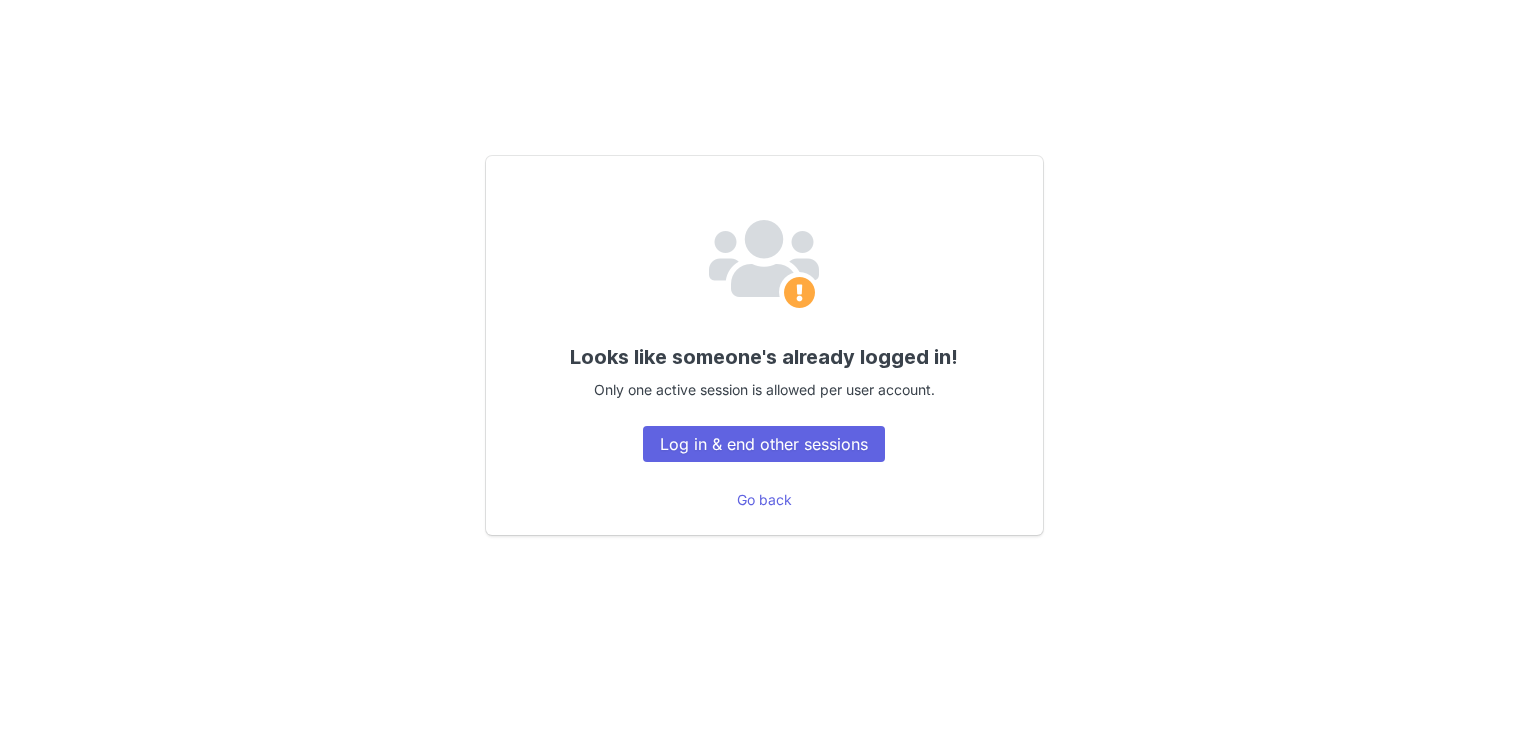 scroll, scrollTop: 0, scrollLeft: 0, axis: both 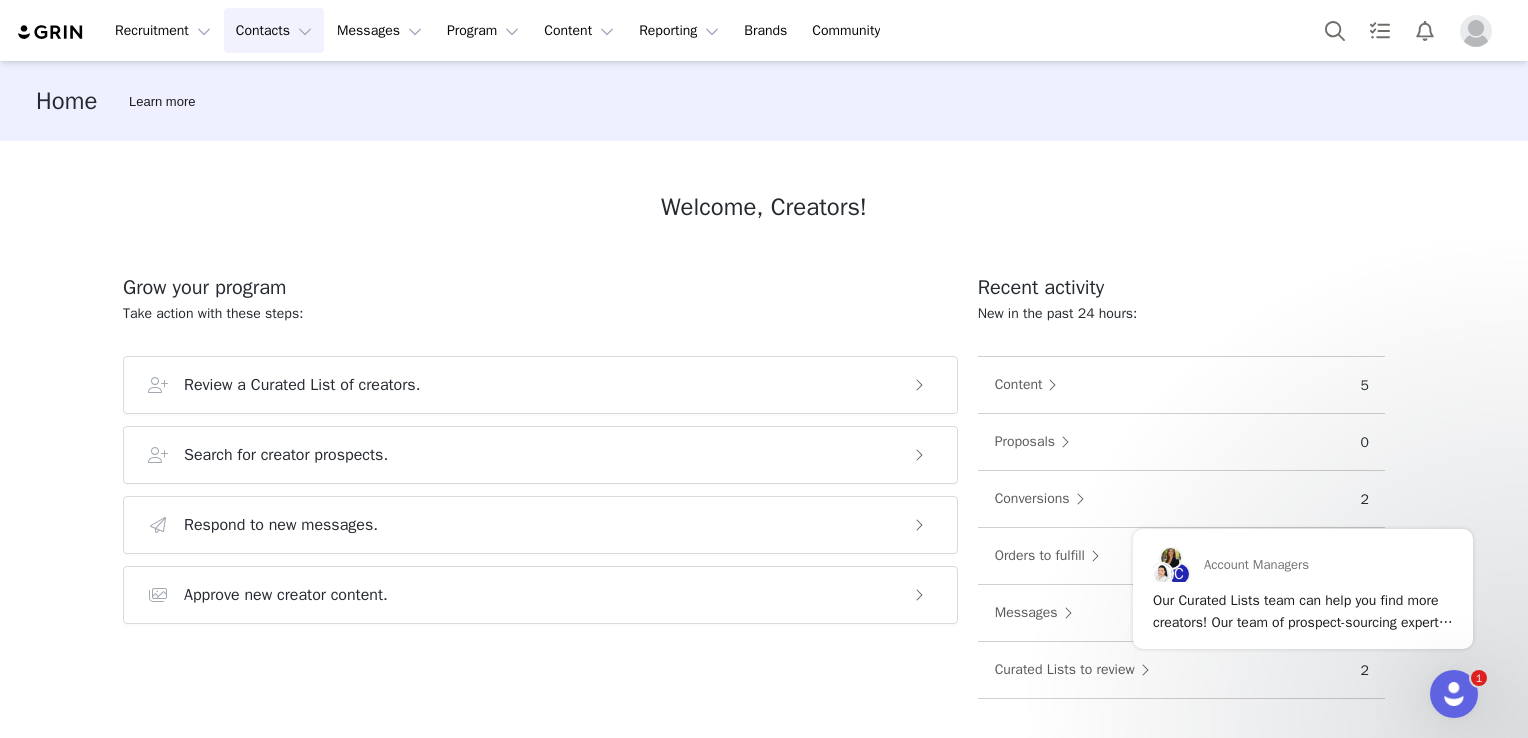 click on "Contacts Contacts" at bounding box center (274, 30) 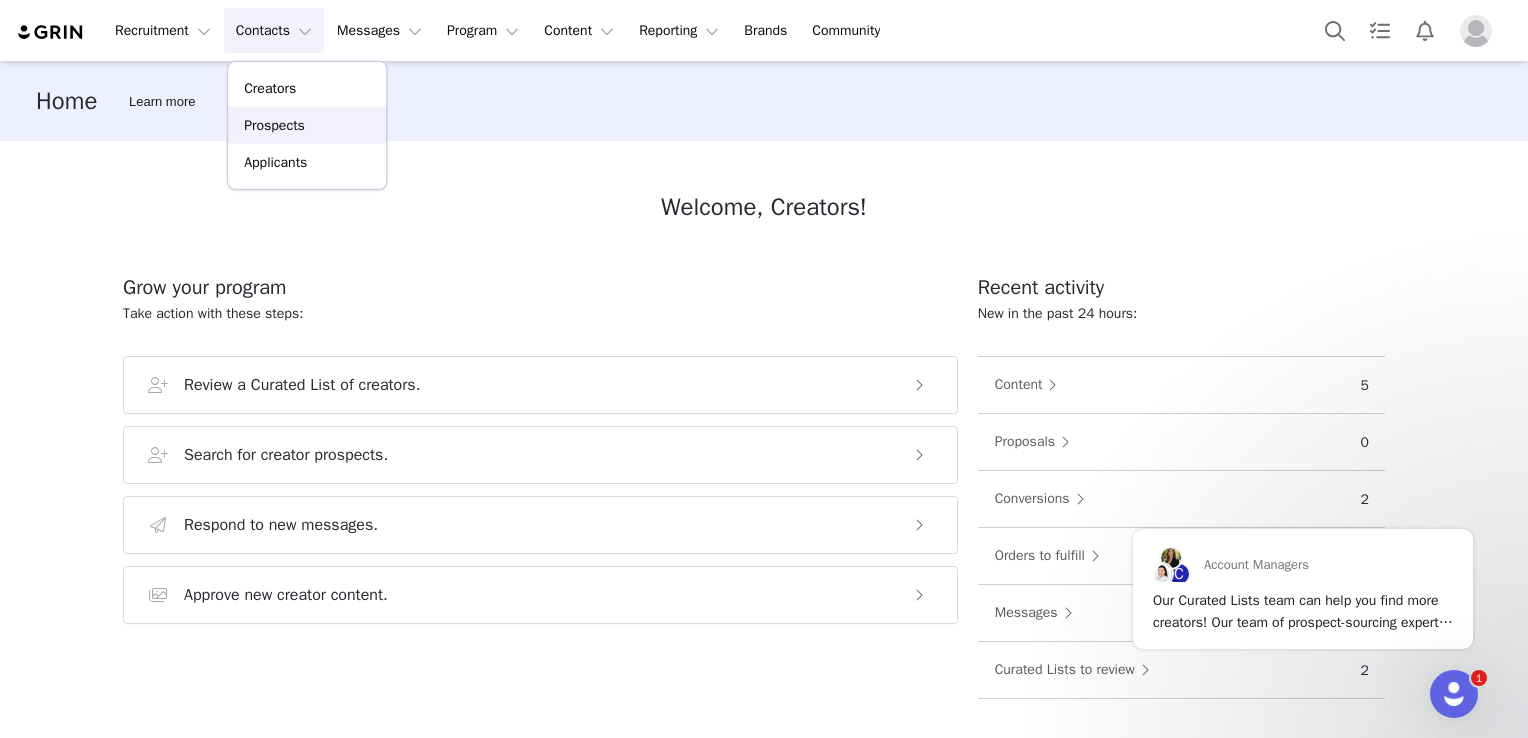 click on "Prospects" at bounding box center (274, 125) 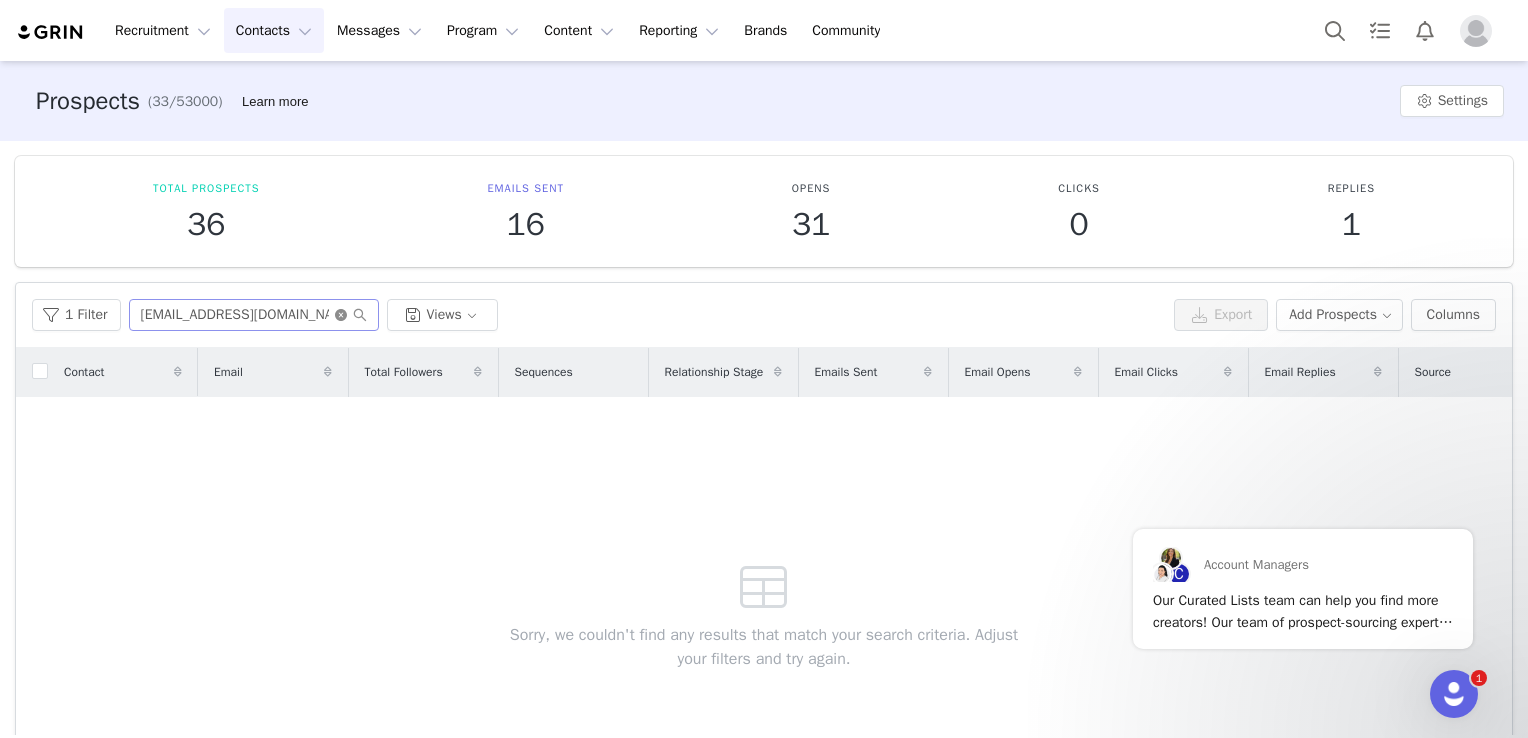 click 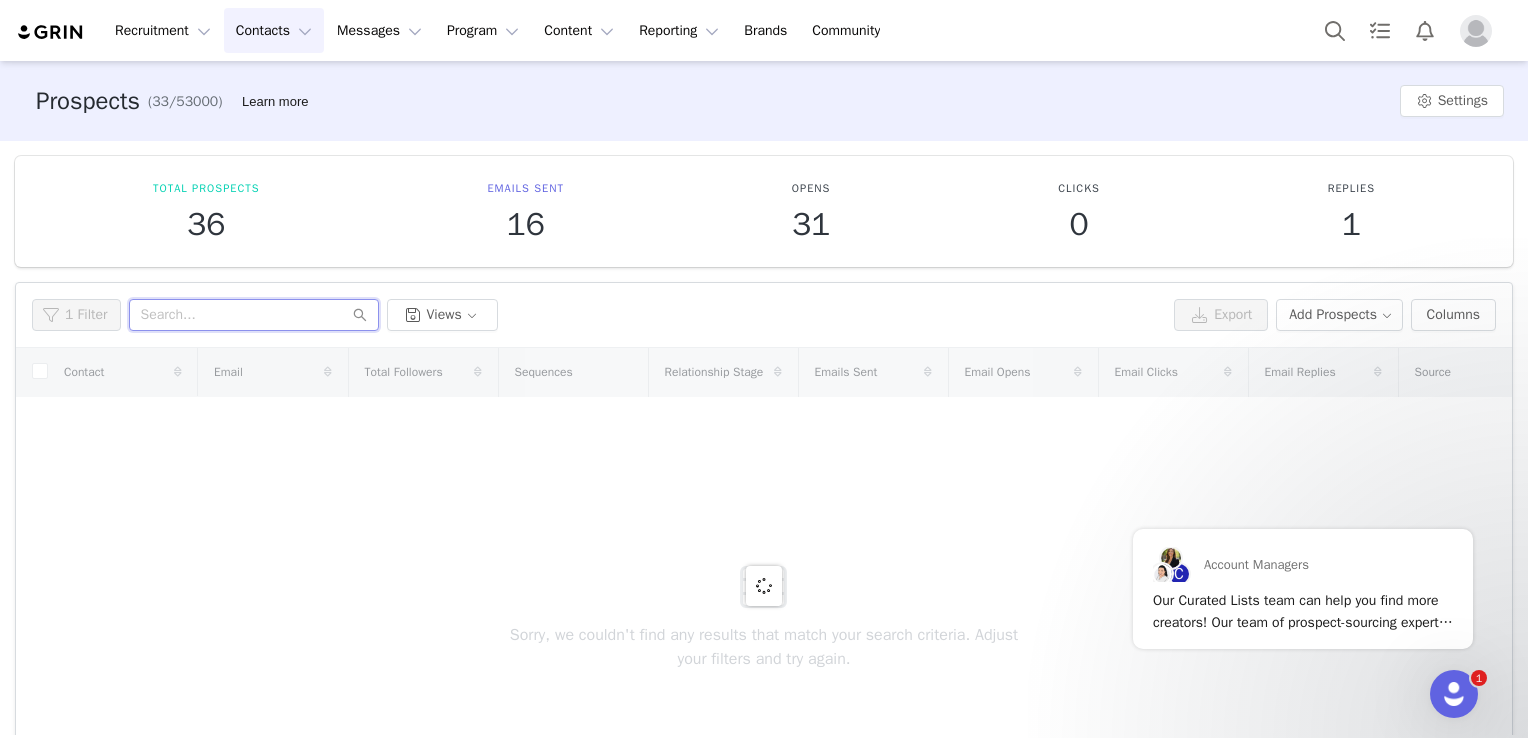 click at bounding box center (254, 315) 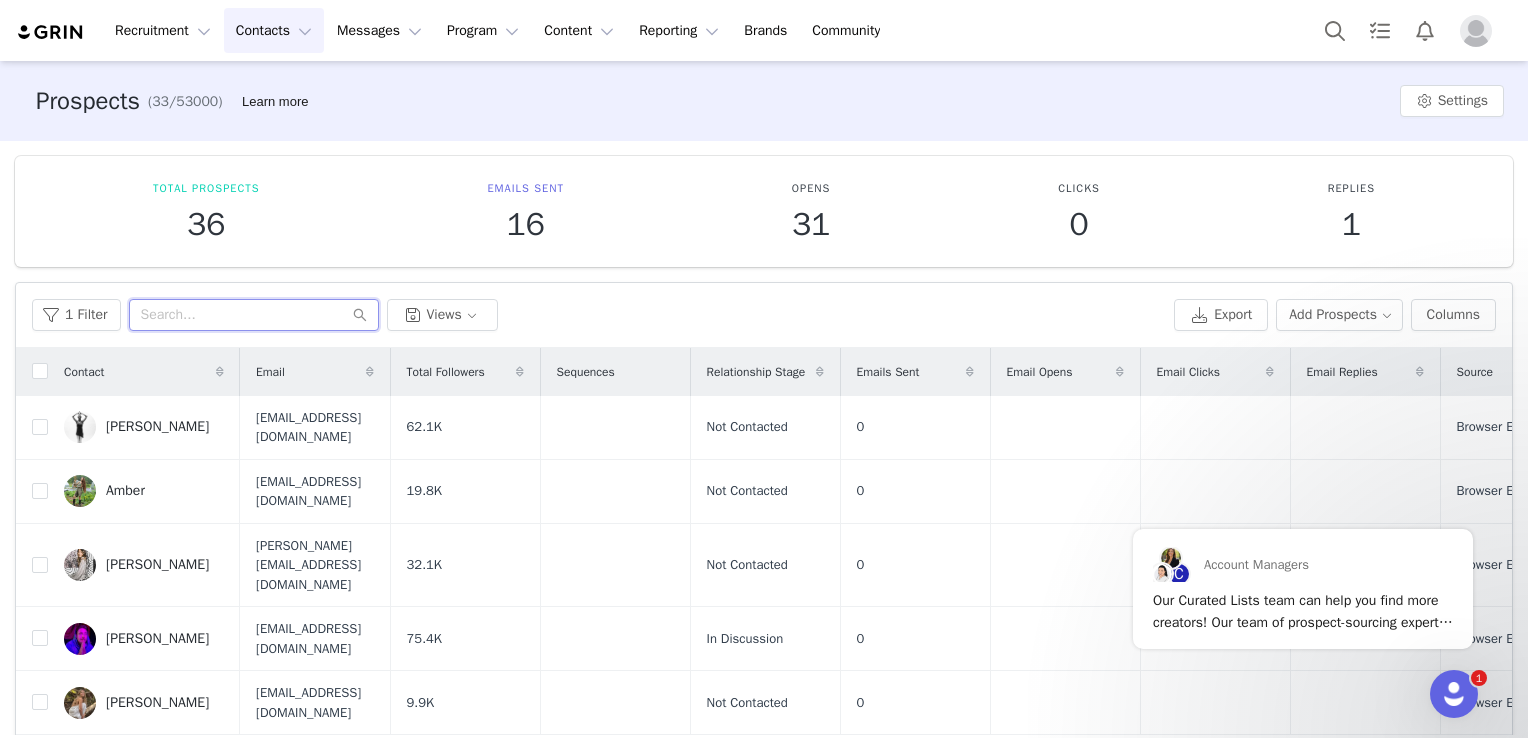 paste on "[EMAIL_ADDRESS][DOMAIN_NAME]" 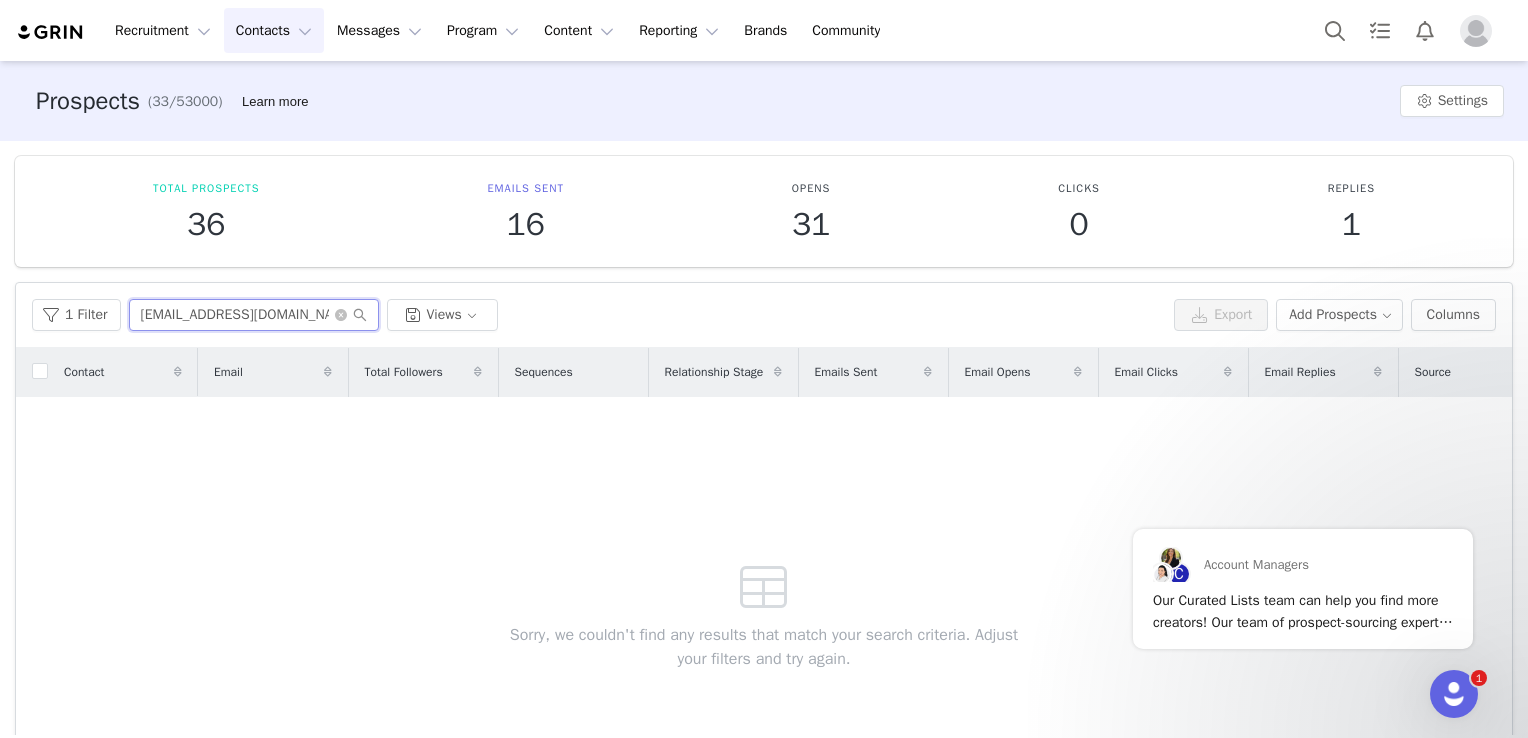type on "[EMAIL_ADDRESS][DOMAIN_NAME]" 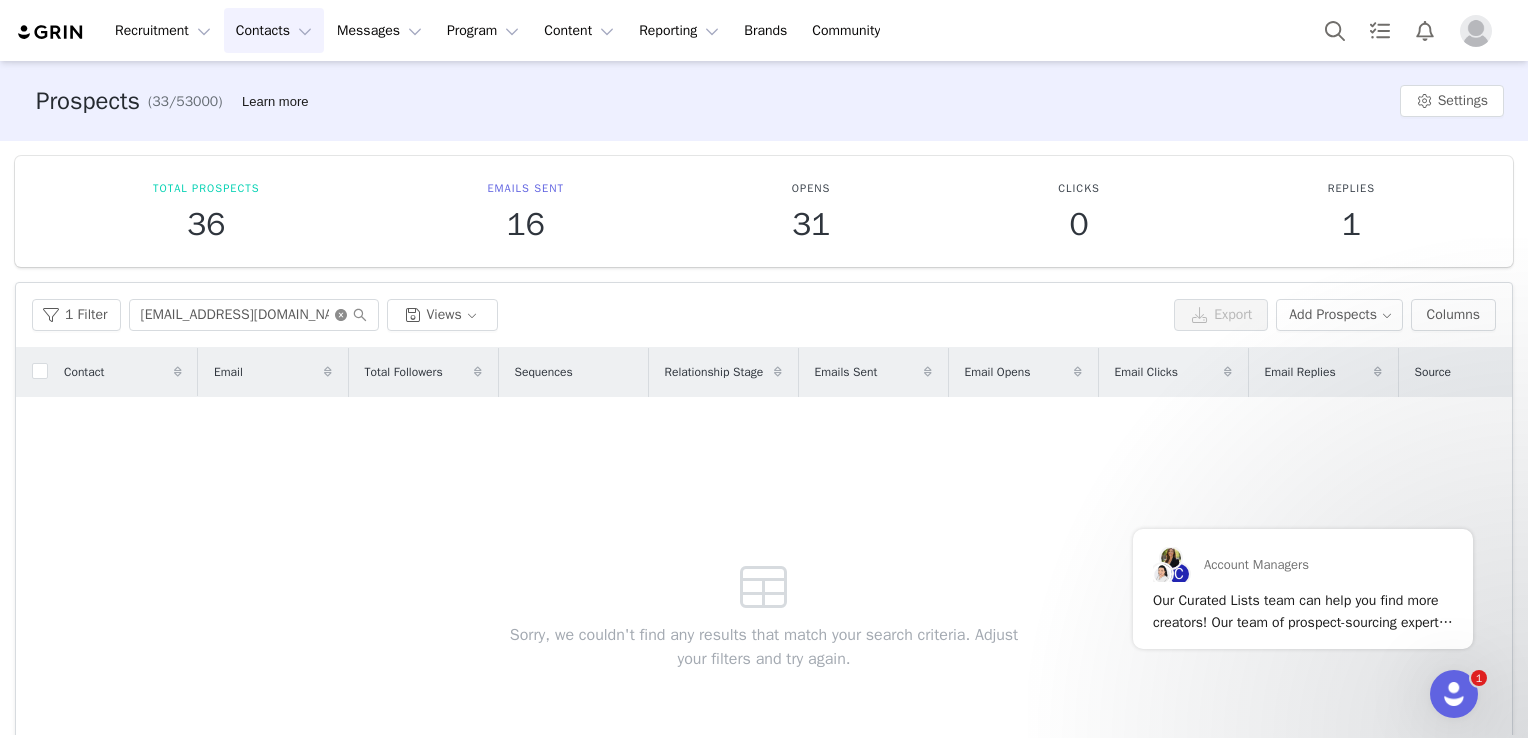 click 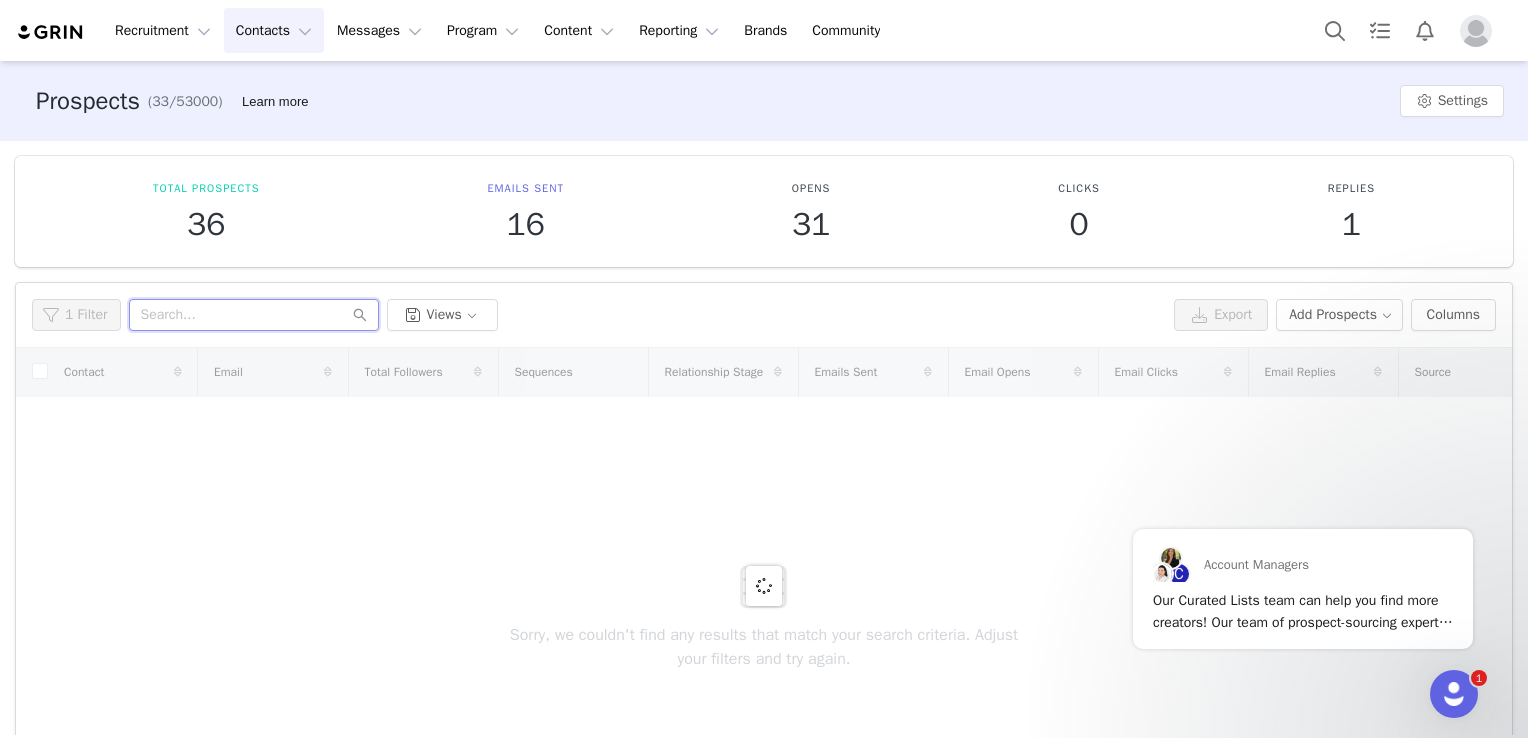 click at bounding box center [254, 315] 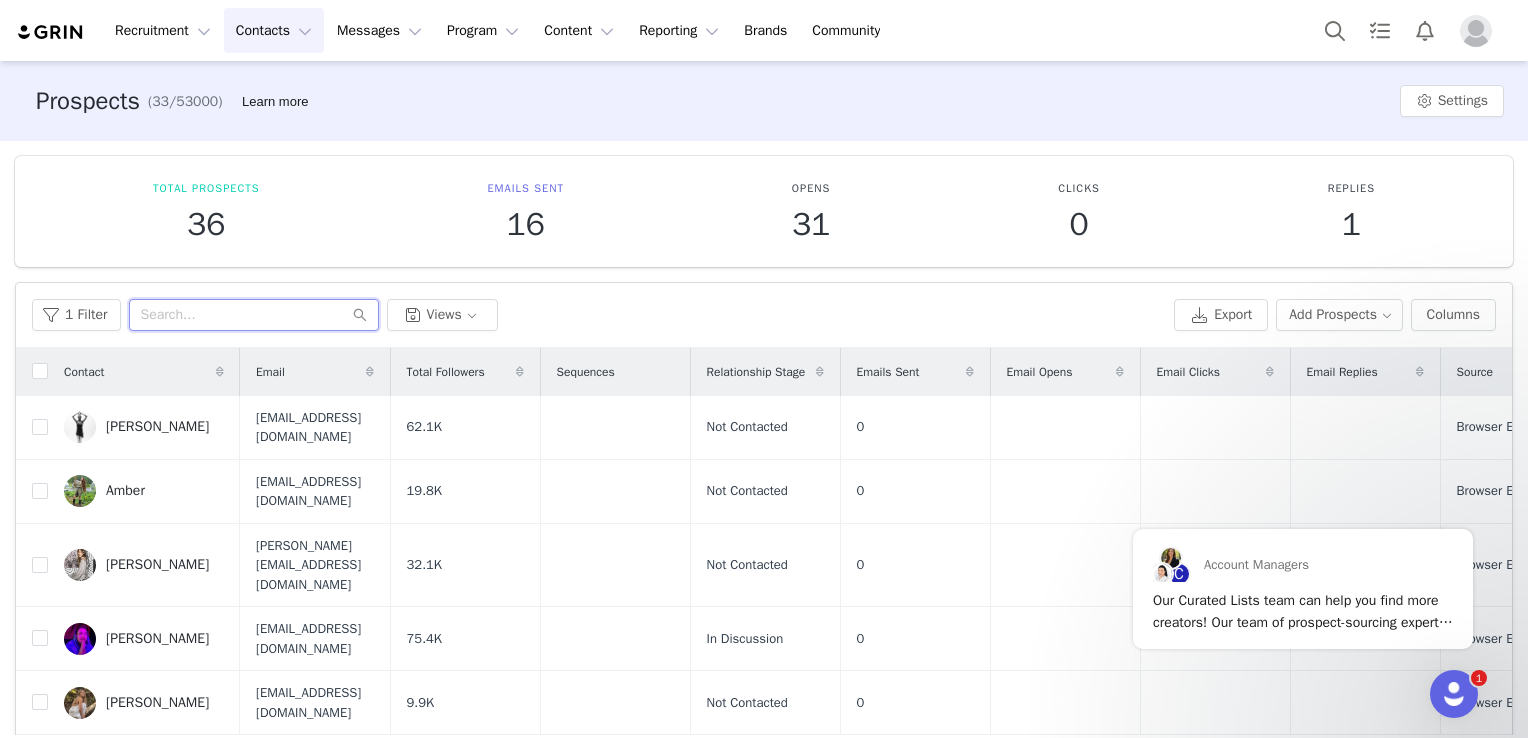 paste on "[EMAIL_ADDRESS][DOMAIN_NAME]" 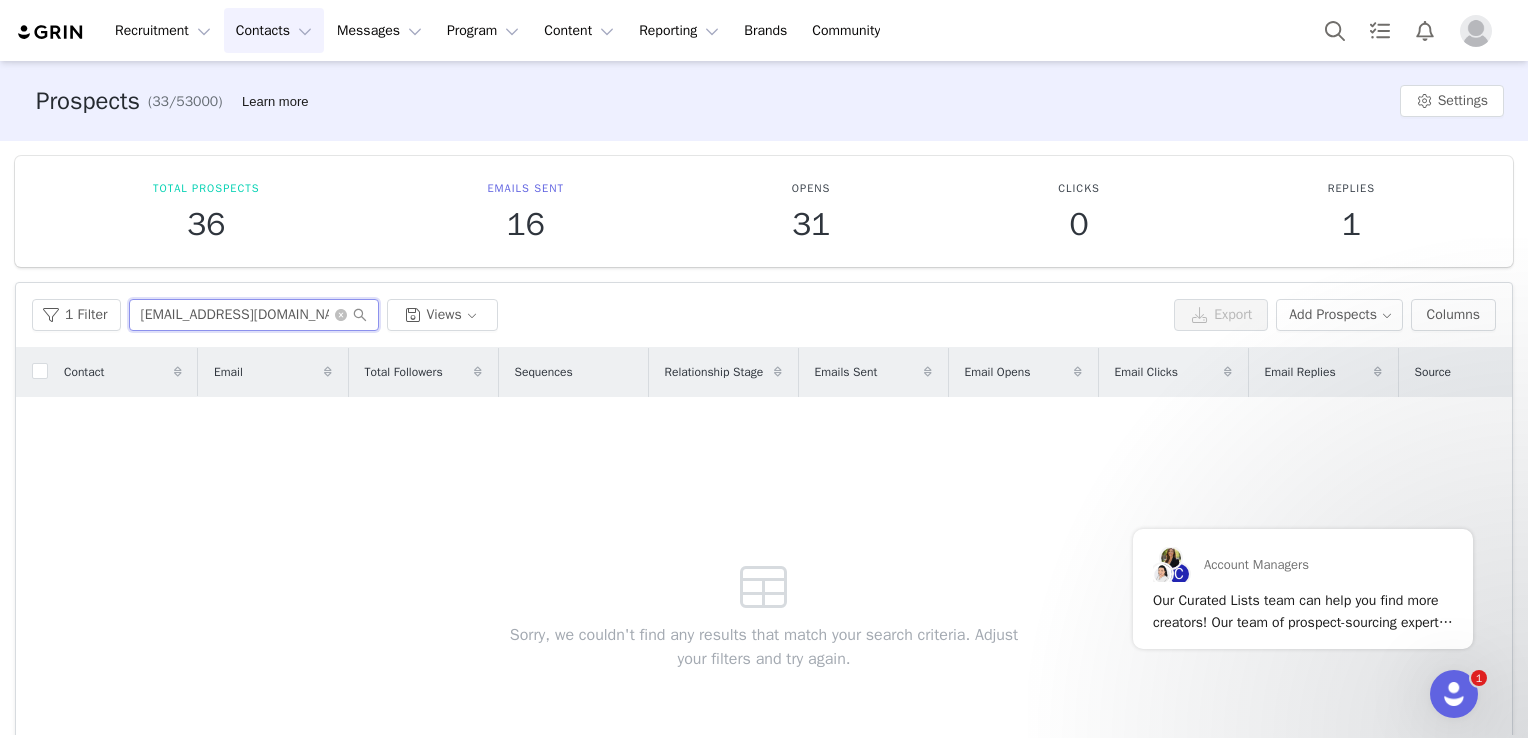 type on "[EMAIL_ADDRESS][DOMAIN_NAME]" 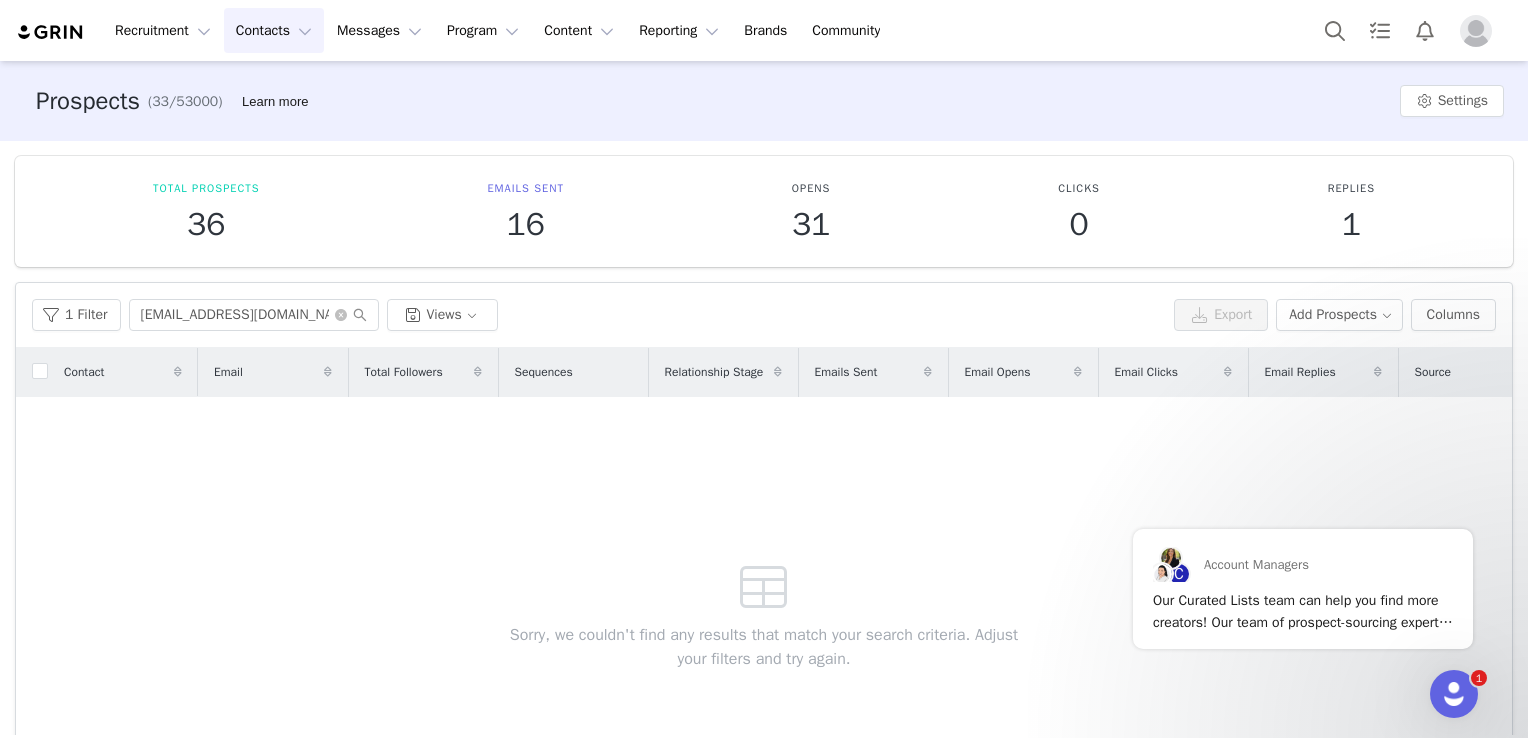 click on "Contacts Contacts" at bounding box center [274, 30] 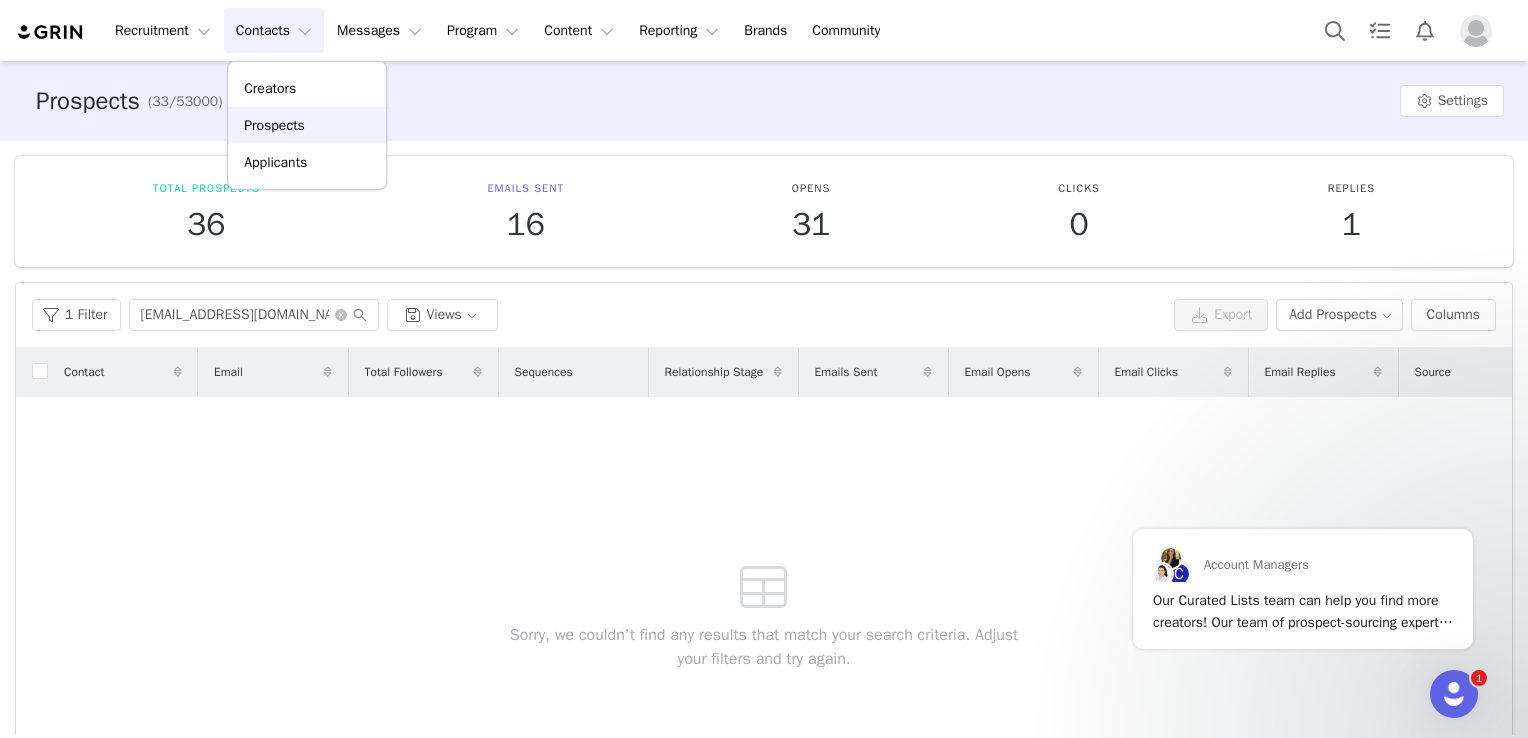 click on "Prospects" at bounding box center (274, 125) 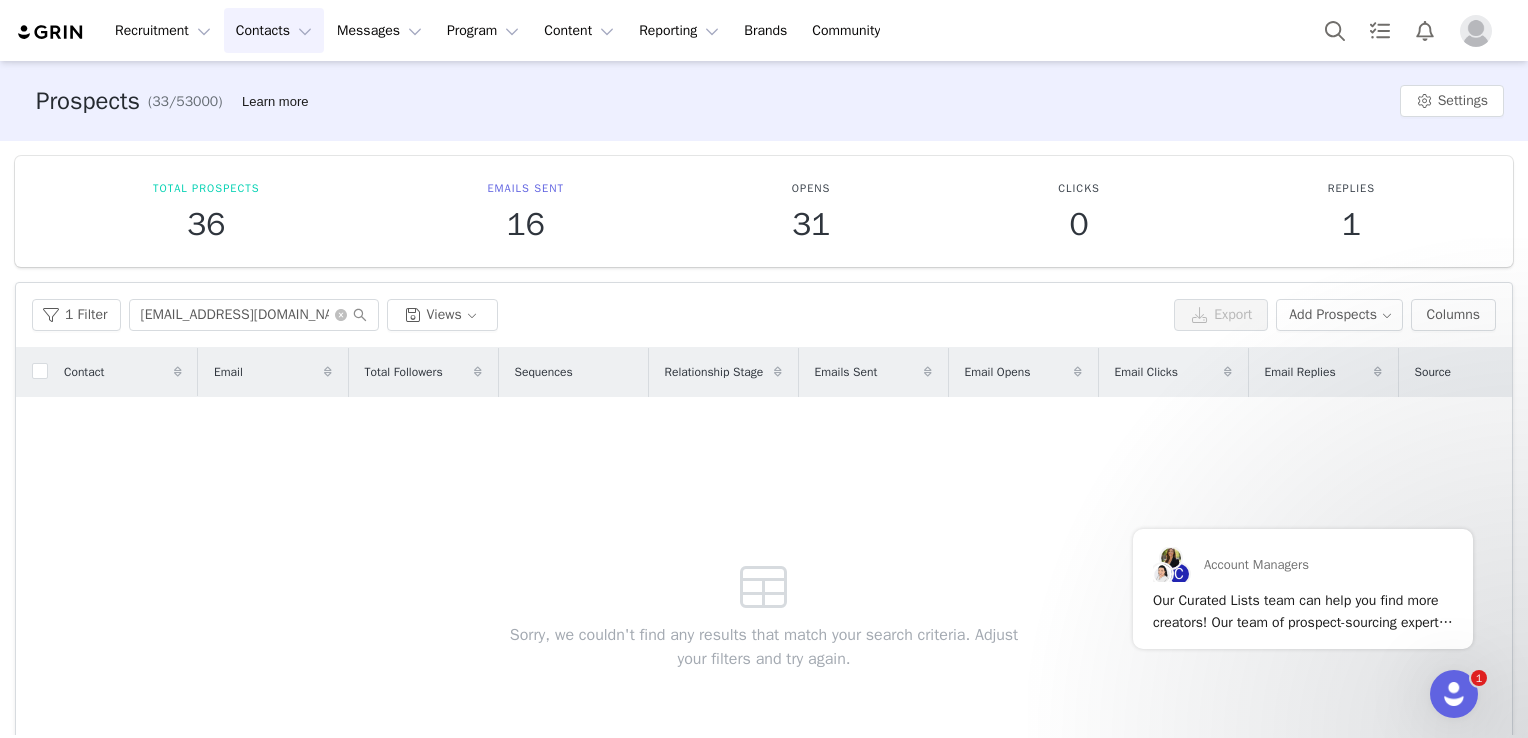 click on "Prospects  (33/53000)          Learn more Settings" at bounding box center (764, 101) 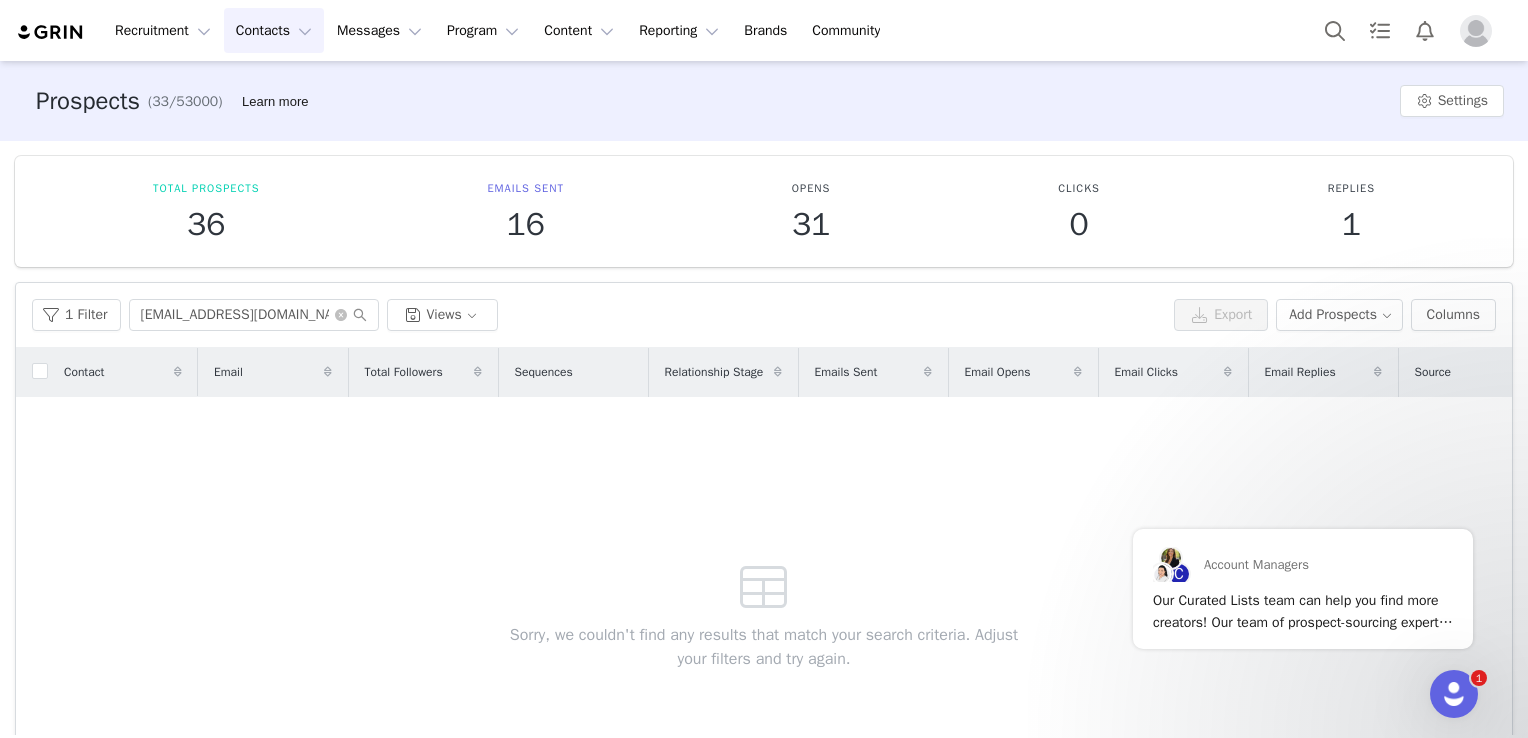 click at bounding box center [351, 315] 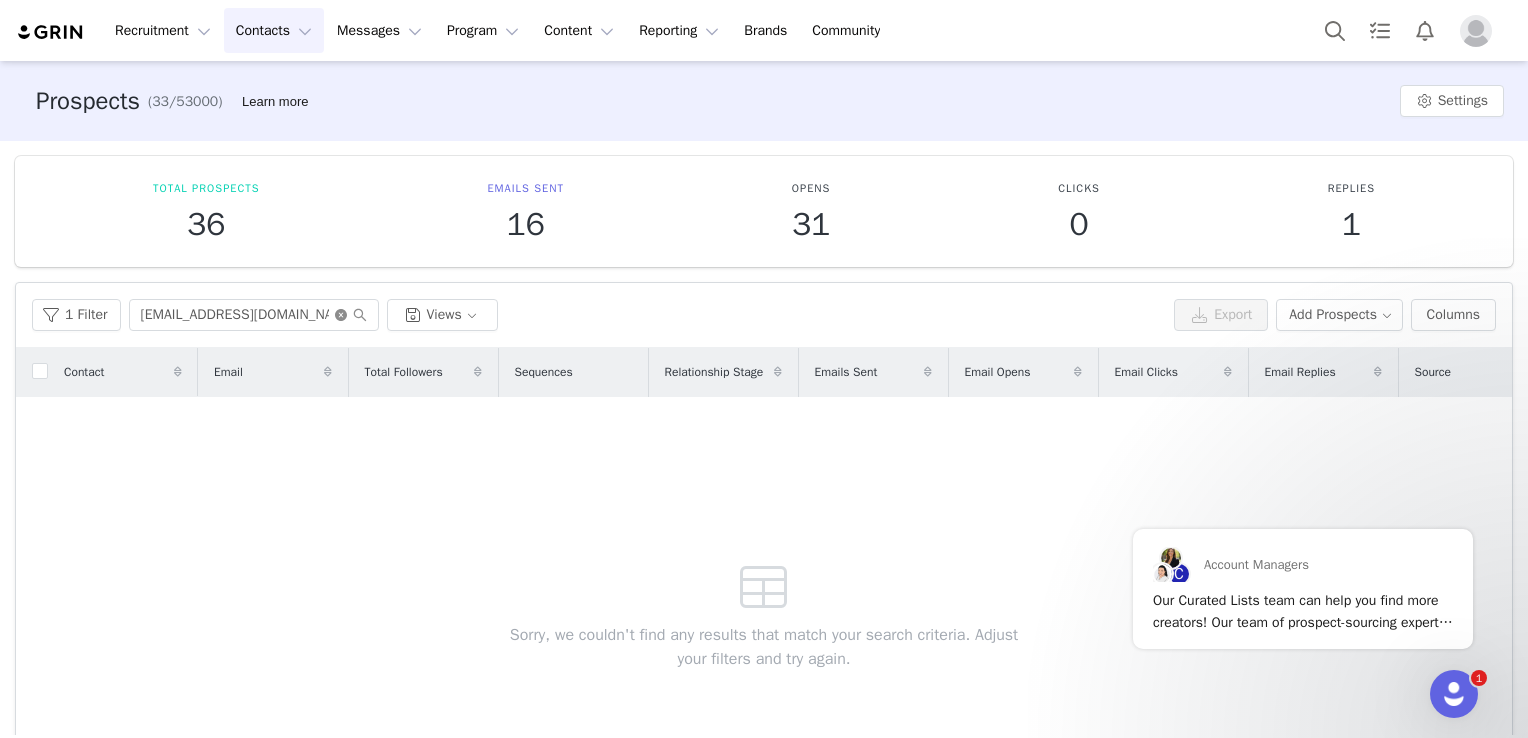 click 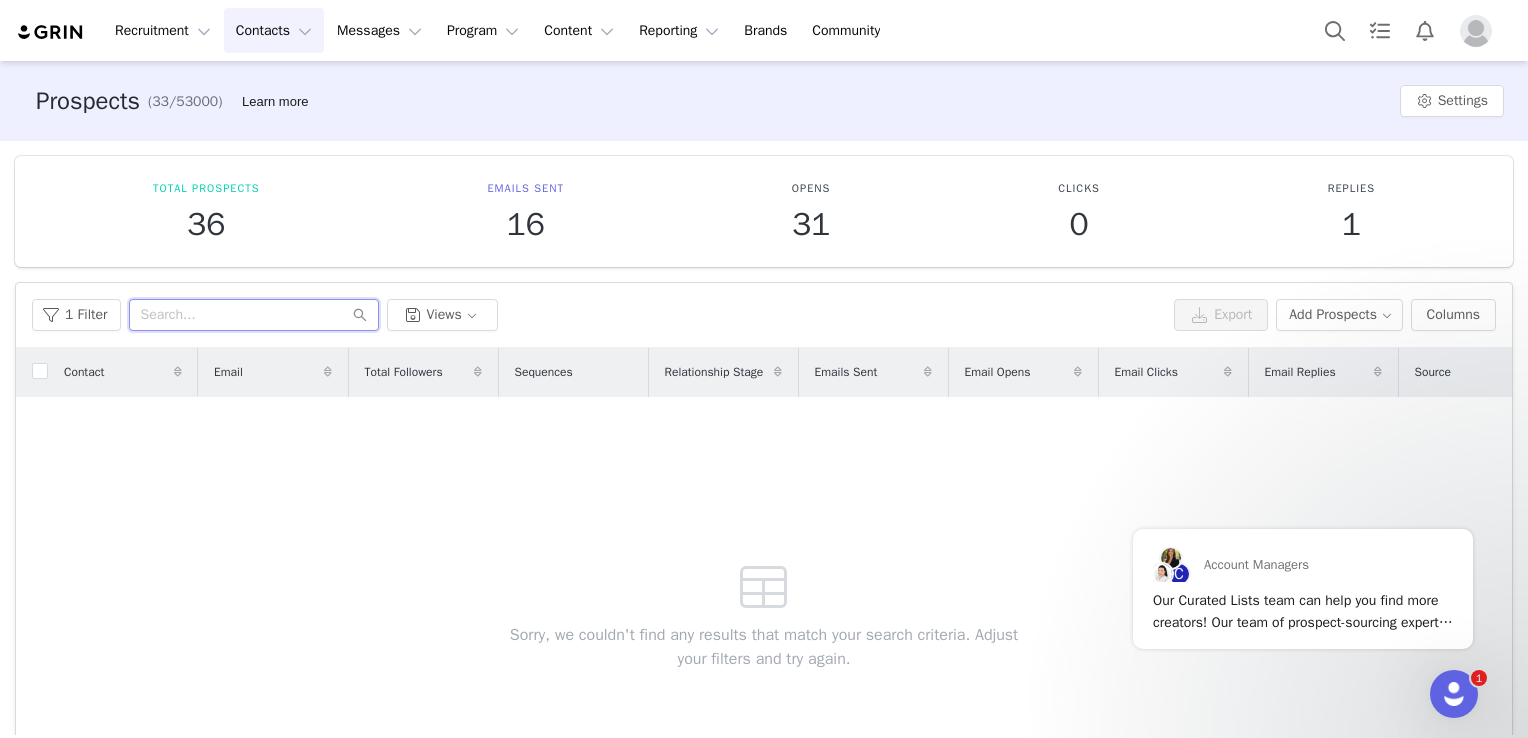 click at bounding box center (254, 315) 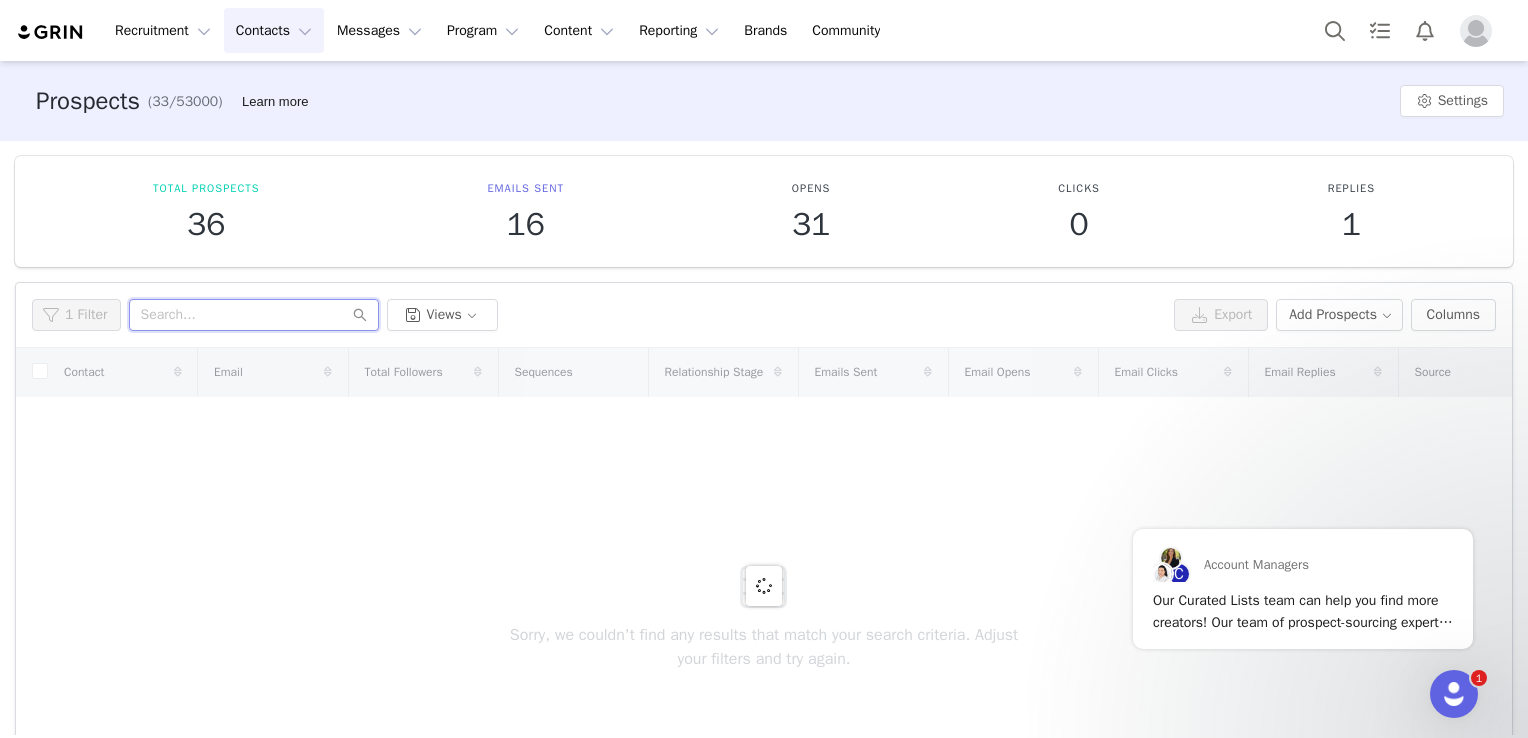 paste on "<[EMAIL_ADDRESS][DOMAIN_NAME]" 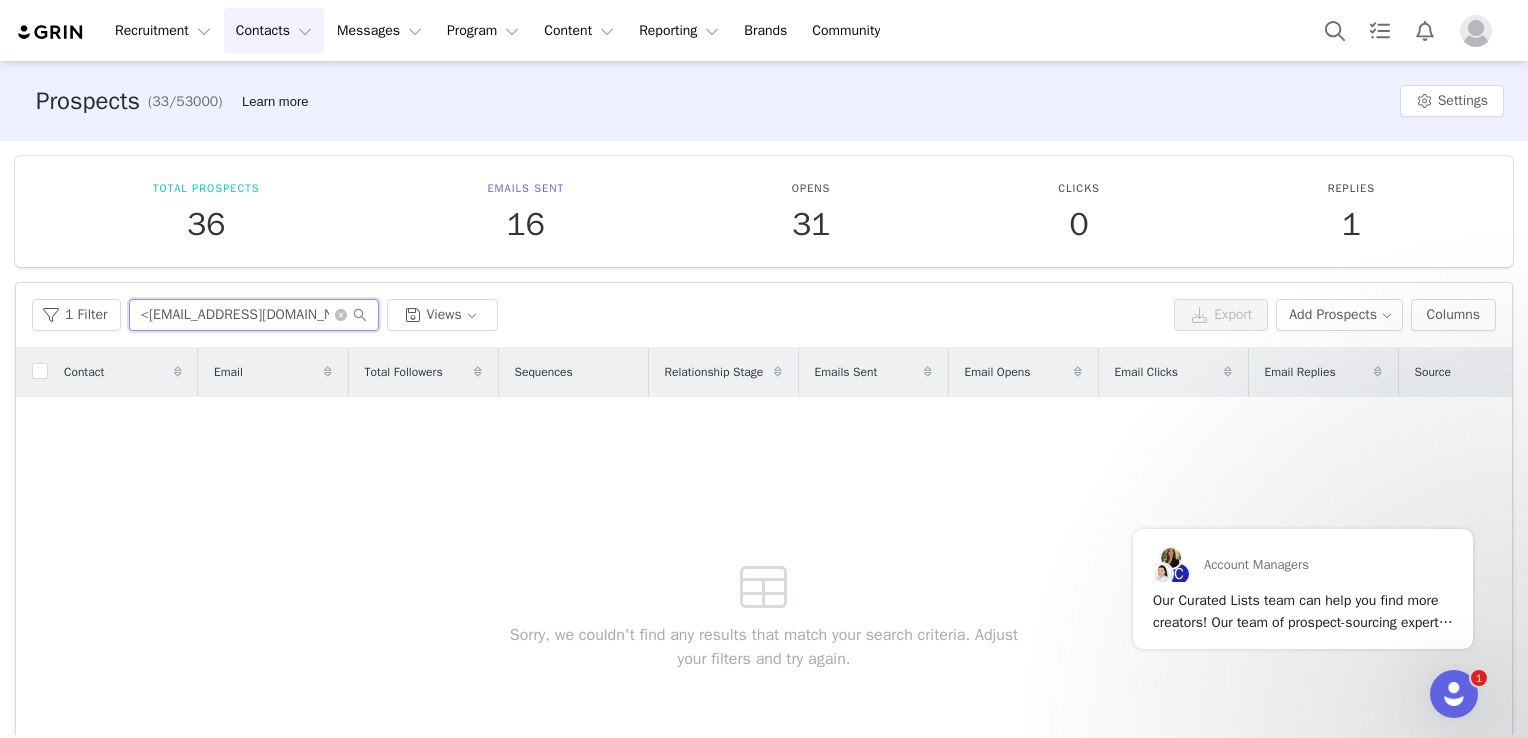 click on "<[EMAIL_ADDRESS][DOMAIN_NAME]" at bounding box center [254, 315] 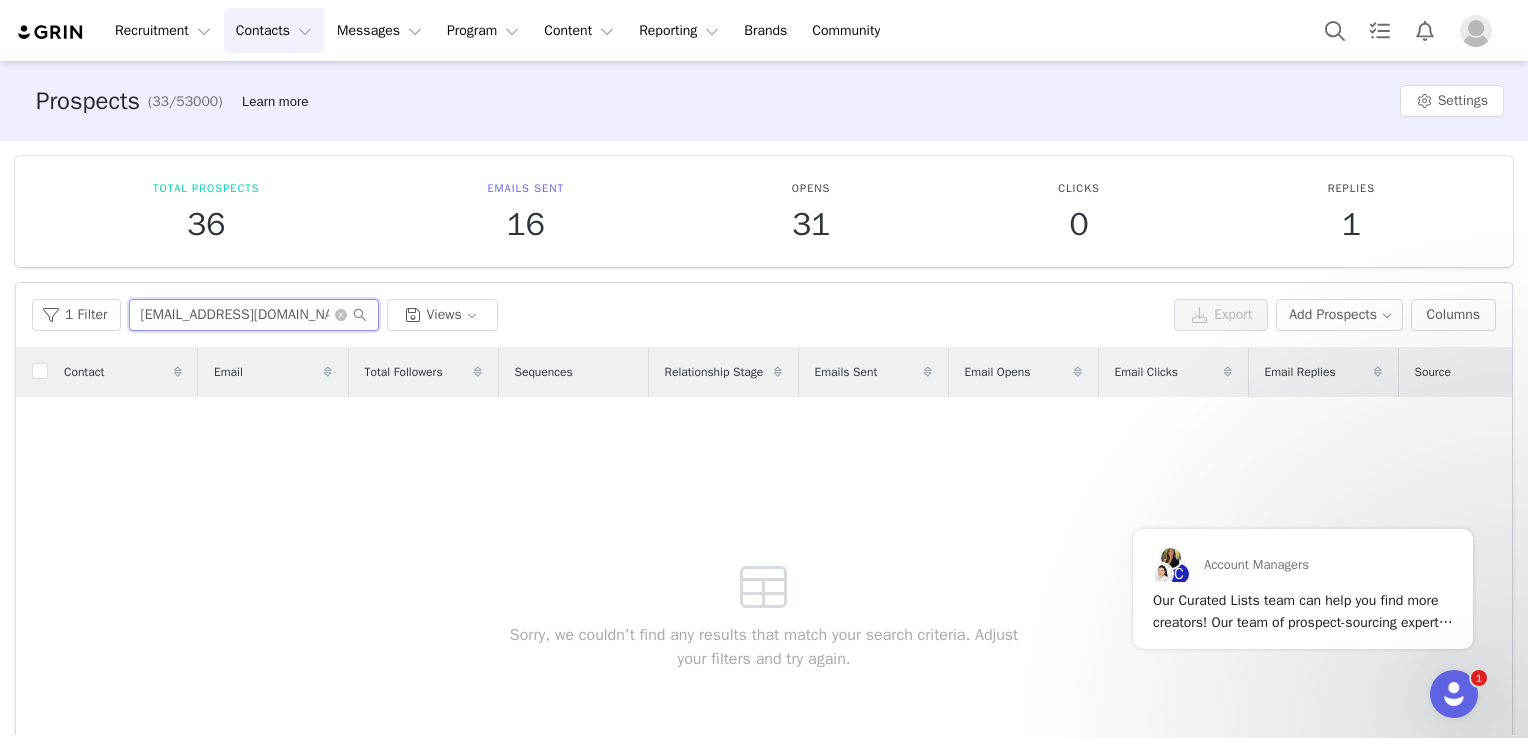 click on "[EMAIL_ADDRESS][DOMAIN_NAME]" at bounding box center [254, 315] 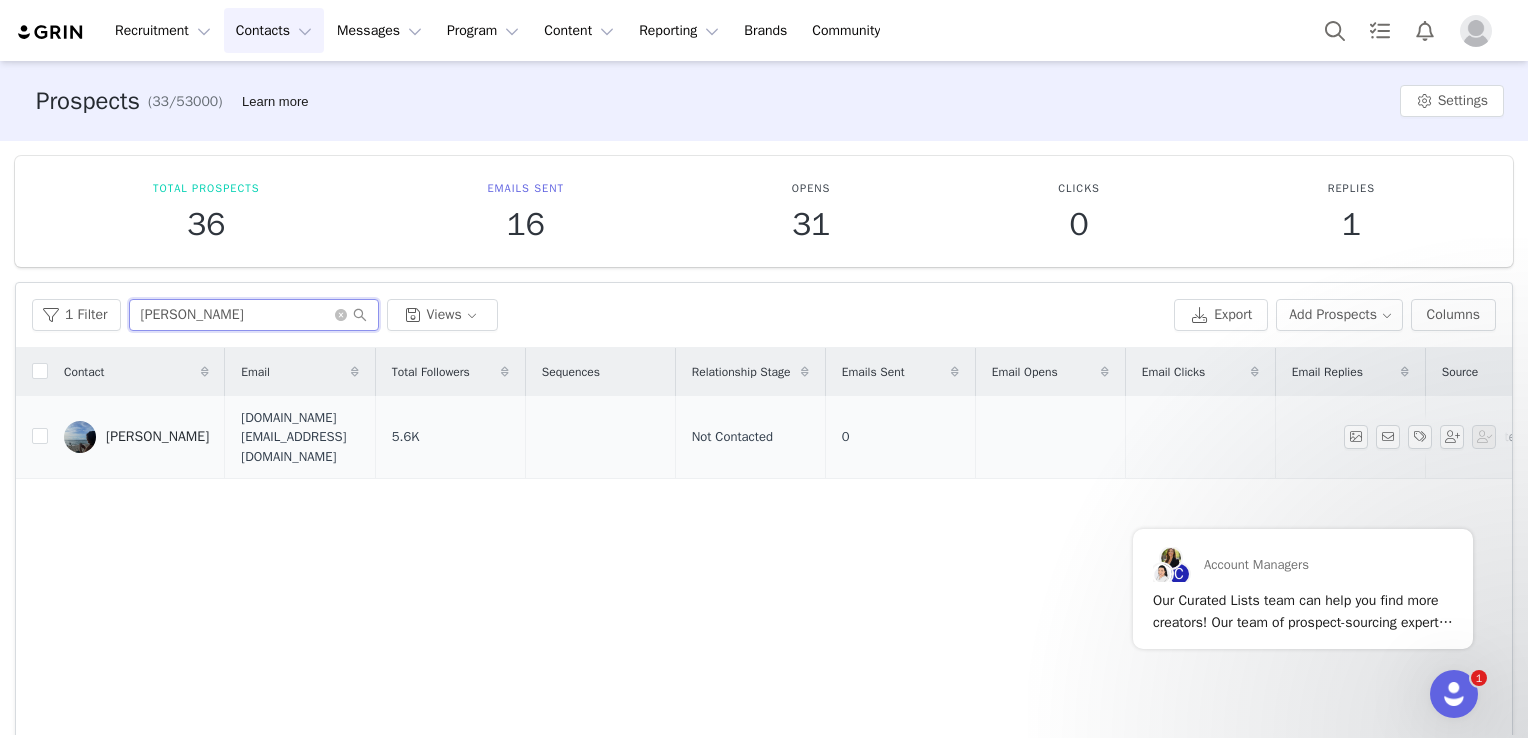 type on "[PERSON_NAME]" 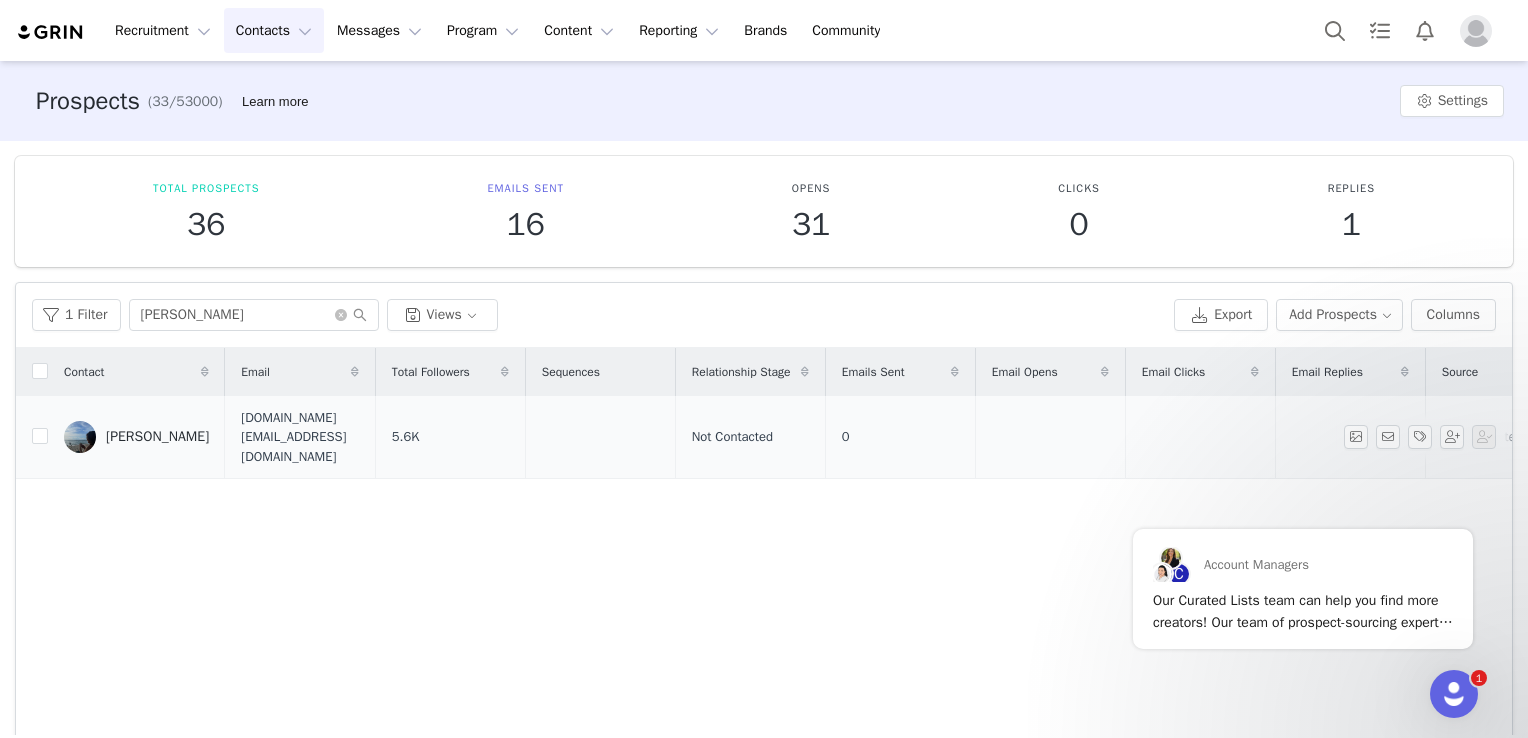 click on "[PERSON_NAME]" at bounding box center (136, 437) 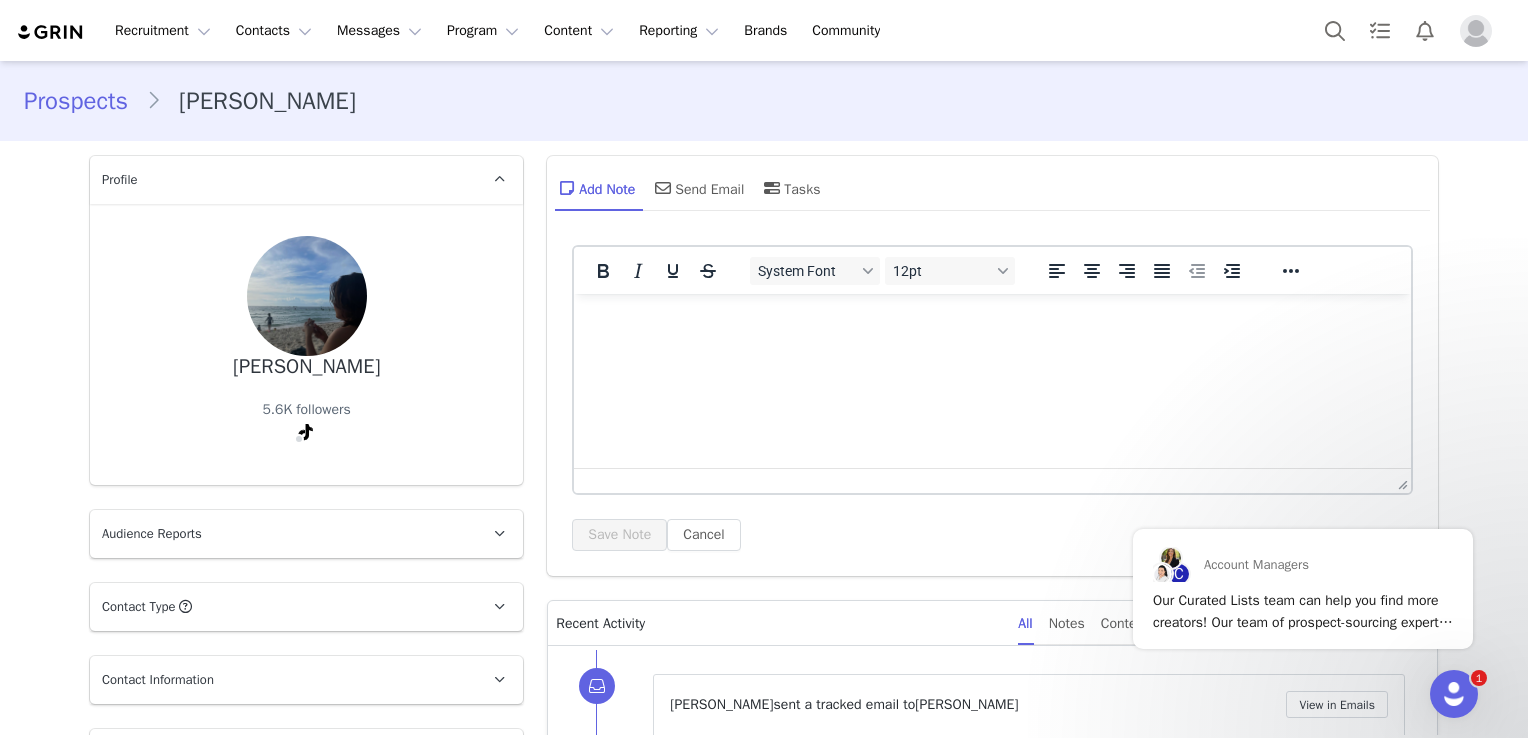 scroll, scrollTop: 0, scrollLeft: 0, axis: both 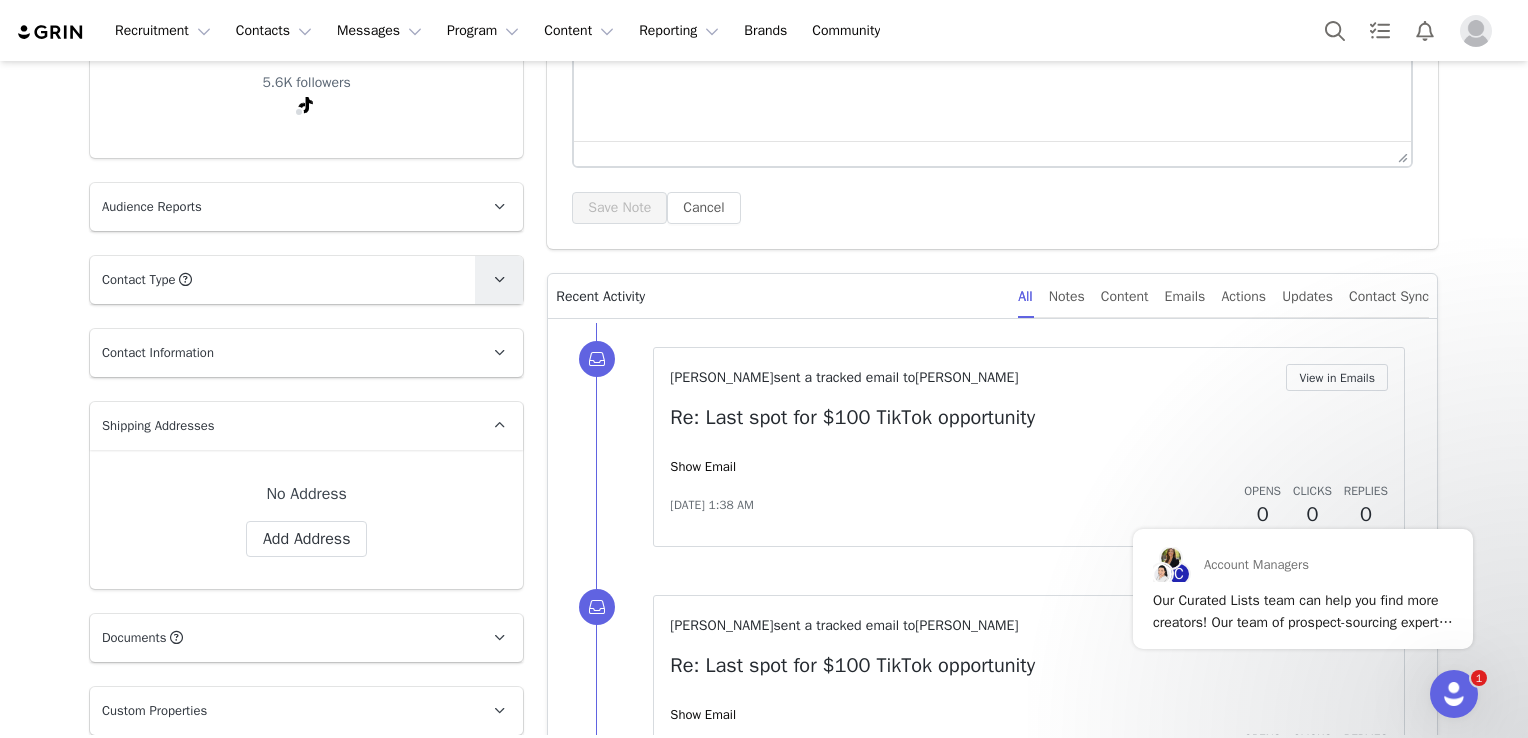 click at bounding box center (499, 280) 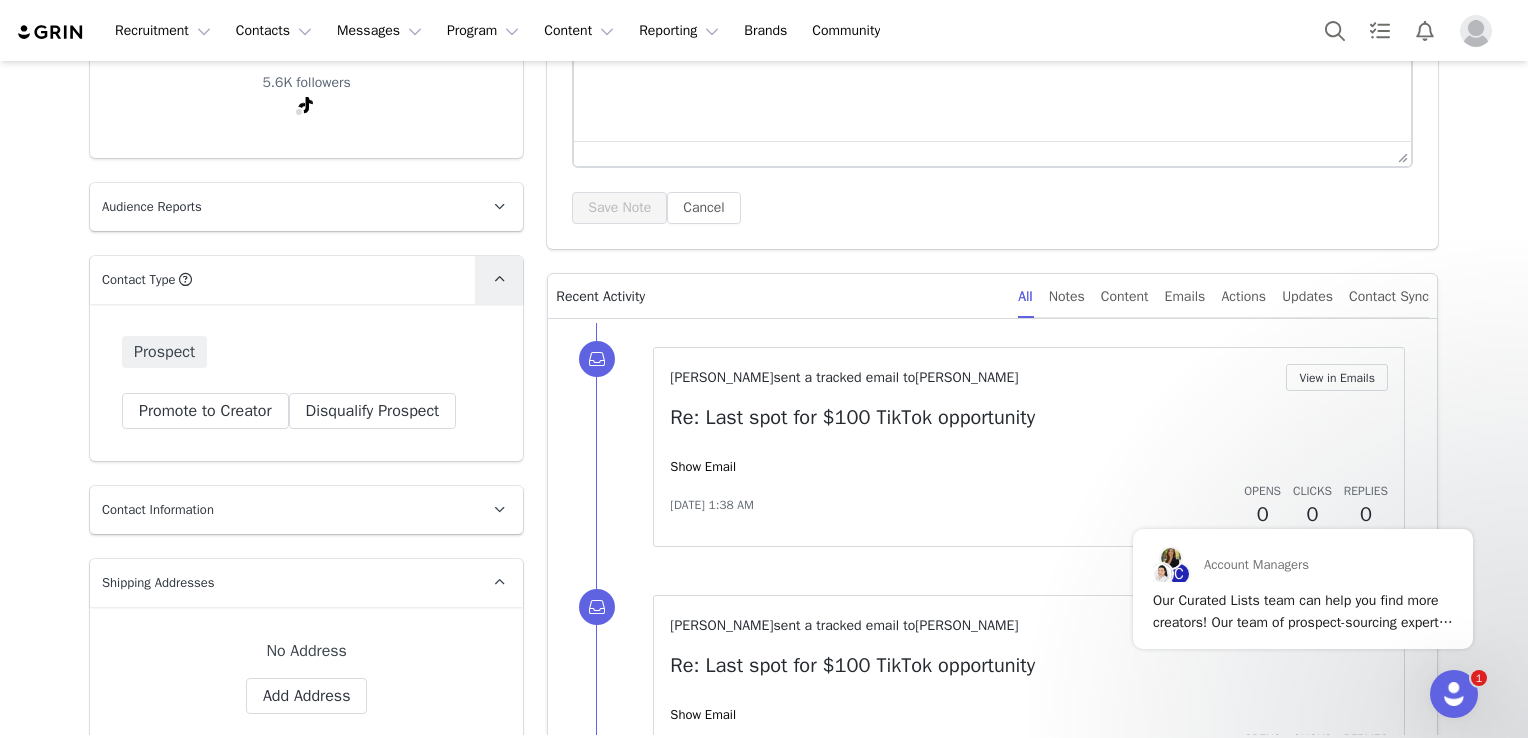click at bounding box center [499, 280] 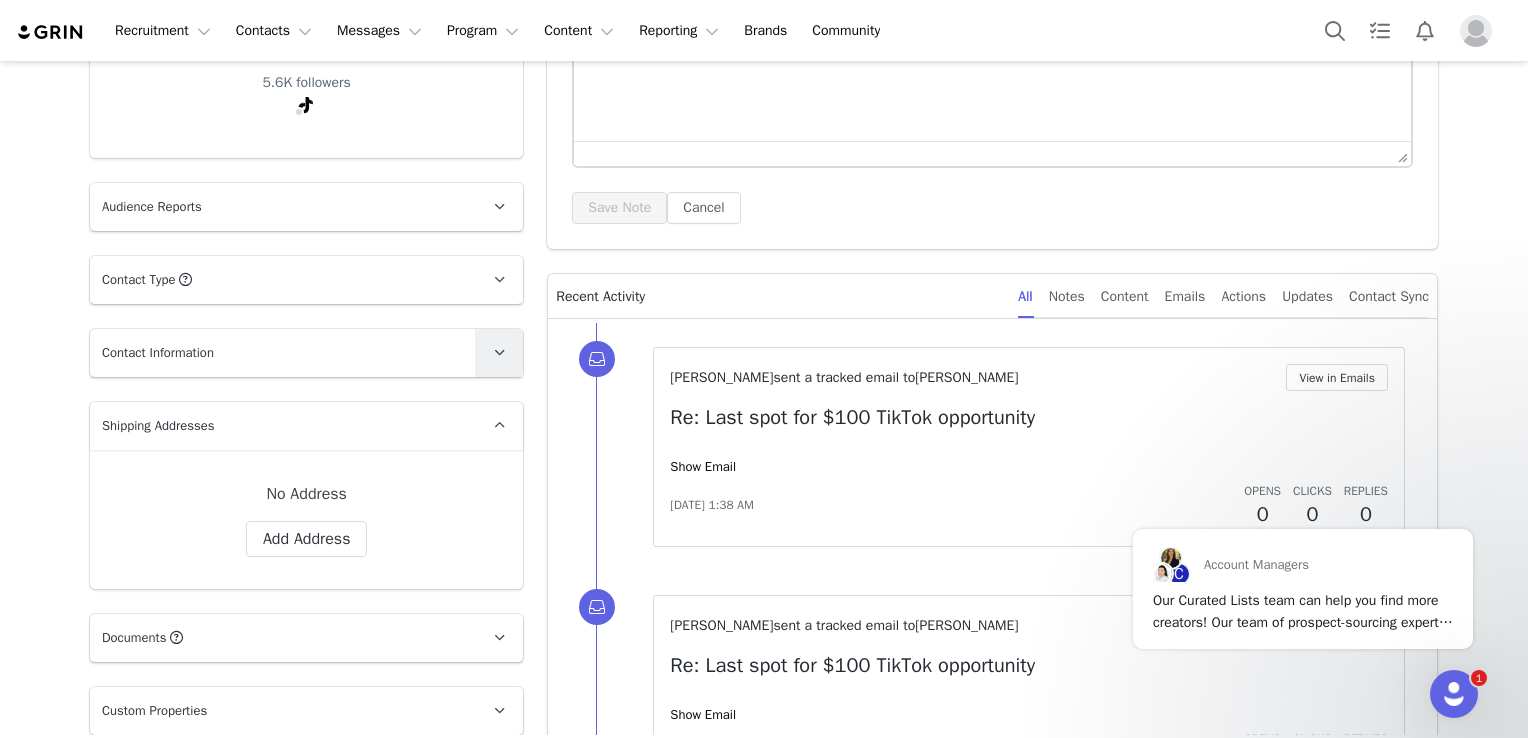 click at bounding box center (499, 353) 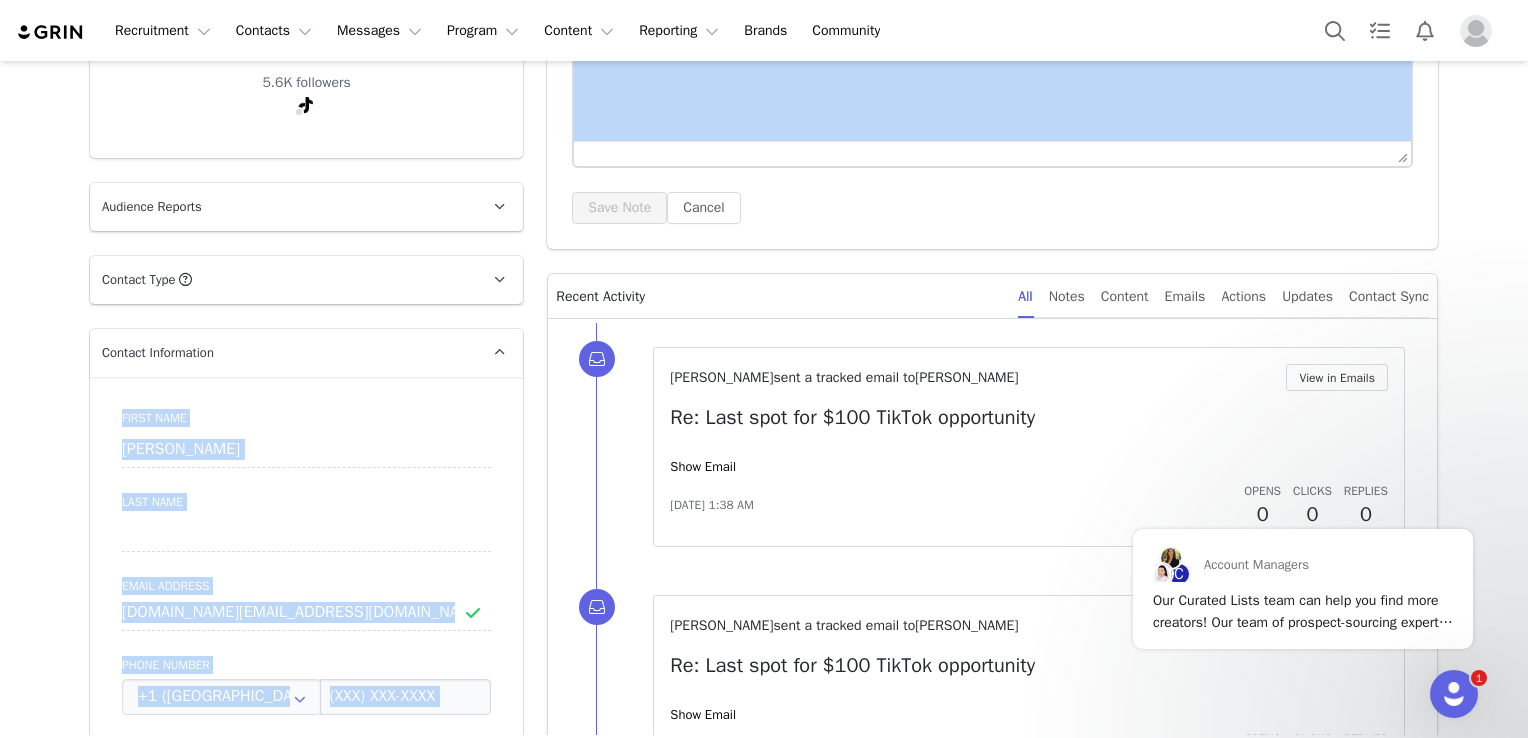 drag, startPoint x: 496, startPoint y: 349, endPoint x: 1485, endPoint y: 185, distance: 1002.5054 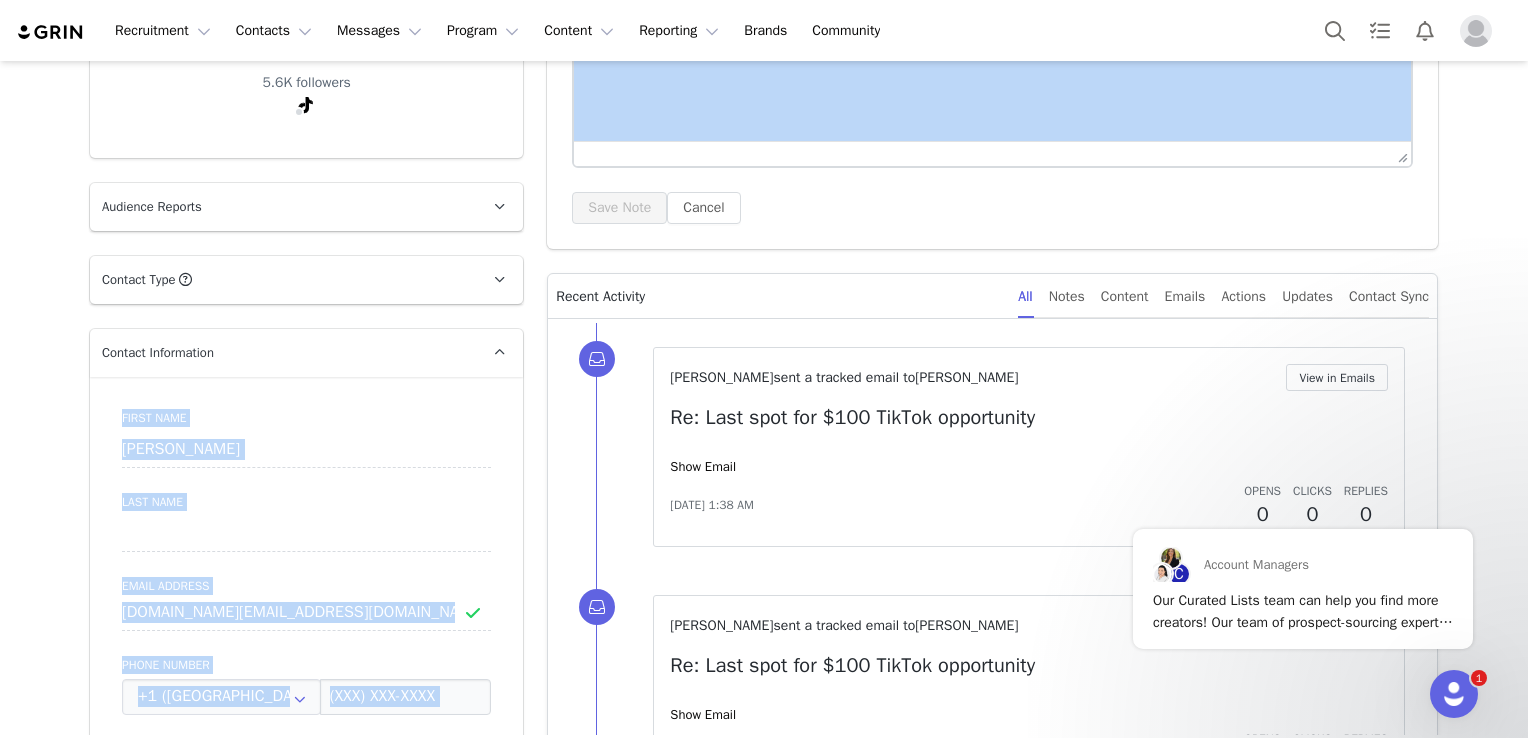 click on "Prospects [PERSON_NAME]  Profile  [PERSON_NAME]       5.6K followers  Audience Reports  Request a detailed report of this creator's audience demographics and content performance for each social channel. Limit 100 reports per month.  0 / 100 reports used this month  TikTok          Request Report Contact Type  Contact type can be Creator, Prospect, Application, or Manager.   Prospect  Promote to Creator Disqualify this Prospect?  Yes, disqualify  Disqualify Prospect Contact Information  First Name  [PERSON_NAME]  Last Name  Email Address [DOMAIN_NAME][EMAIL_ADDRESS][DOMAIN_NAME]  Phone Number  +1 ([GEOGRAPHIC_DATA]) +93 ([GEOGRAPHIC_DATA]) +358 ([GEOGRAPHIC_DATA]) +355 ([GEOGRAPHIC_DATA]) +213 ([GEOGRAPHIC_DATA]) +376 ([GEOGRAPHIC_DATA]) +244 ([GEOGRAPHIC_DATA]) +1264 ([GEOGRAPHIC_DATA]) +1268 ([GEOGRAPHIC_DATA]) +54 ([GEOGRAPHIC_DATA]) +374 ([GEOGRAPHIC_DATA]) +297 ([GEOGRAPHIC_DATA]) +61 ([GEOGRAPHIC_DATA]) +43 ([GEOGRAPHIC_DATA]) +994 ([GEOGRAPHIC_DATA]) +1242 ([GEOGRAPHIC_DATA]) +973 ([GEOGRAPHIC_DATA]) +880 ([GEOGRAPHIC_DATA]) +1246 ([GEOGRAPHIC_DATA]) +375 ([GEOGRAPHIC_DATA]) +32 ([GEOGRAPHIC_DATA]) +501 ([GEOGRAPHIC_DATA]) +229 ([GEOGRAPHIC_DATA]) +1441 ([GEOGRAPHIC_DATA]) +975 ([GEOGRAPHIC_DATA]) +591 ([GEOGRAPHIC_DATA]) +387 ([GEOGRAPHIC_DATA])  Gender" at bounding box center [764, 1275] 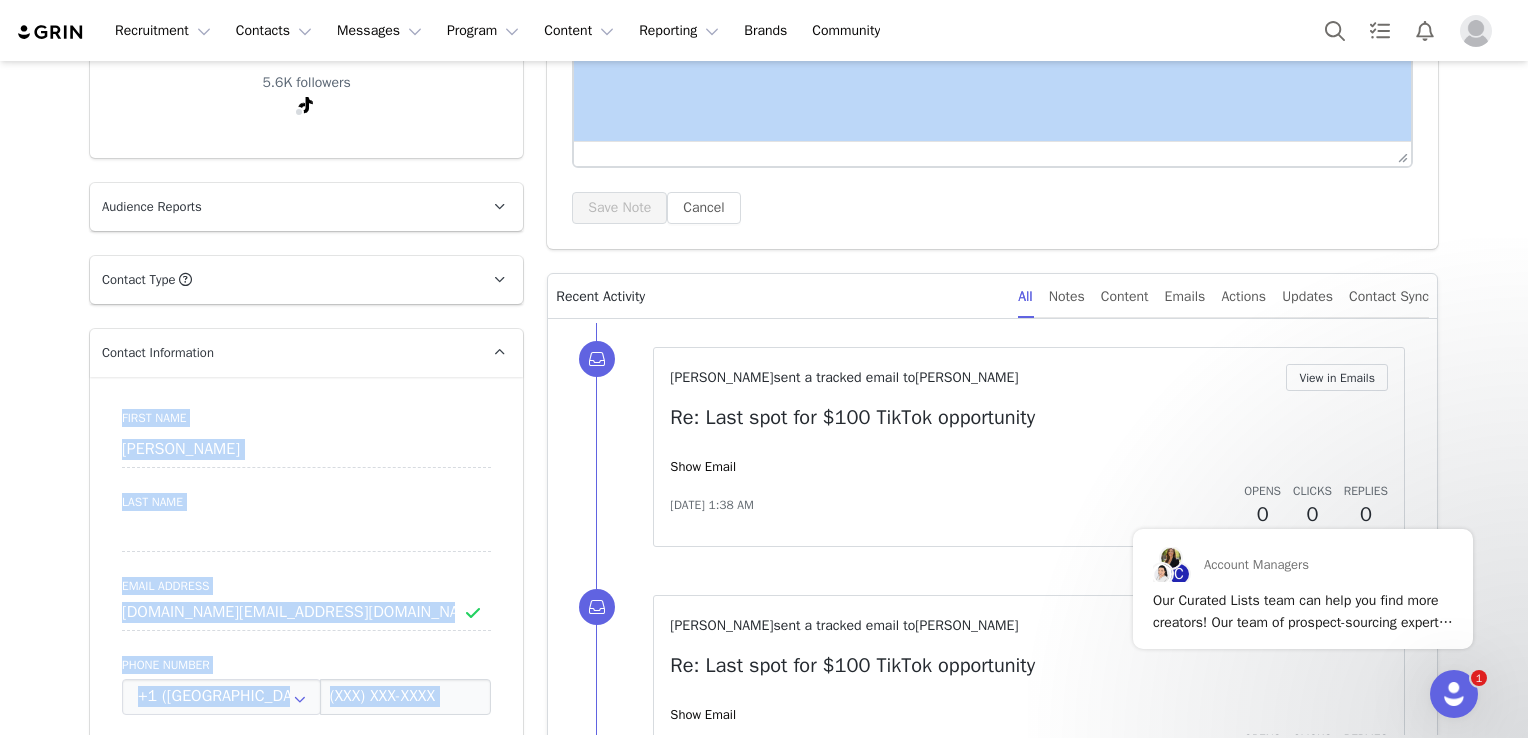 click on "Prospects [PERSON_NAME]  Profile  [PERSON_NAME]       5.6K followers  Audience Reports  Request a detailed report of this creator's audience demographics and content performance for each social channel. Limit 100 reports per month.  0 / 100 reports used this month  TikTok          Request Report Contact Type  Contact type can be Creator, Prospect, Application, or Manager.   Prospect  Promote to Creator Disqualify this Prospect?  Yes, disqualify  Disqualify Prospect Contact Information  First Name  [PERSON_NAME]  Last Name  Email Address [DOMAIN_NAME][EMAIL_ADDRESS][DOMAIN_NAME]  Phone Number  +1 ([GEOGRAPHIC_DATA]) +93 ([GEOGRAPHIC_DATA]) +358 ([GEOGRAPHIC_DATA]) +355 ([GEOGRAPHIC_DATA]) +213 ([GEOGRAPHIC_DATA]) +376 ([GEOGRAPHIC_DATA]) +244 ([GEOGRAPHIC_DATA]) +1264 ([GEOGRAPHIC_DATA]) +1268 ([GEOGRAPHIC_DATA]) +54 ([GEOGRAPHIC_DATA]) +374 ([GEOGRAPHIC_DATA]) +297 ([GEOGRAPHIC_DATA]) +61 ([GEOGRAPHIC_DATA]) +43 ([GEOGRAPHIC_DATA]) +994 ([GEOGRAPHIC_DATA]) +1242 ([GEOGRAPHIC_DATA]) +973 ([GEOGRAPHIC_DATA]) +880 ([GEOGRAPHIC_DATA]) +1246 ([GEOGRAPHIC_DATA]) +375 ([GEOGRAPHIC_DATA]) +32 ([GEOGRAPHIC_DATA]) +501 ([GEOGRAPHIC_DATA]) +229 ([GEOGRAPHIC_DATA]) +1441 ([GEOGRAPHIC_DATA]) +975 ([GEOGRAPHIC_DATA]) +591 ([GEOGRAPHIC_DATA]) +387 ([GEOGRAPHIC_DATA])  Gender" at bounding box center [764, 1275] 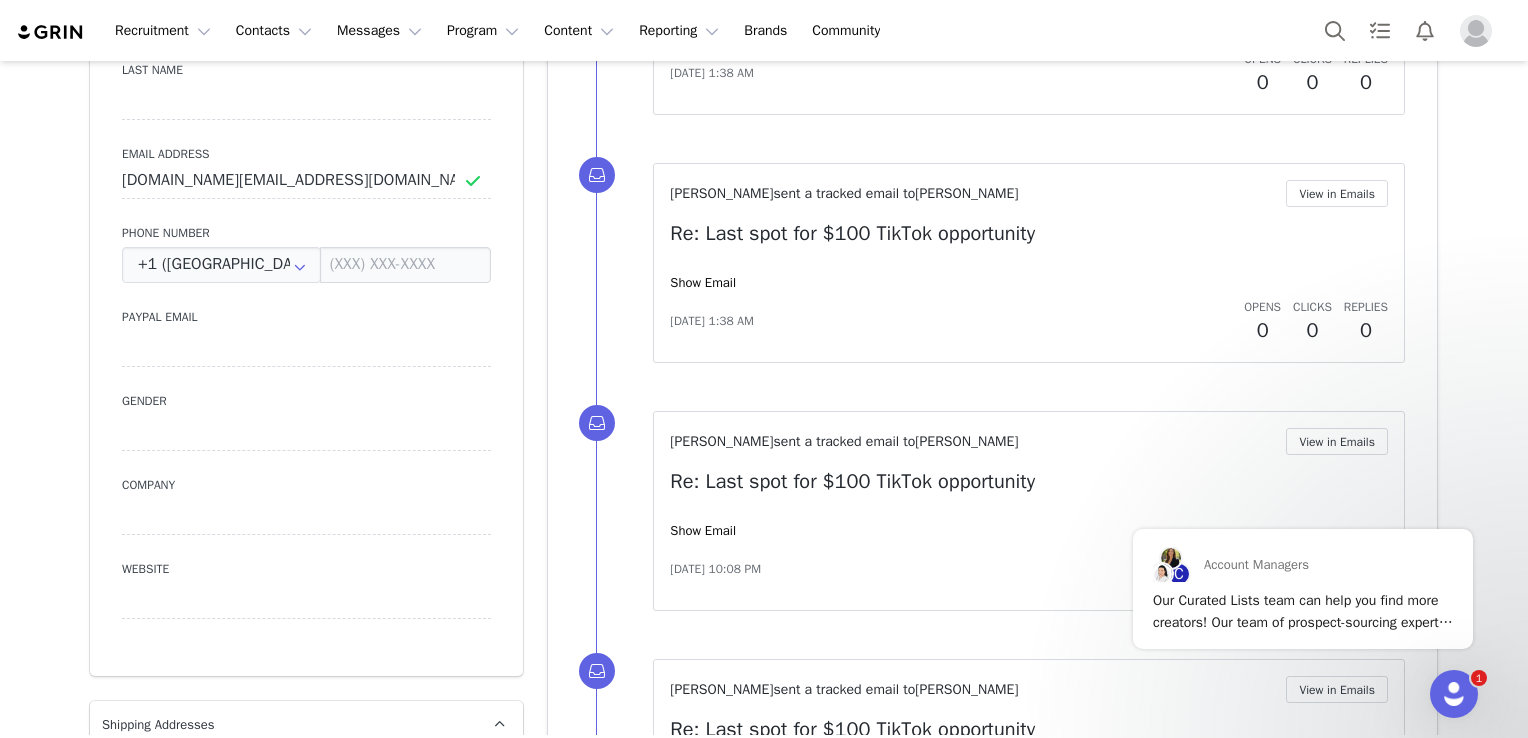 scroll, scrollTop: 0, scrollLeft: 0, axis: both 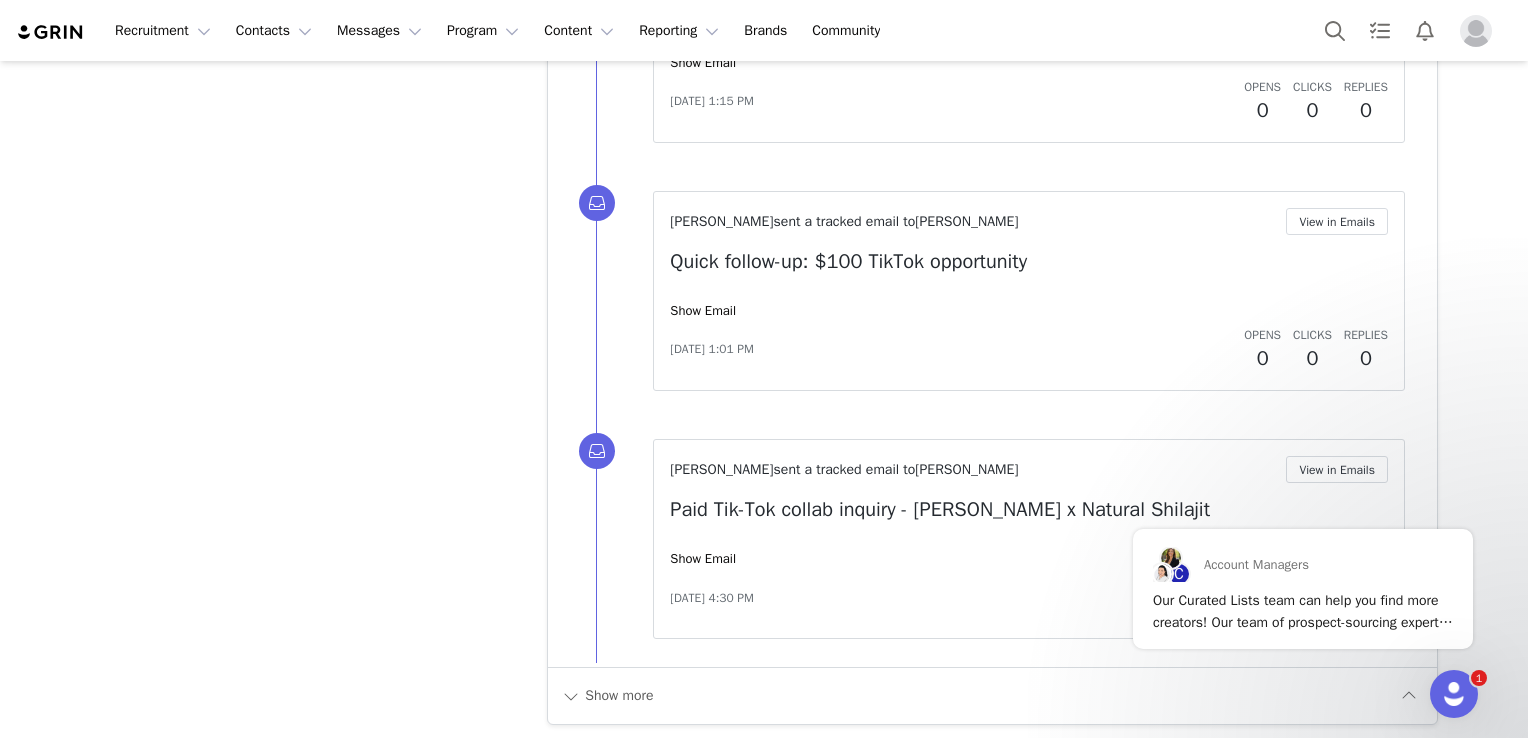 click on "[PERSON_NAME] sent a tracked email to  [PERSON_NAME]       View in Emails   Paid Tik-Tok collab inquiry -  [PERSON_NAME] x Natural Shilajit   Show Email  [DATE] 4:30 PM      Opens  0  Clicks  0  Replies  0" at bounding box center [1029, 539] 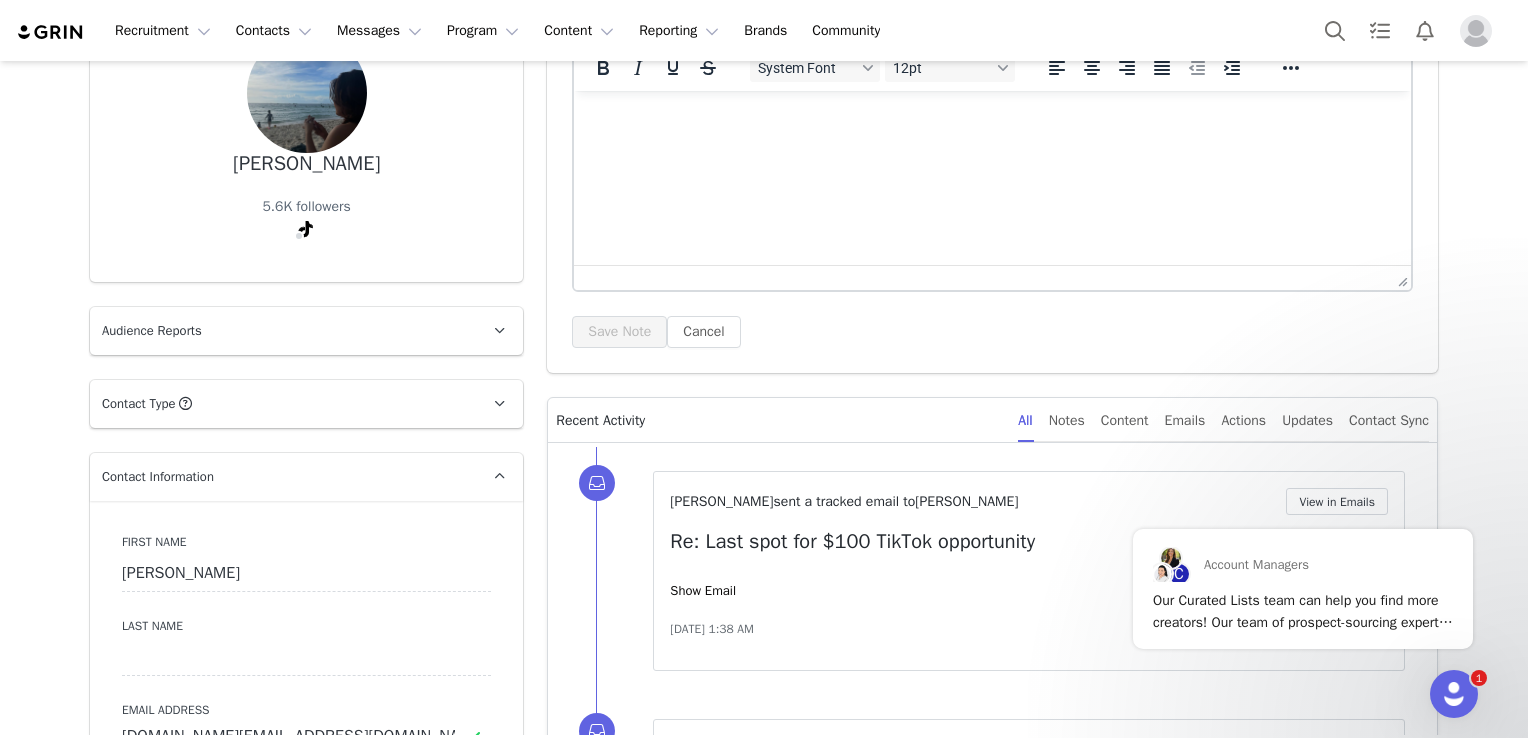 scroll, scrollTop: 0, scrollLeft: 0, axis: both 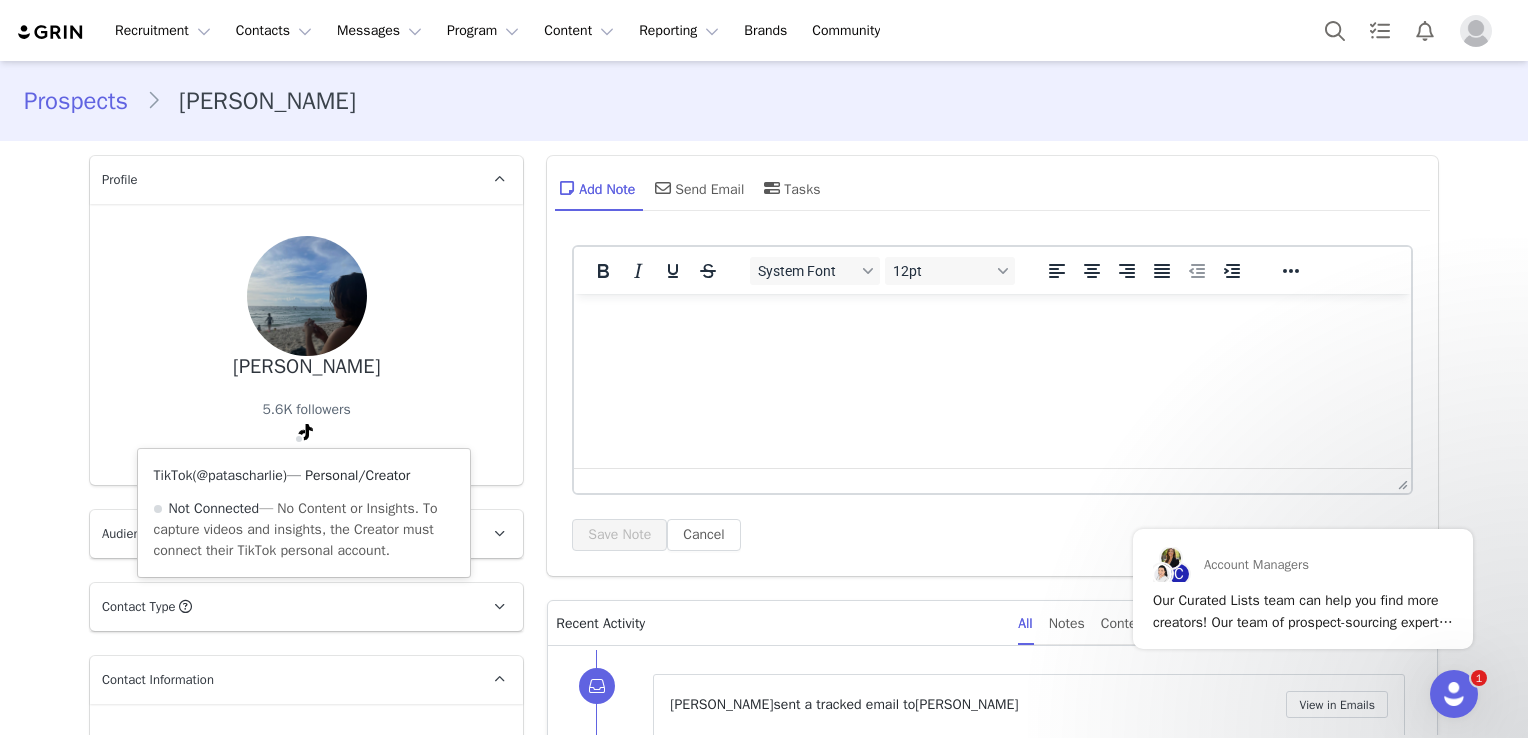 click on "@patascharlie" at bounding box center [240, 475] 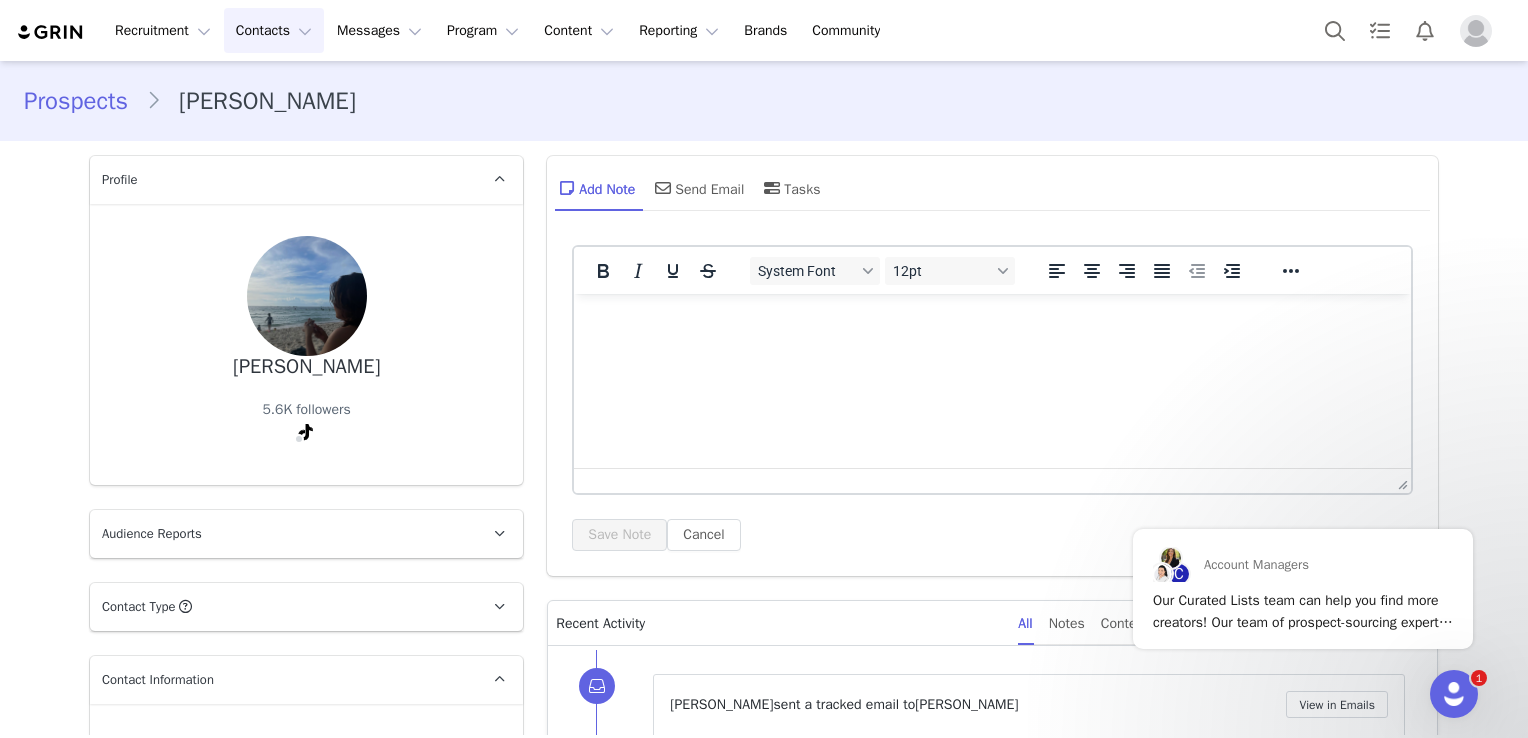 click on "Contacts Contacts" at bounding box center (274, 30) 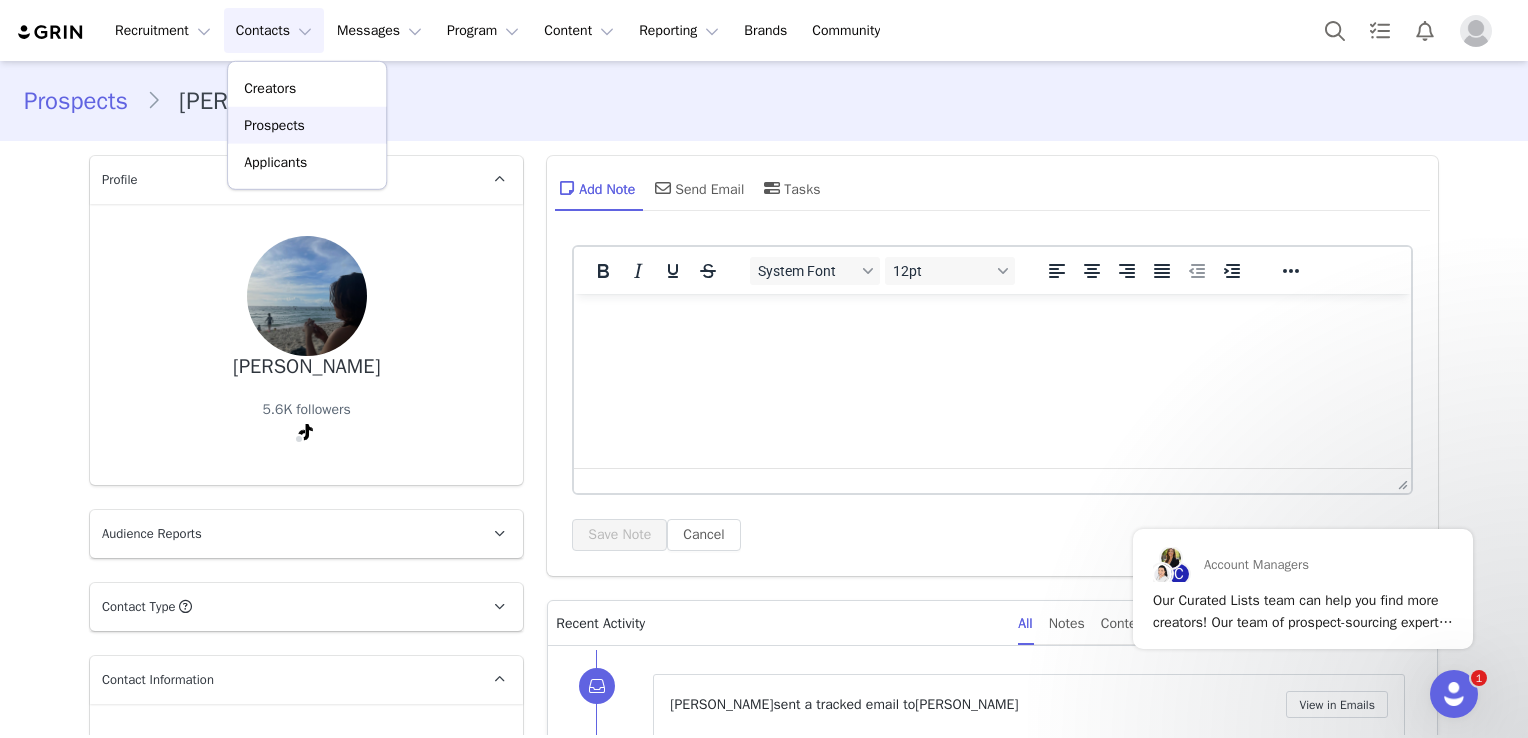 click on "Prospects" at bounding box center (307, 125) 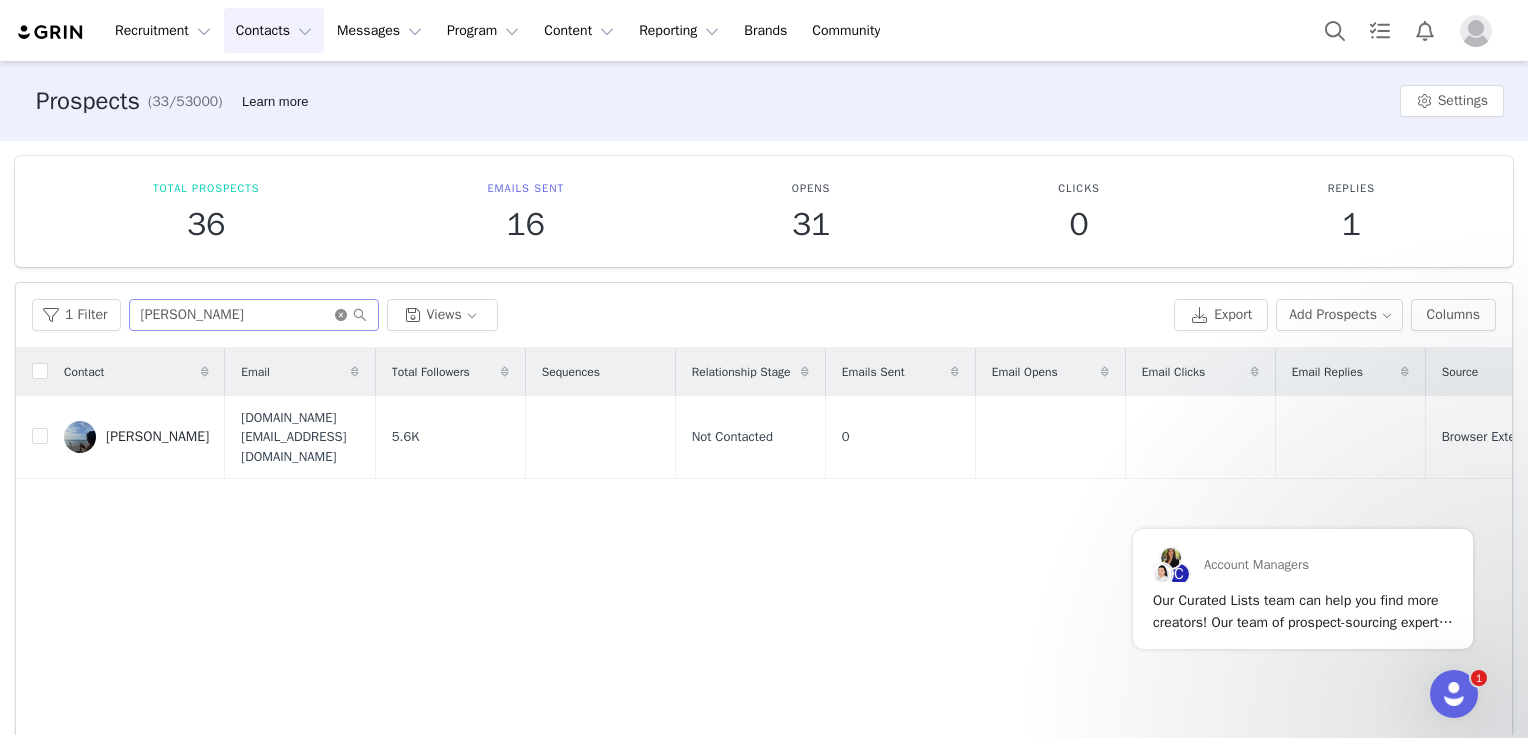 click 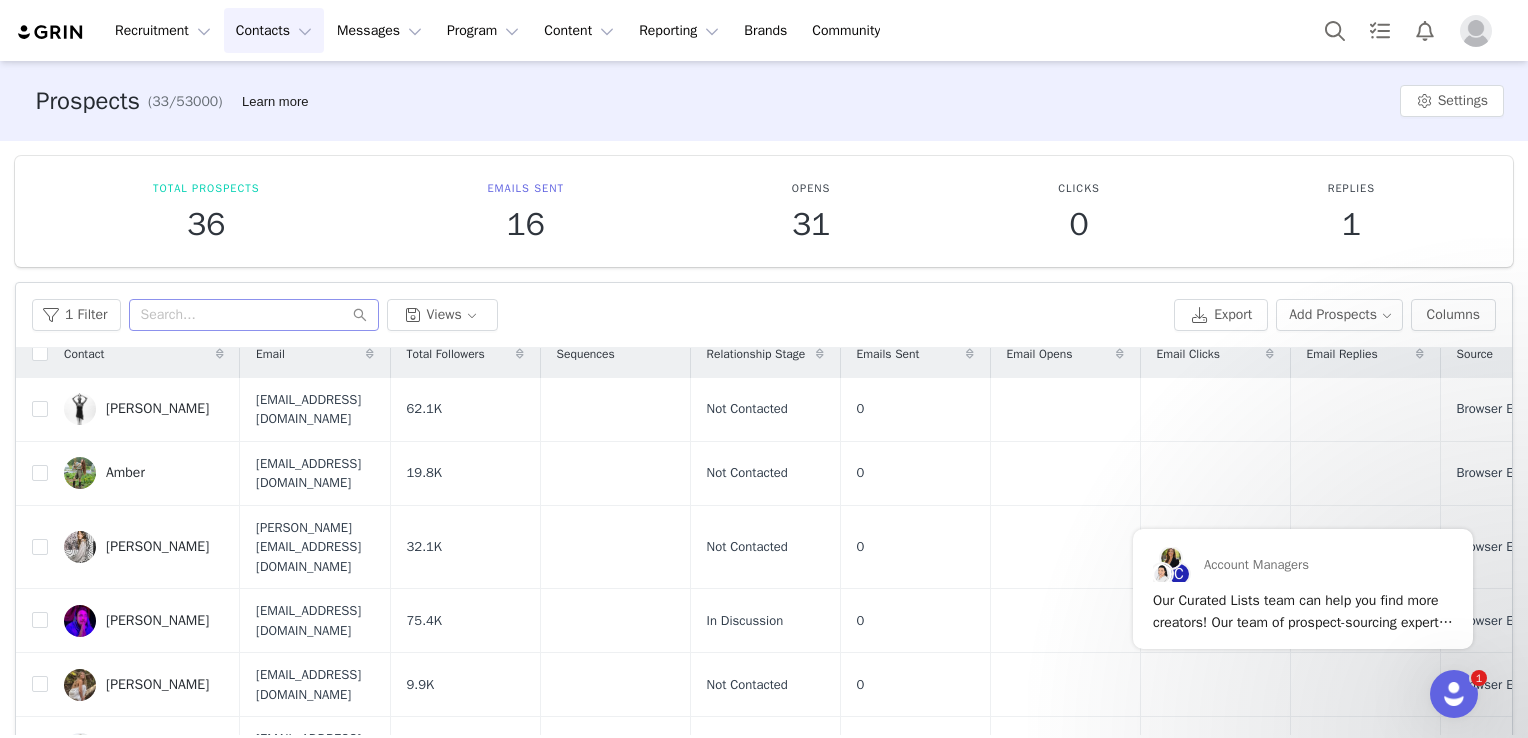 scroll, scrollTop: 0, scrollLeft: 0, axis: both 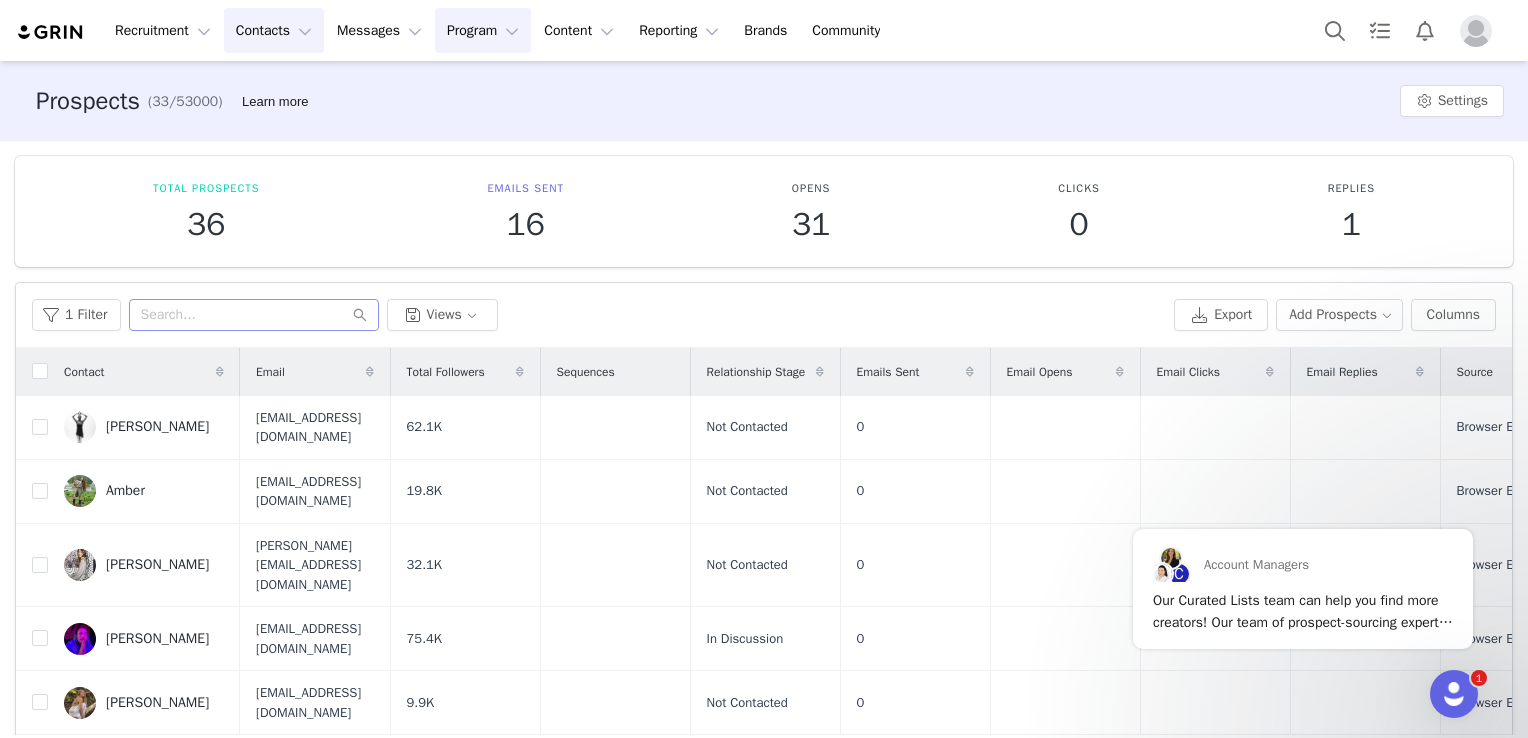 click on "Program Program" at bounding box center [483, 30] 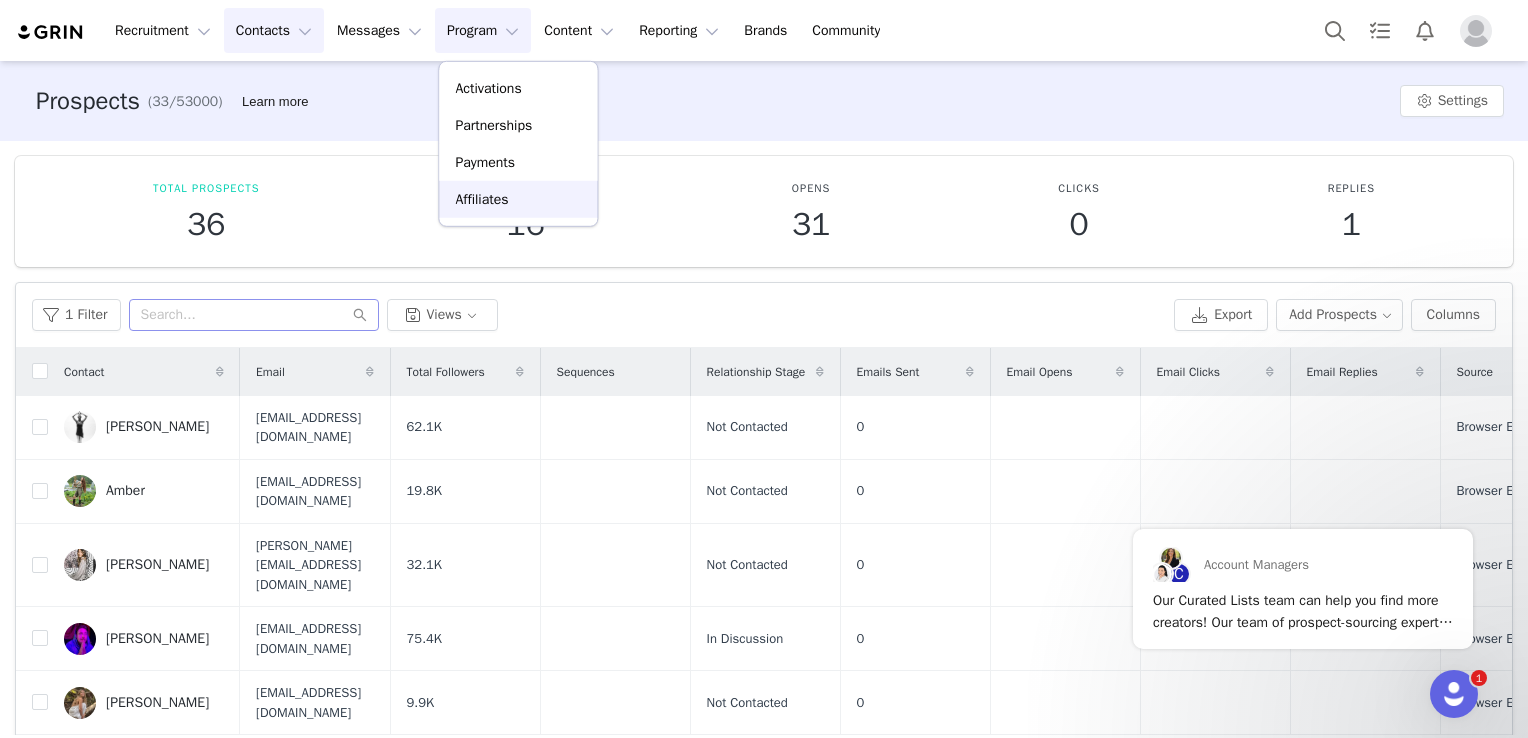 click on "Affiliates" at bounding box center [481, 199] 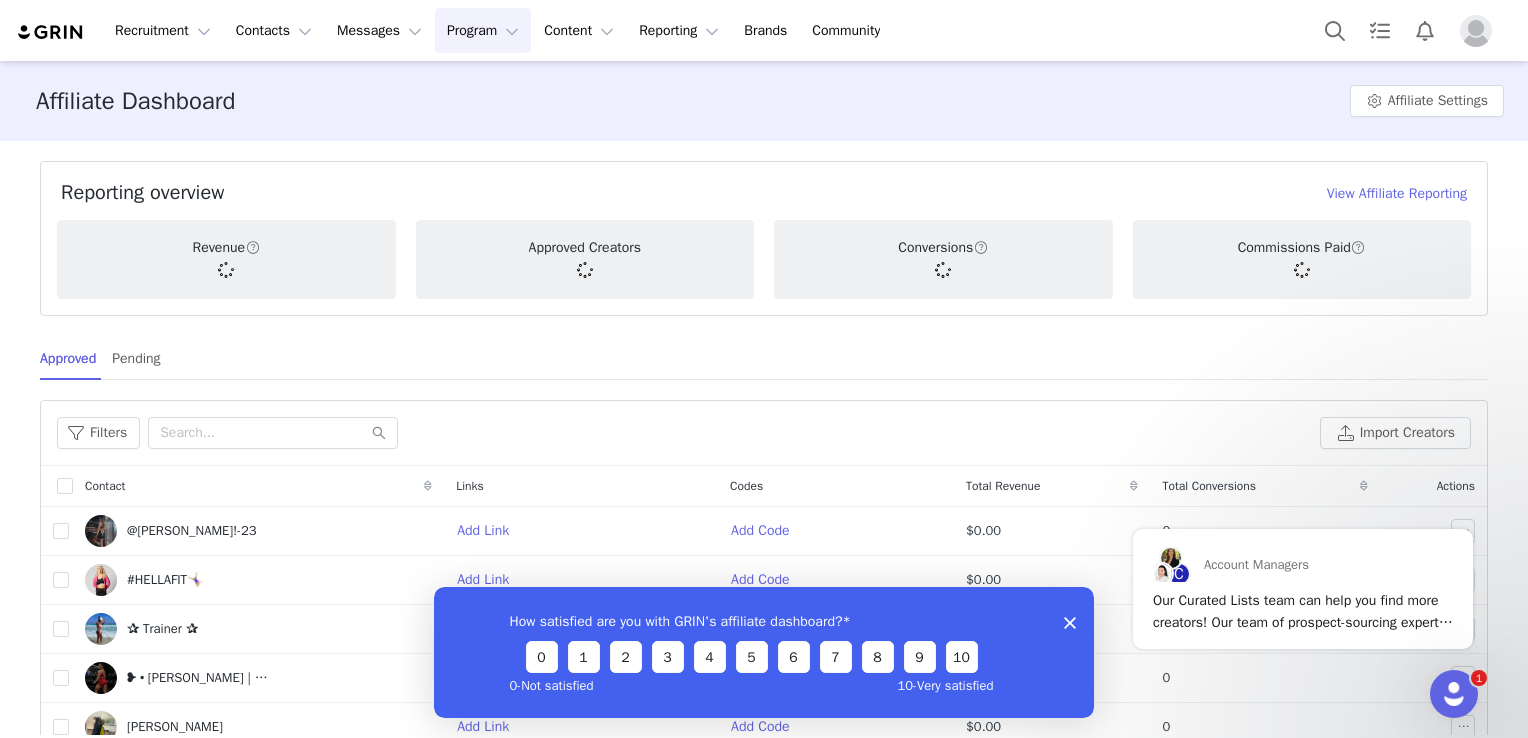 scroll, scrollTop: 0, scrollLeft: 0, axis: both 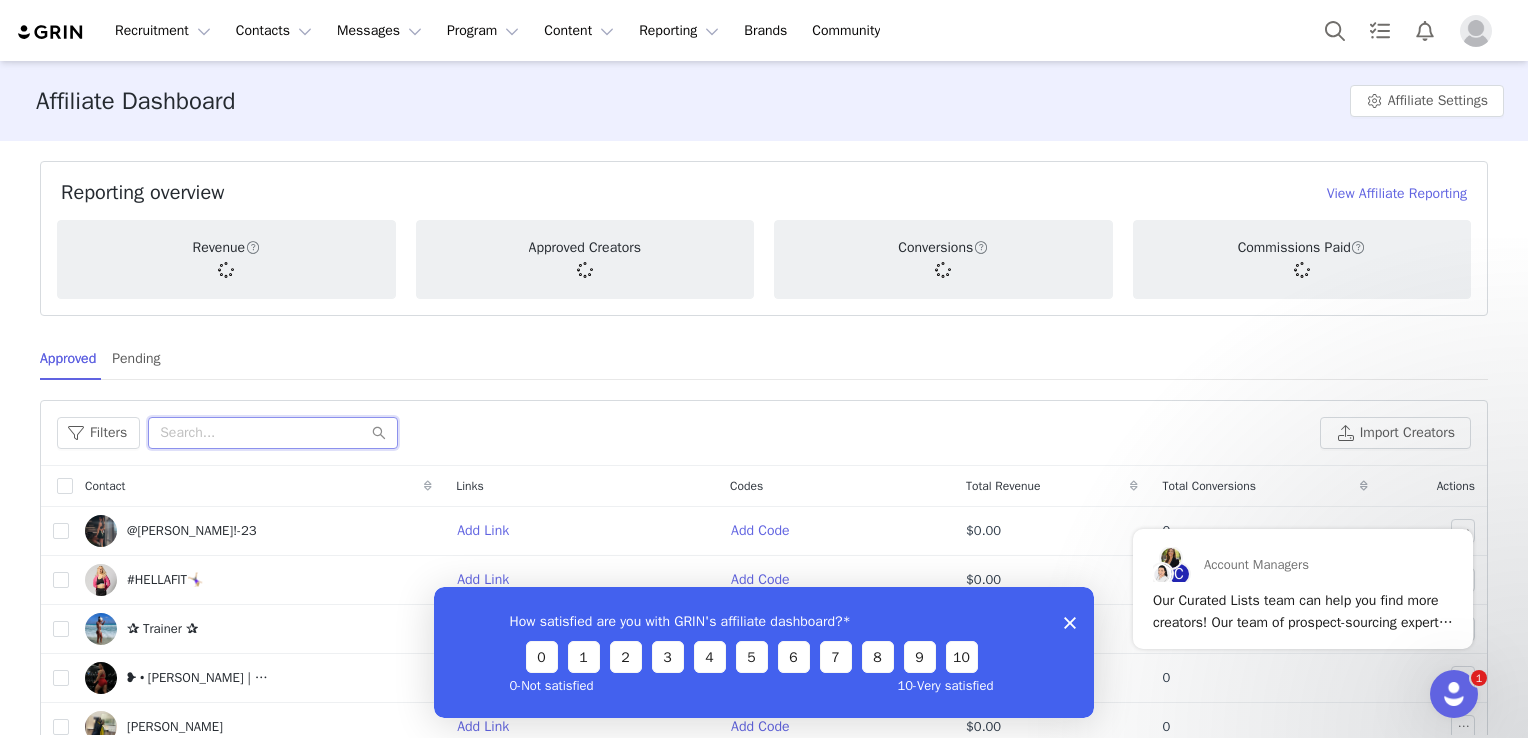 click at bounding box center (273, 433) 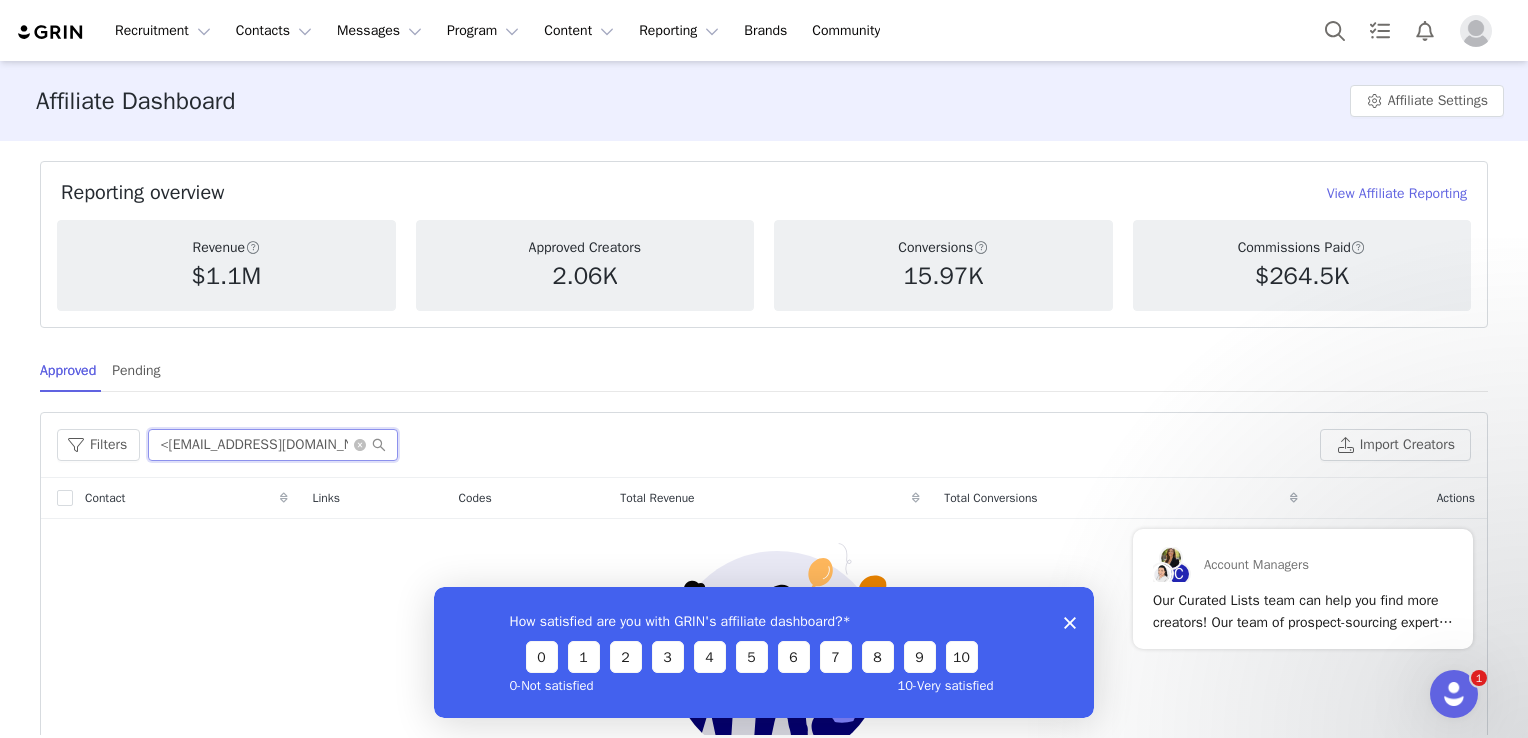 click on "<[EMAIL_ADDRESS][DOMAIN_NAME]" at bounding box center [273, 445] 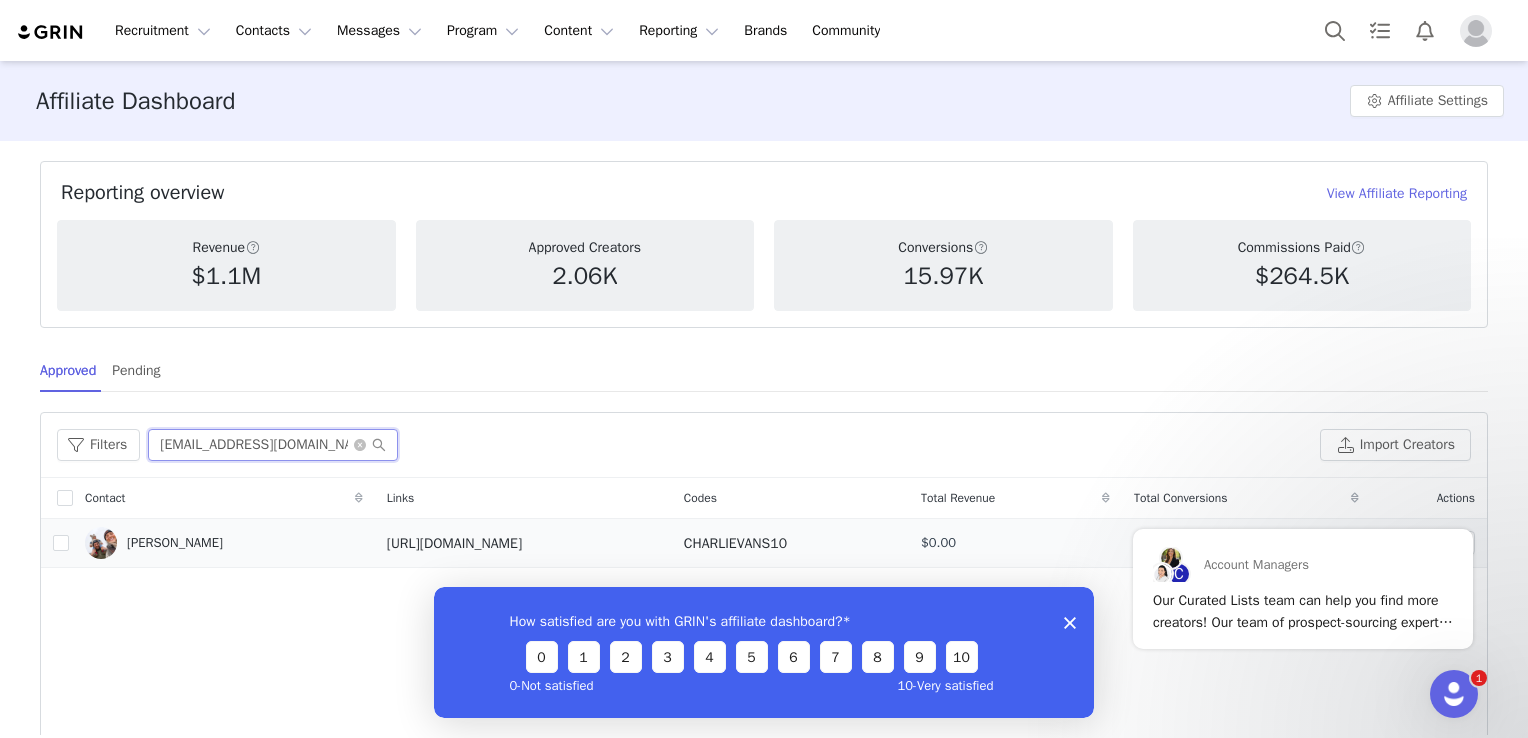 type on "[EMAIL_ADDRESS][DOMAIN_NAME]" 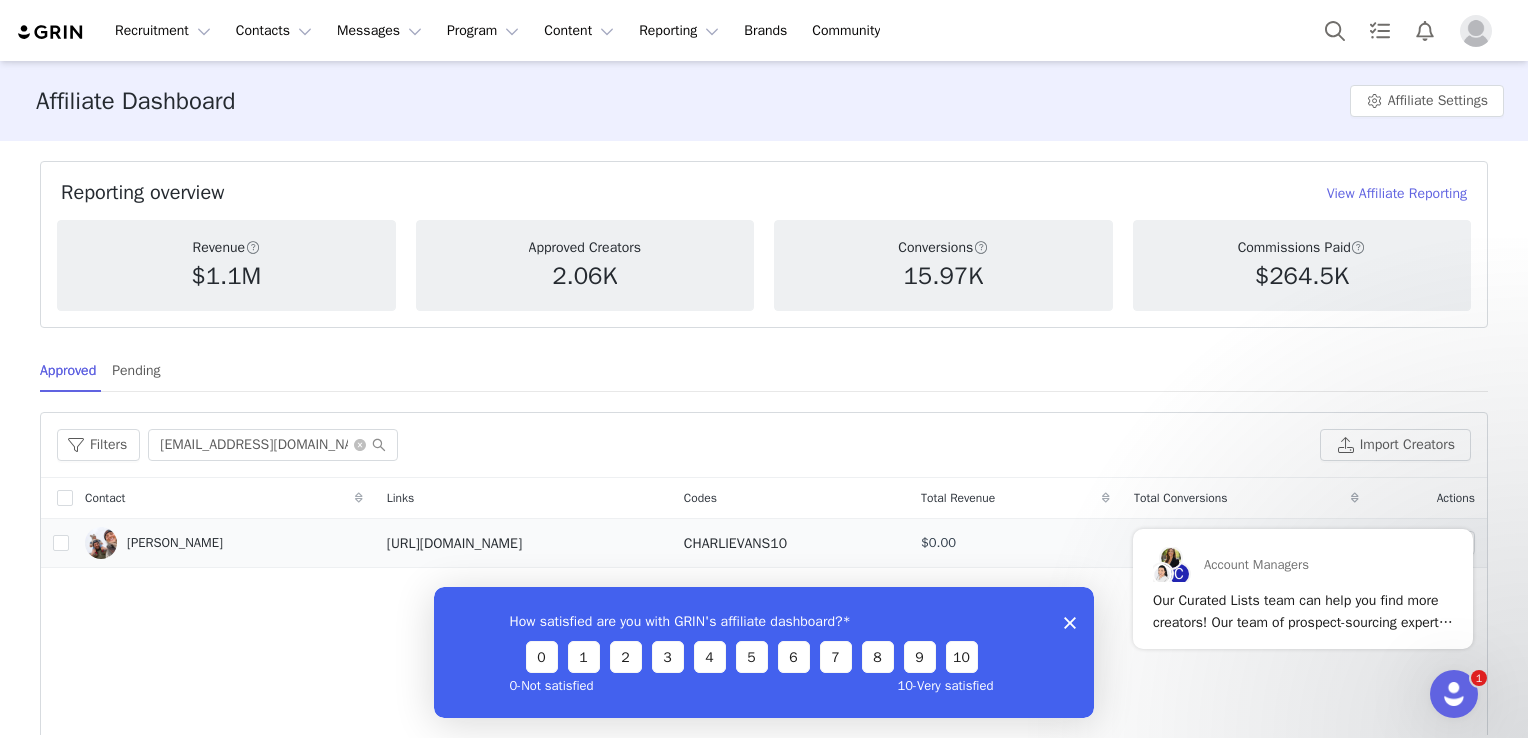 click on "[URL][DOMAIN_NAME]" at bounding box center [454, 543] 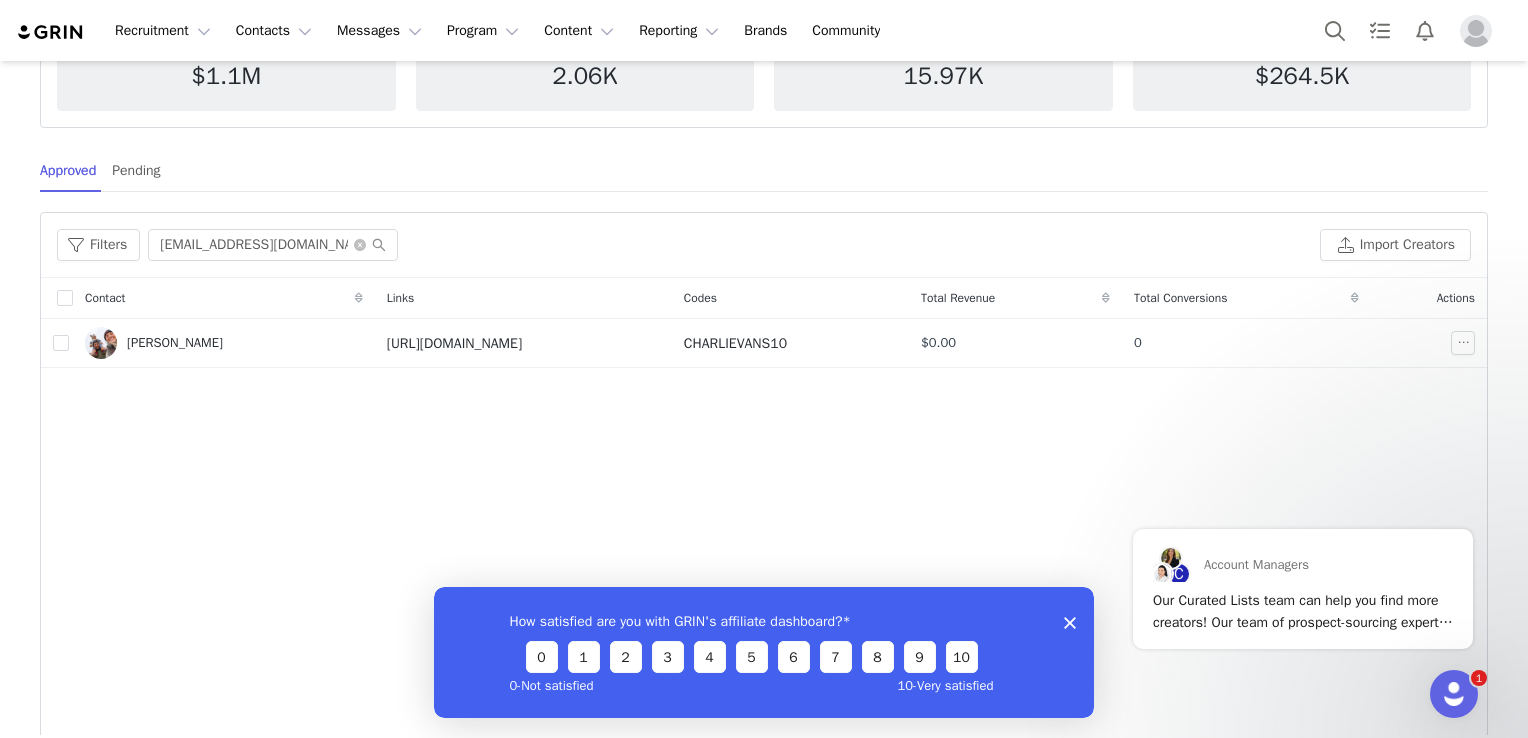 scroll, scrollTop: 199, scrollLeft: 0, axis: vertical 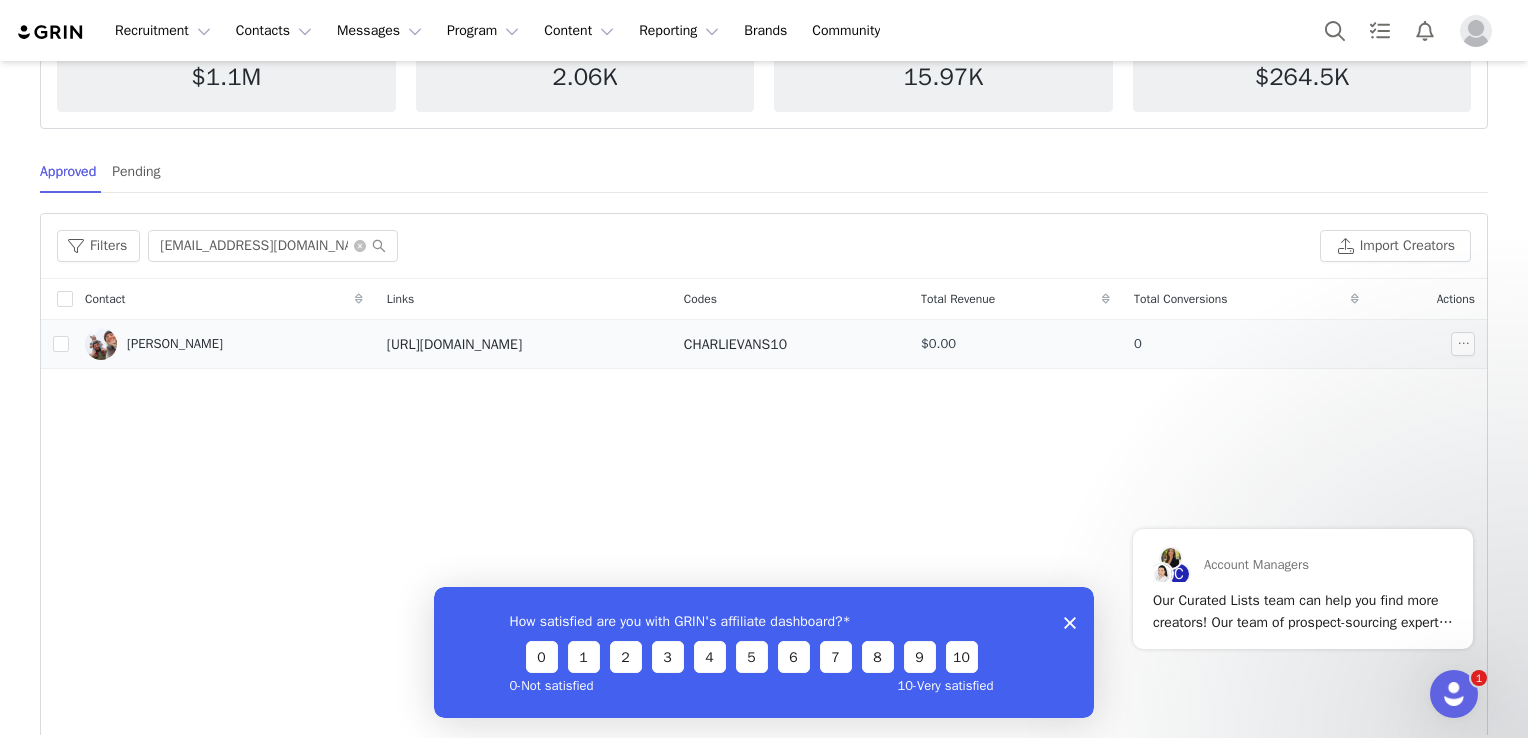click on "[PERSON_NAME]" at bounding box center [175, 344] 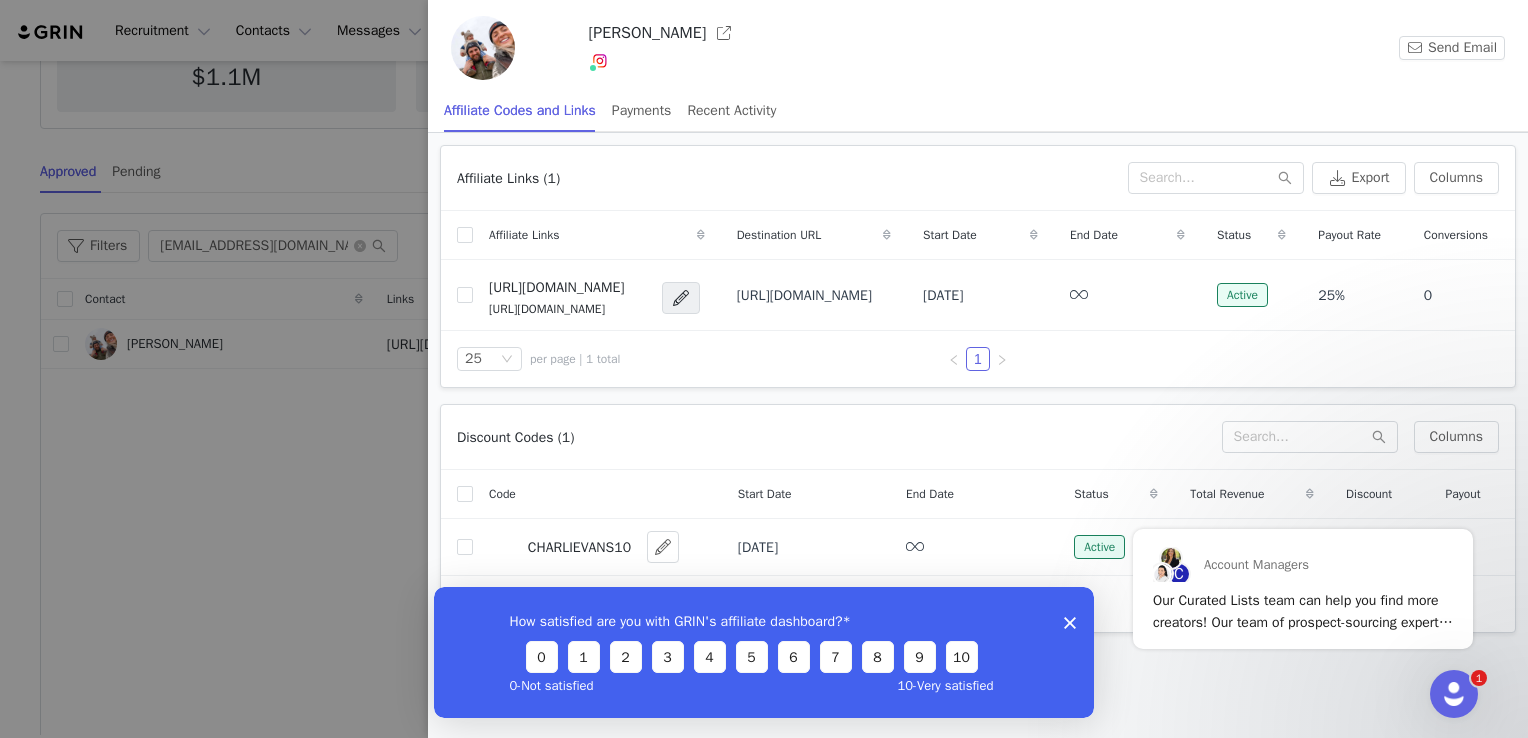 click on "How satisfied are you with GRIN's affiliate dashboard? 0 1 2 3 4 5 6 7 8 9 10 0  -  Not satisfied 10  -  Very satisfied" at bounding box center [764, 651] 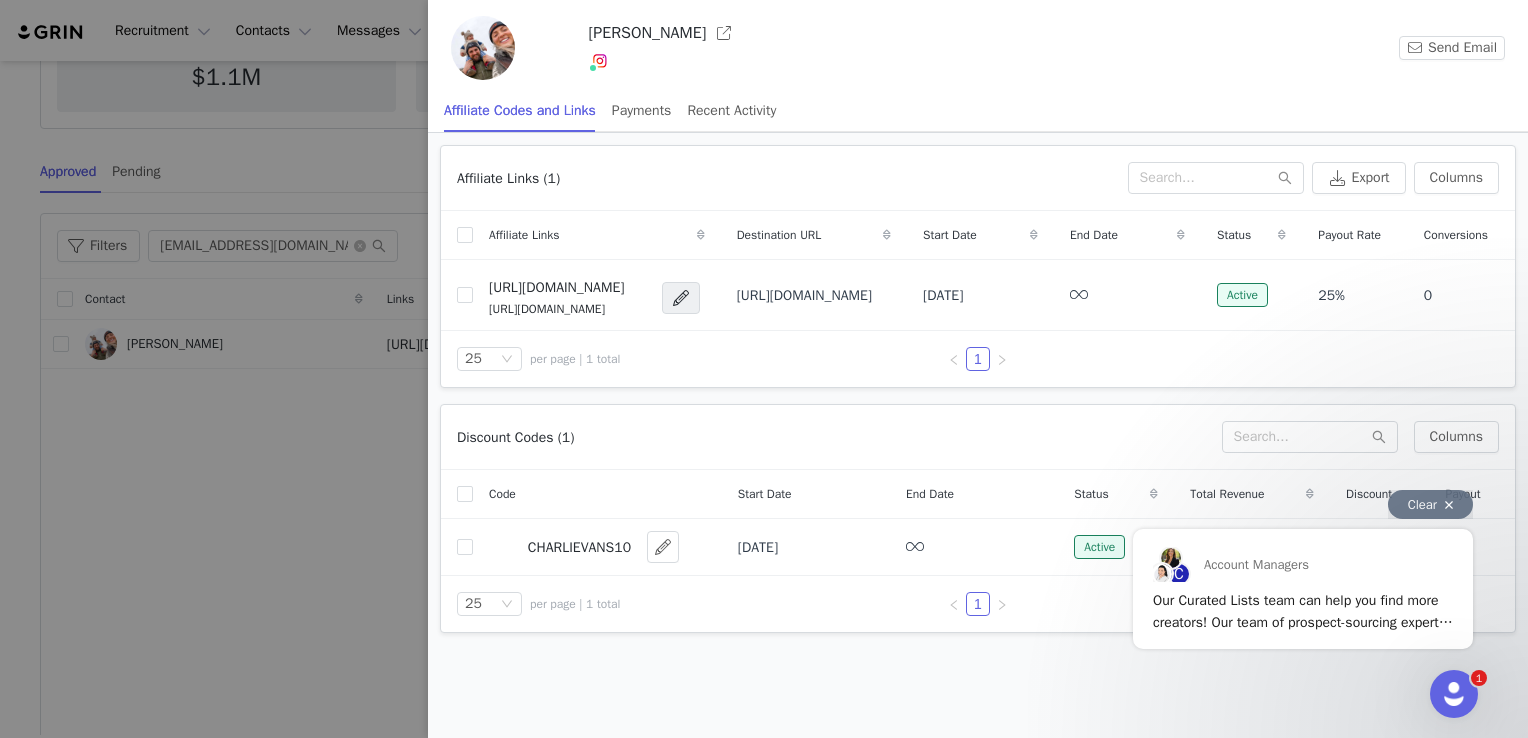 click on "Clear" at bounding box center (1430, 504) 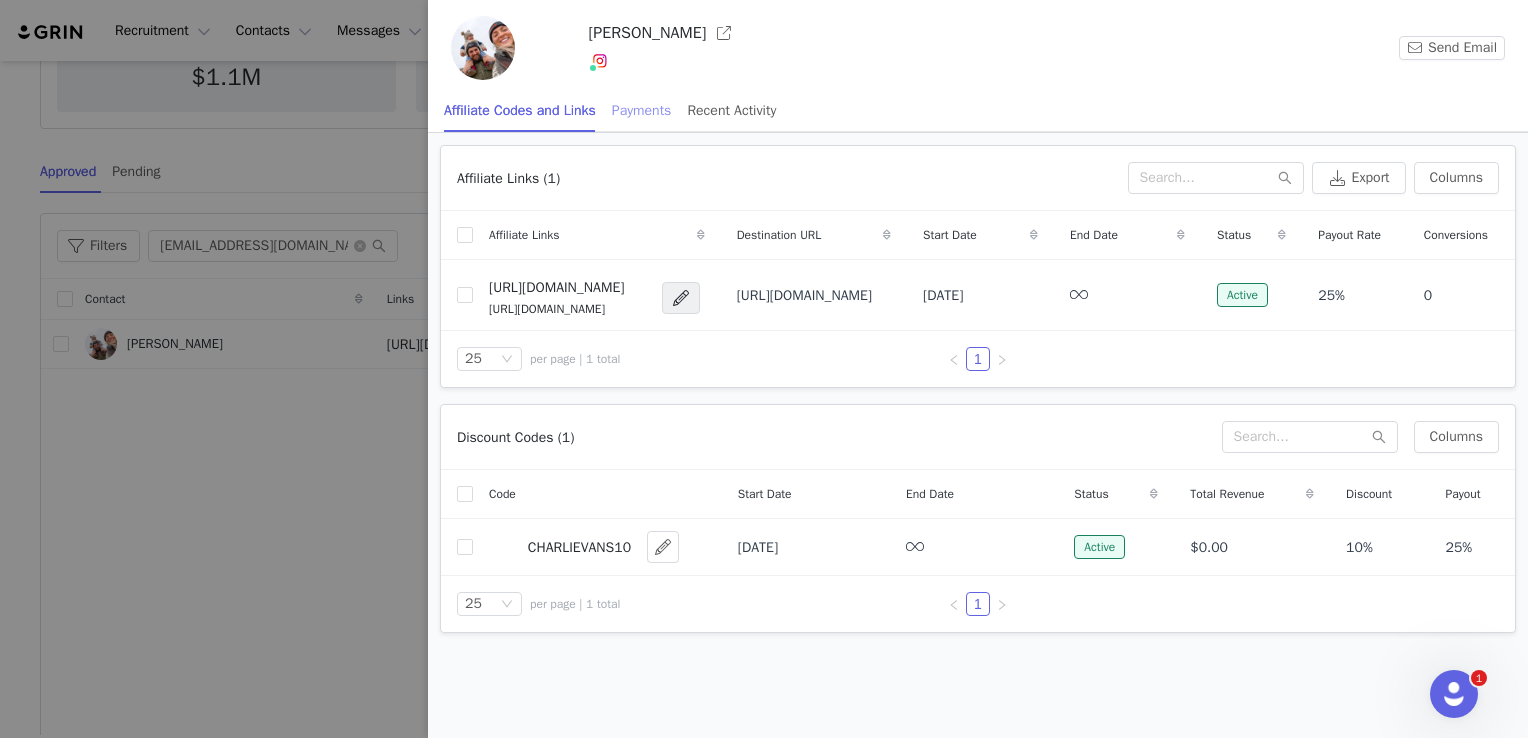 click on "Payments" at bounding box center (642, 110) 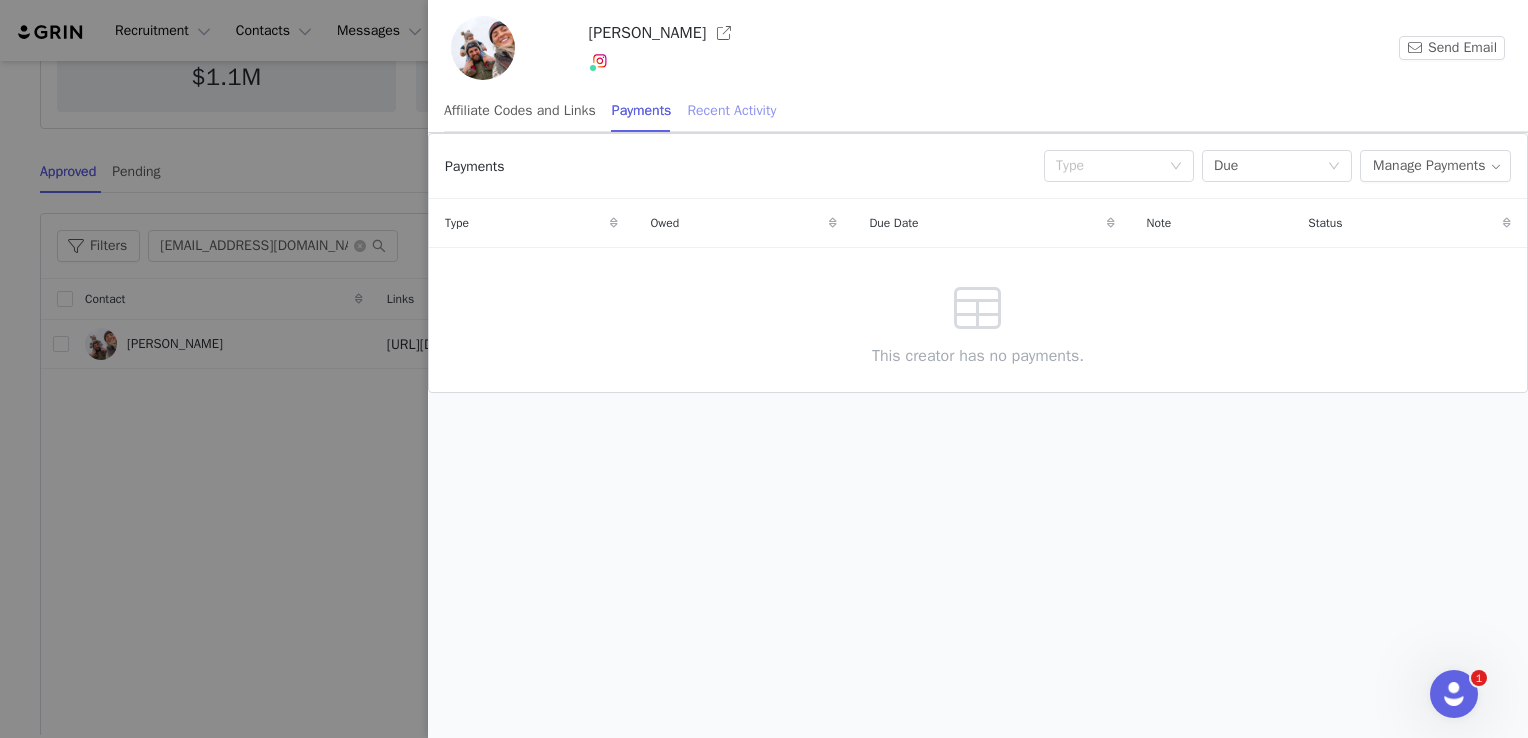 click on "Recent Activity" at bounding box center (731, 110) 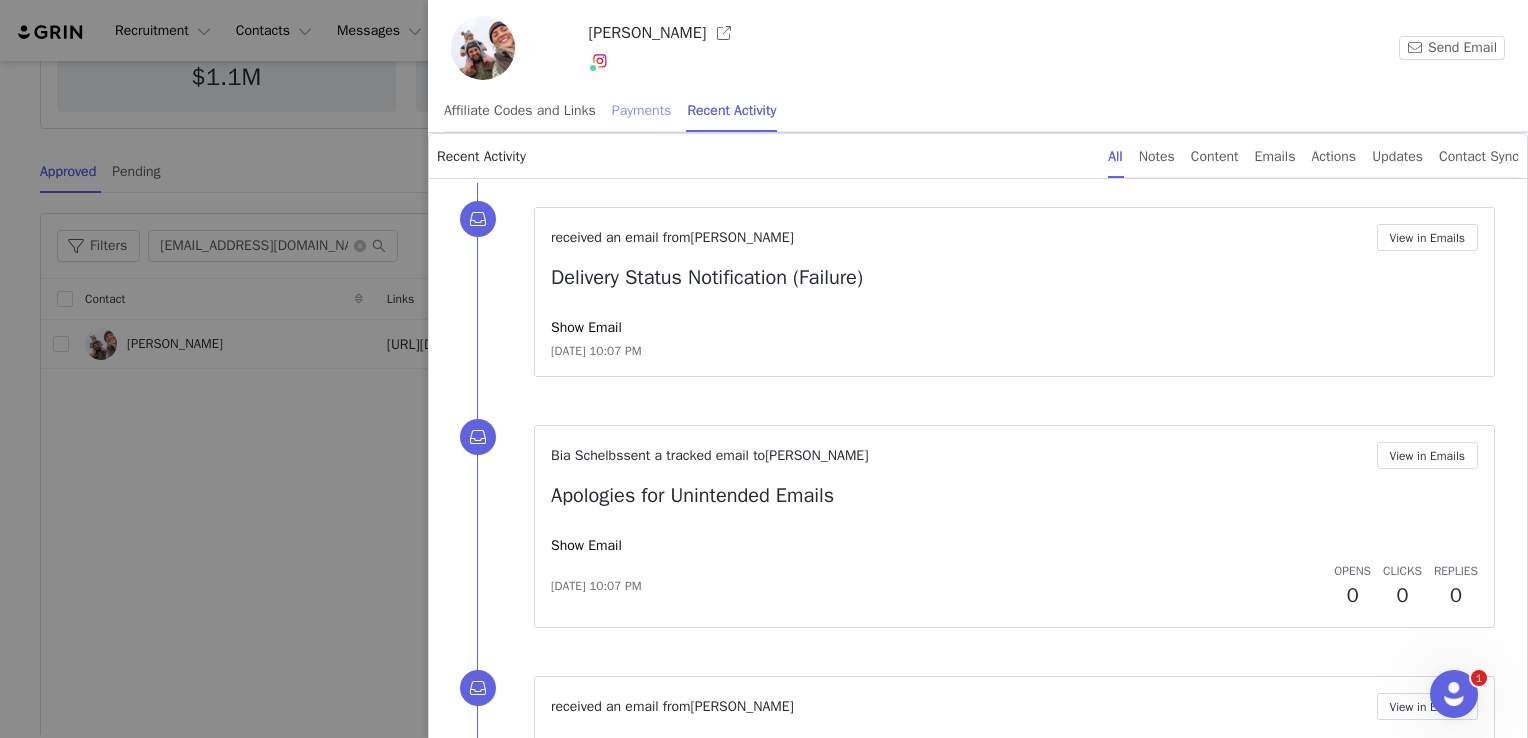 click on "Payments" at bounding box center [642, 110] 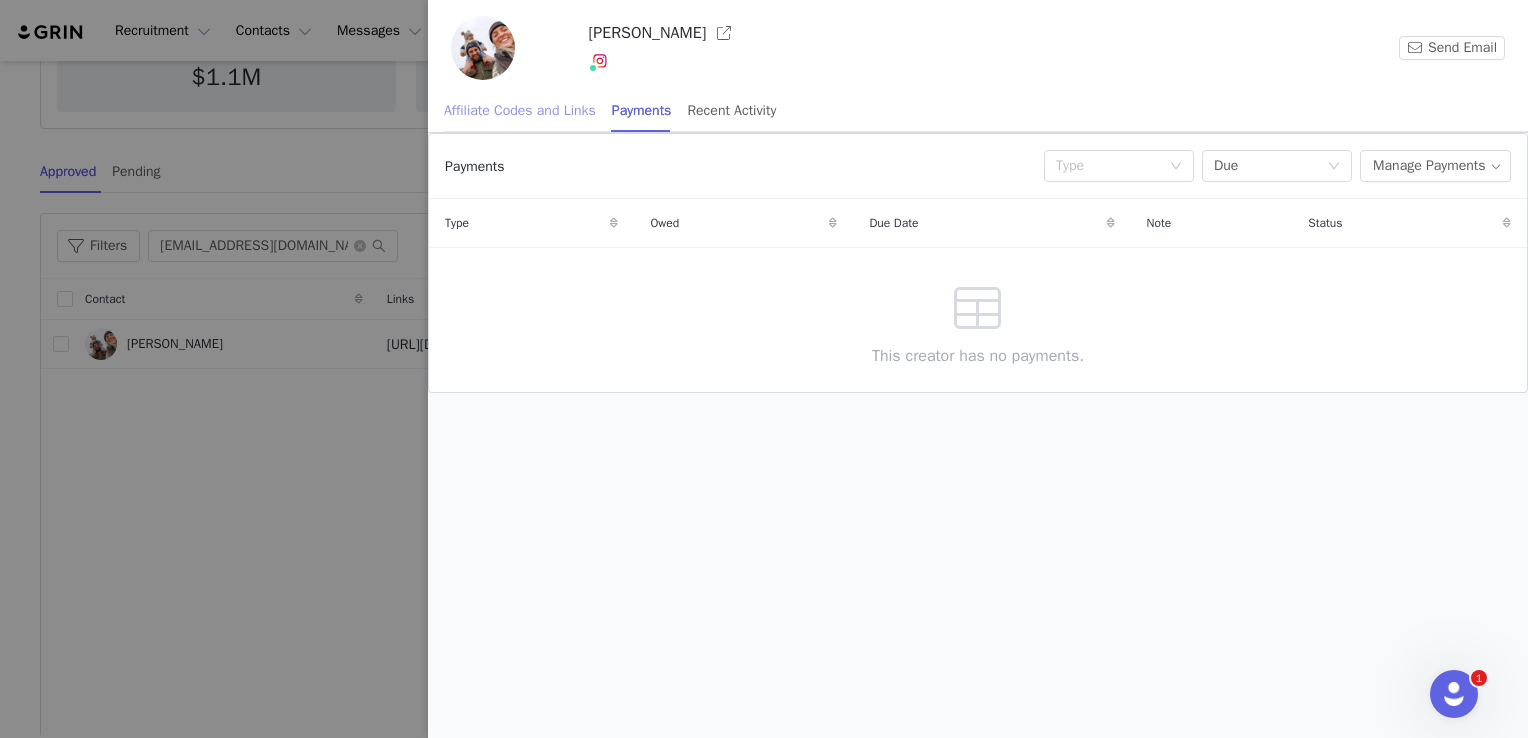click on "Affiliate Codes and Links" at bounding box center [520, 110] 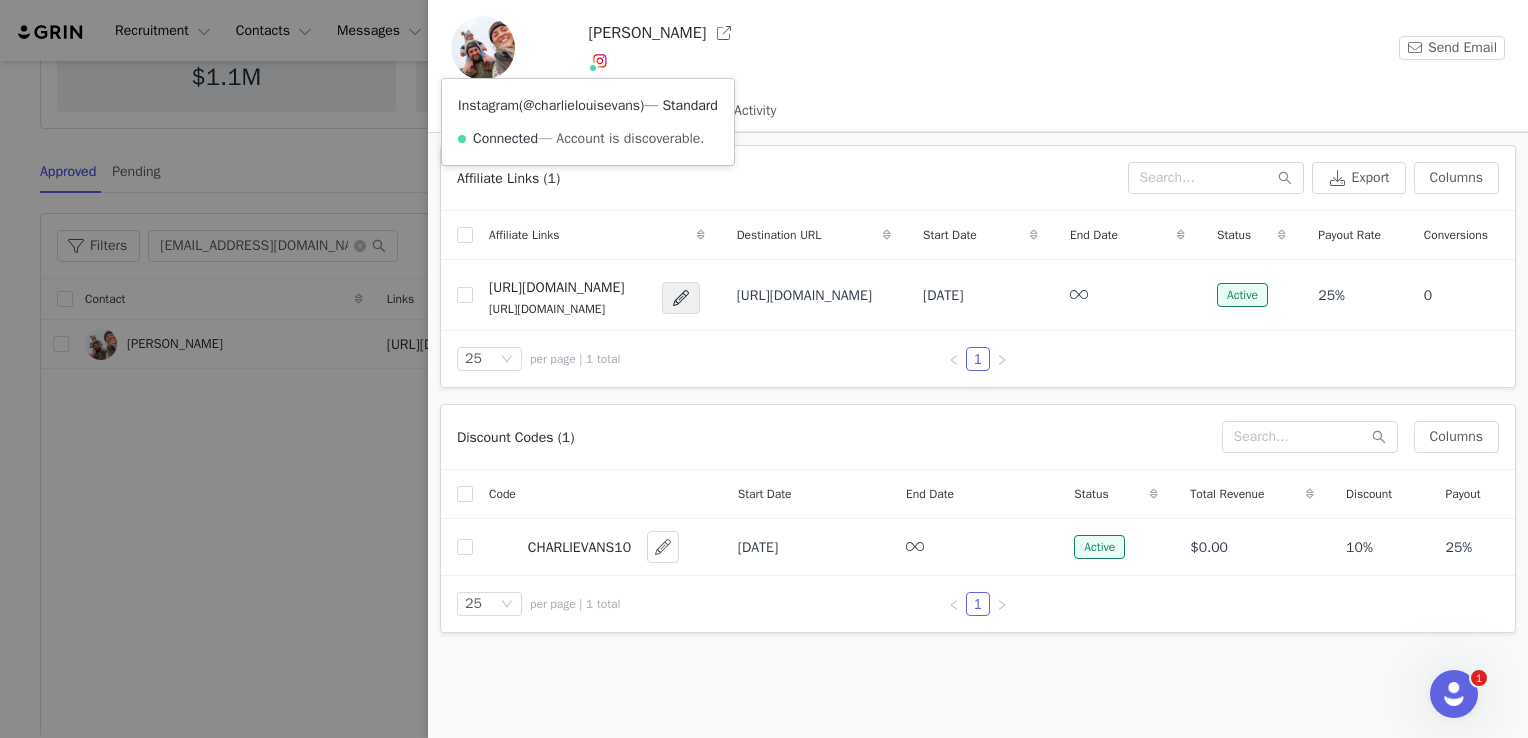 drag, startPoint x: 532, startPoint y: 102, endPoint x: 653, endPoint y: 106, distance: 121.0661 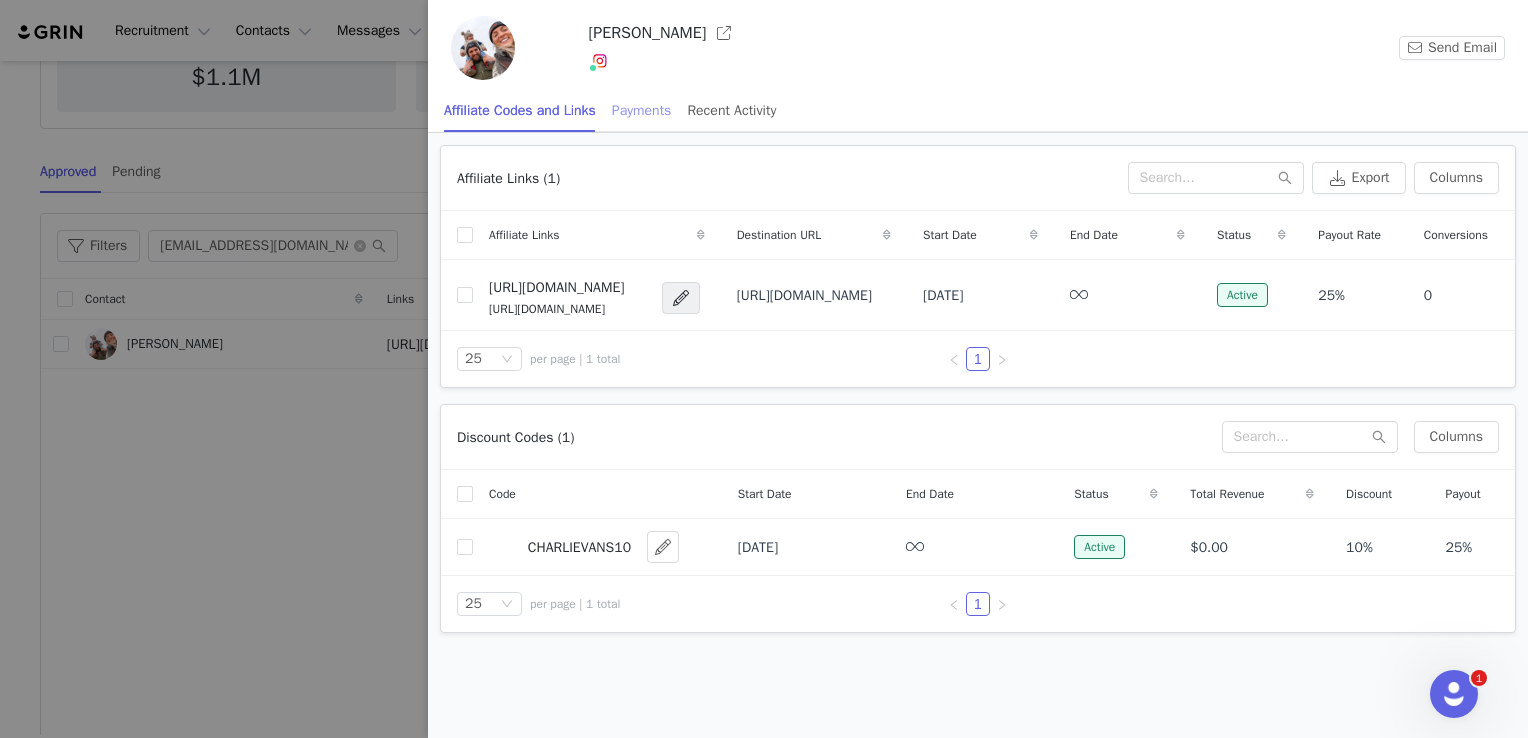 copy on "@charlielouisevans" 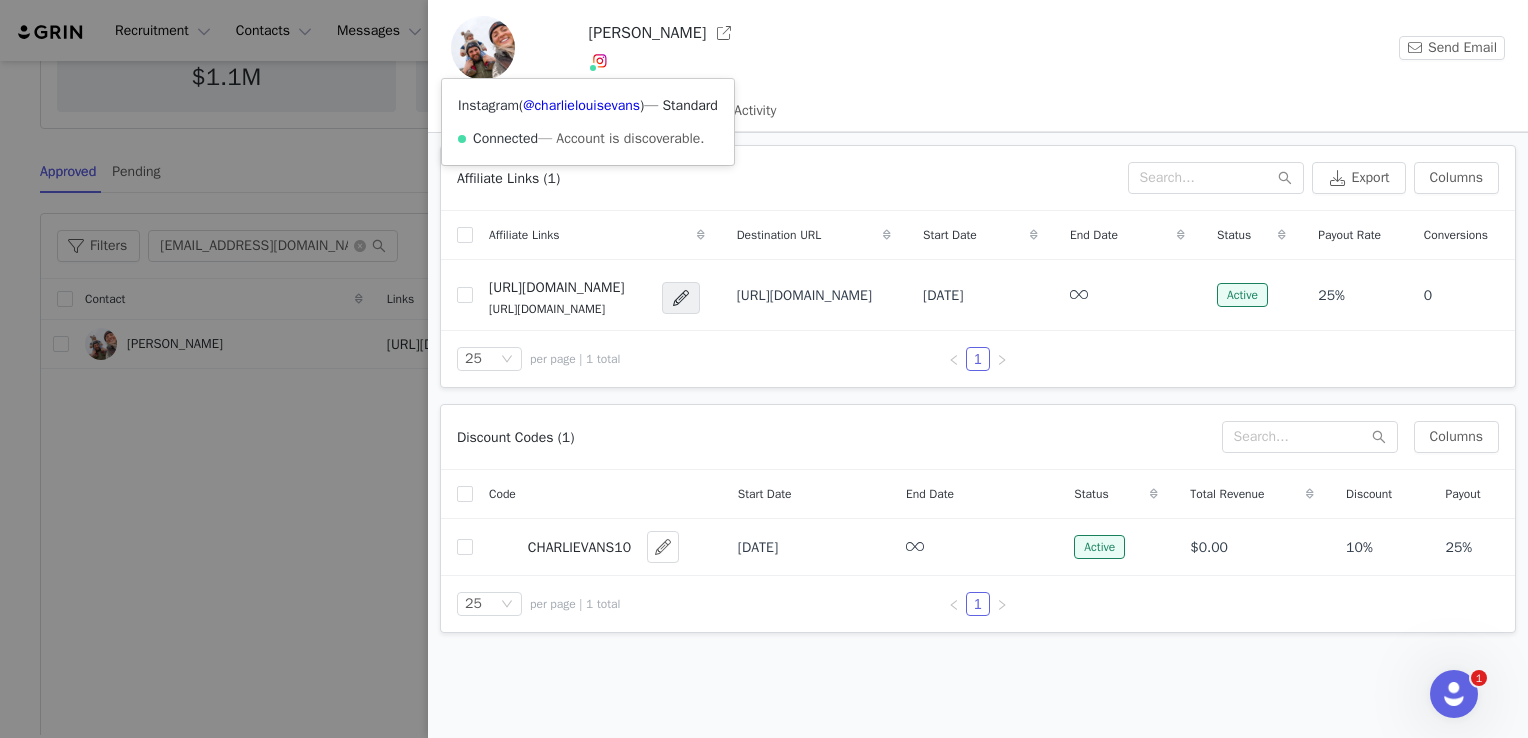 click on "Instagram  (   @charlielouisevans   )   — Standard  Connected  — Account is discoverable." at bounding box center (588, 122) 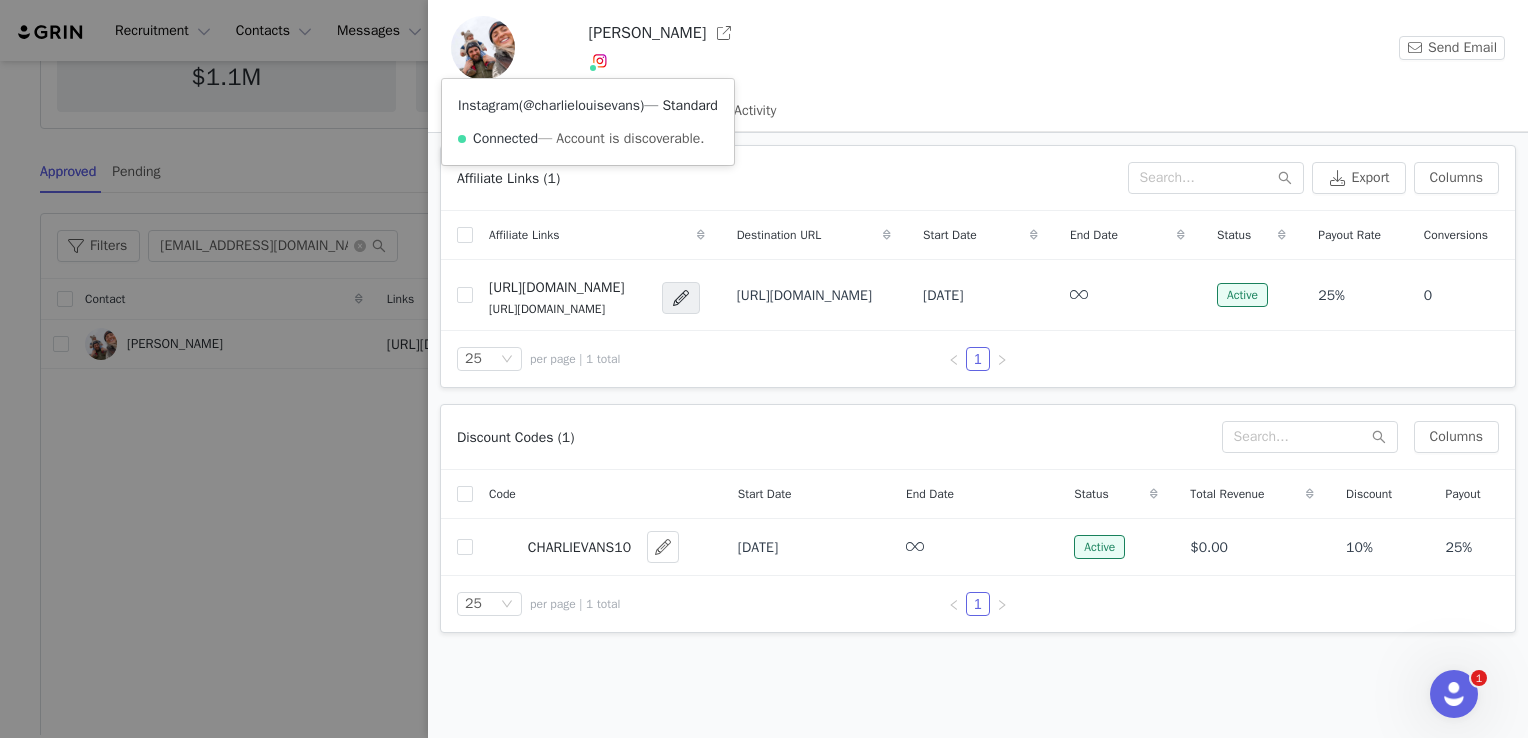 click on "@charlielouisevans" at bounding box center [581, 105] 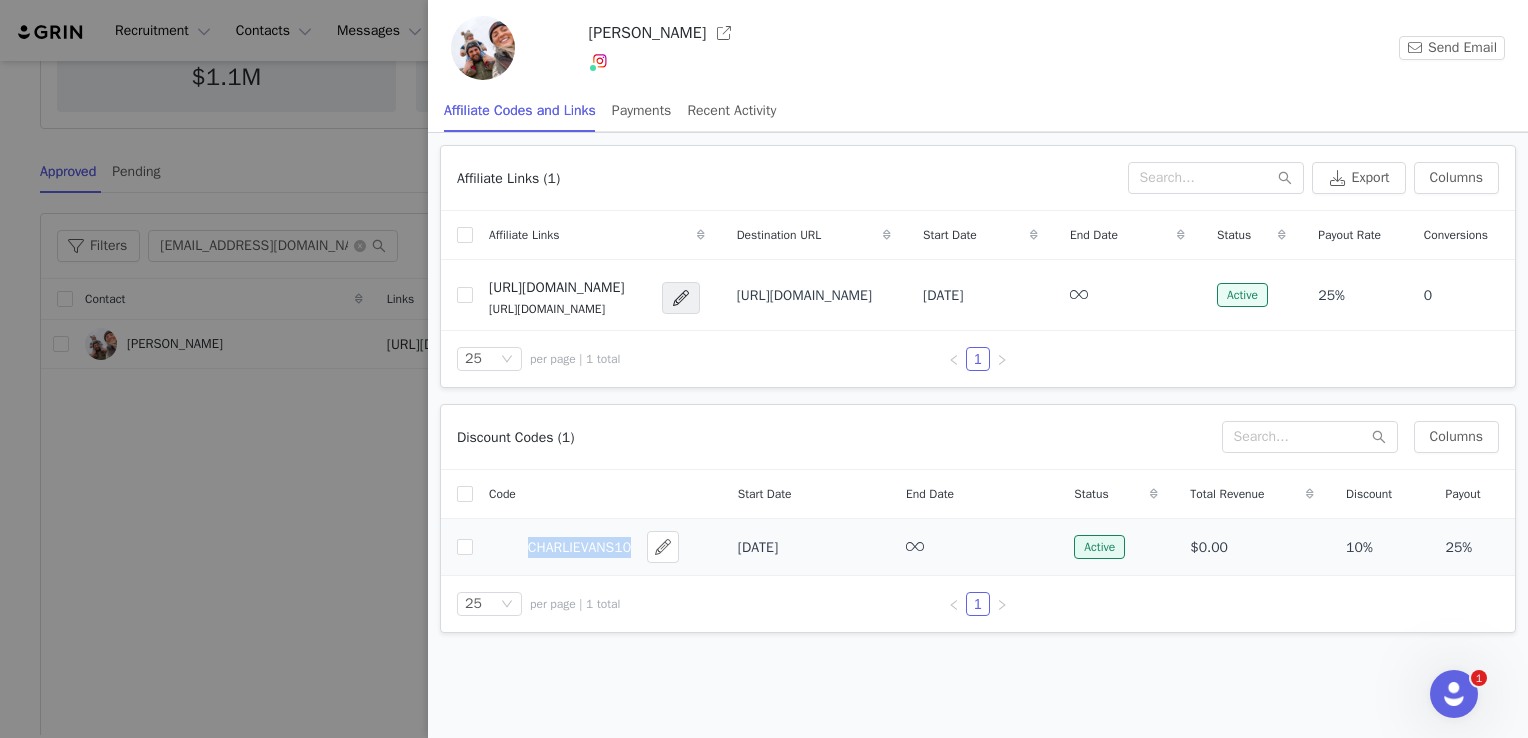 drag, startPoint x: 632, startPoint y: 558, endPoint x: 514, endPoint y: 568, distance: 118.42297 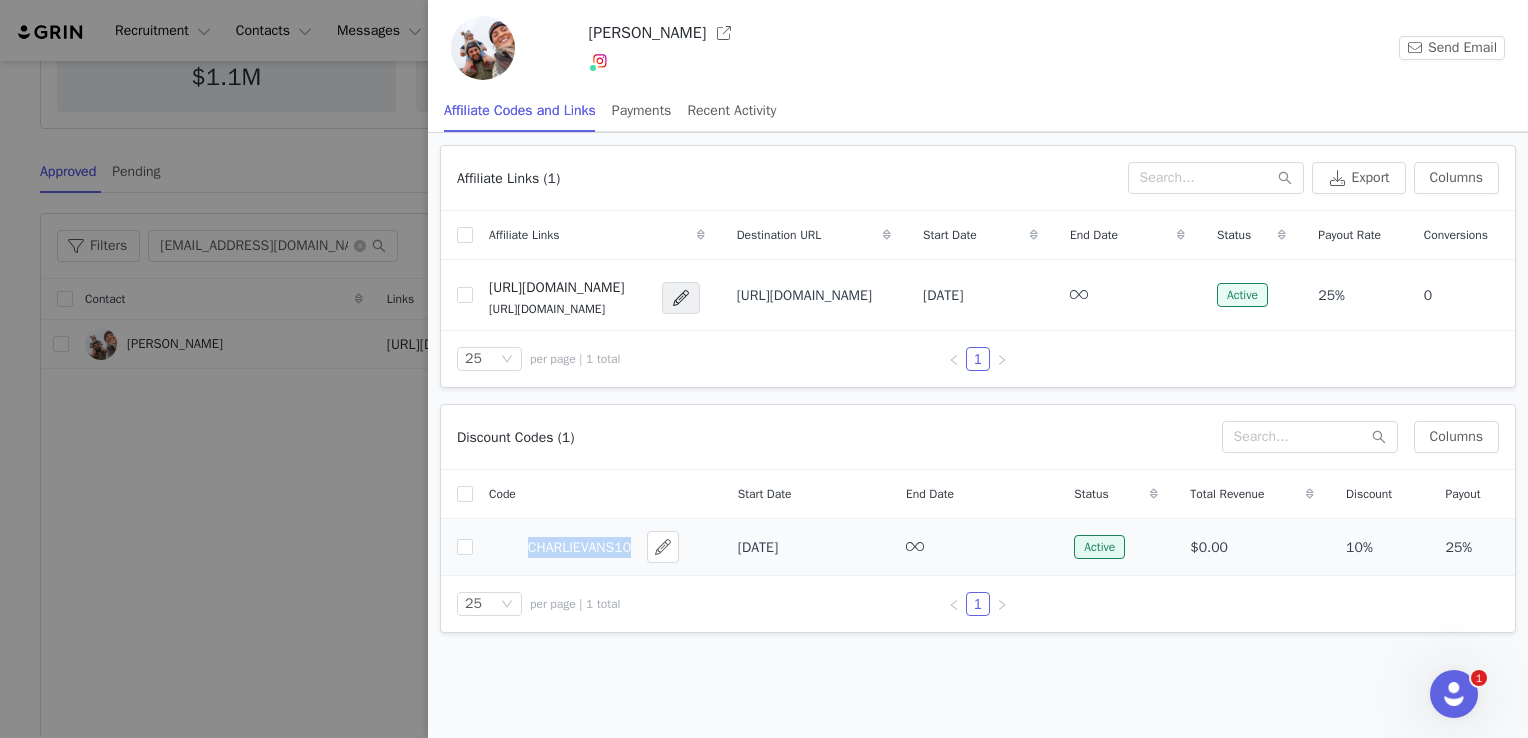 drag, startPoint x: 632, startPoint y: 551, endPoint x: 517, endPoint y: 555, distance: 115.06954 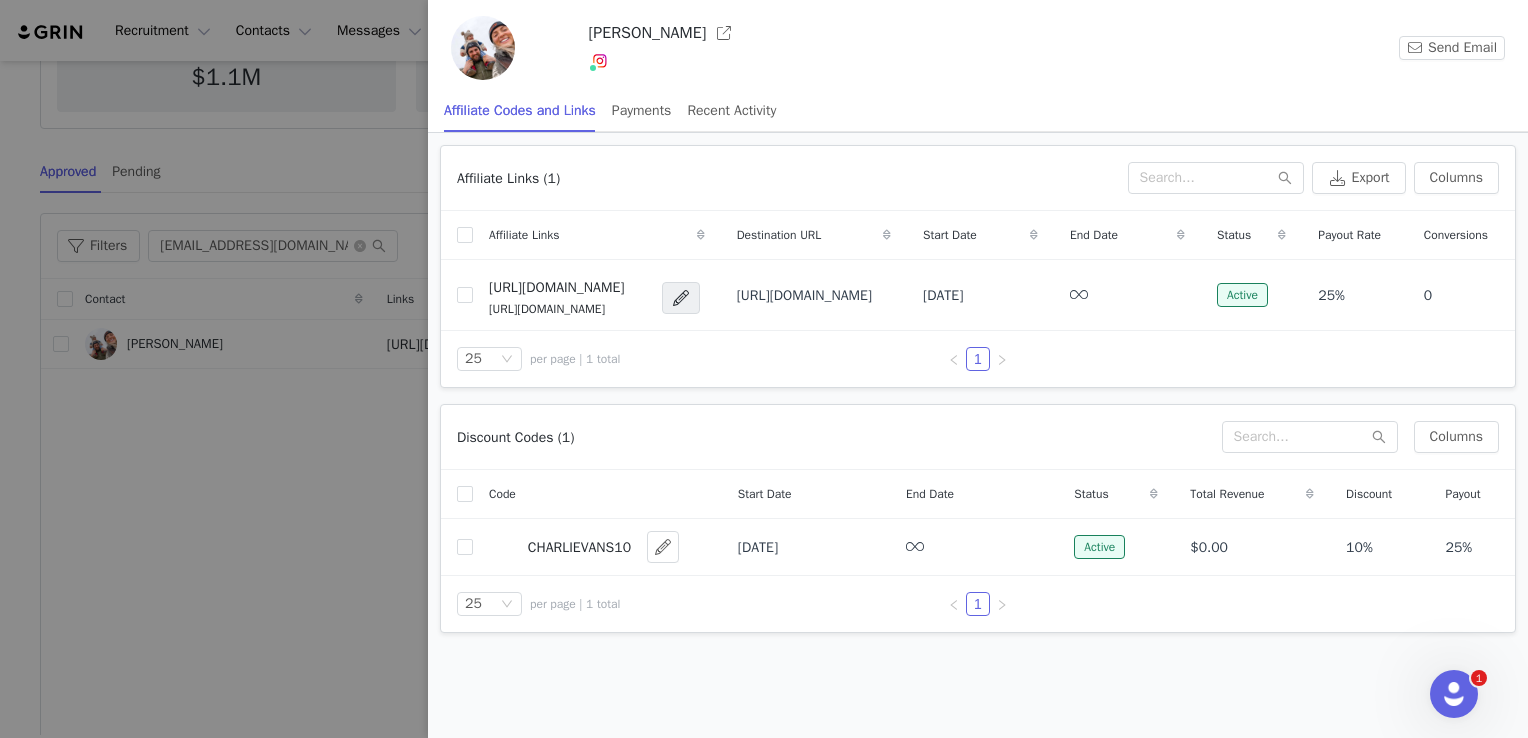 click at bounding box center [764, 369] 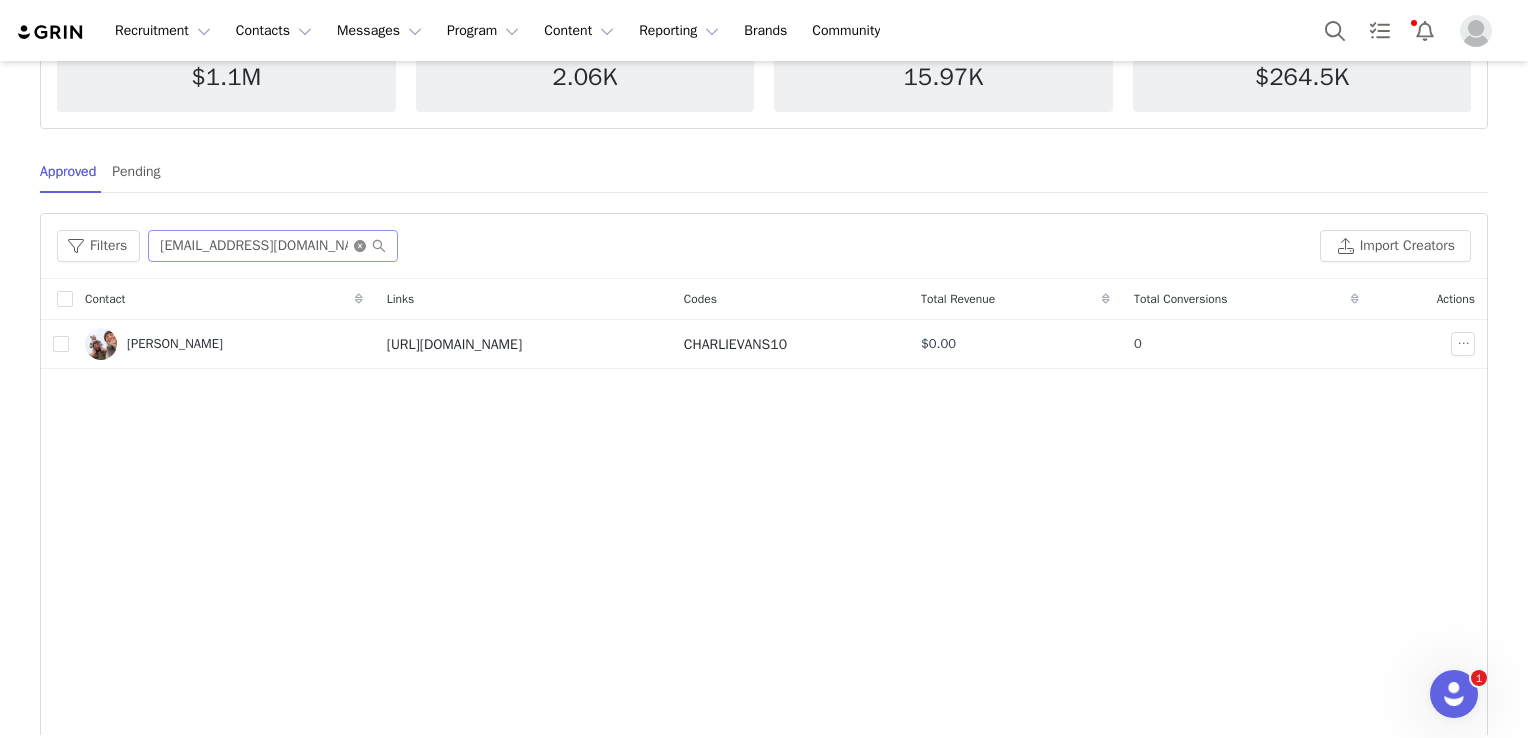 click 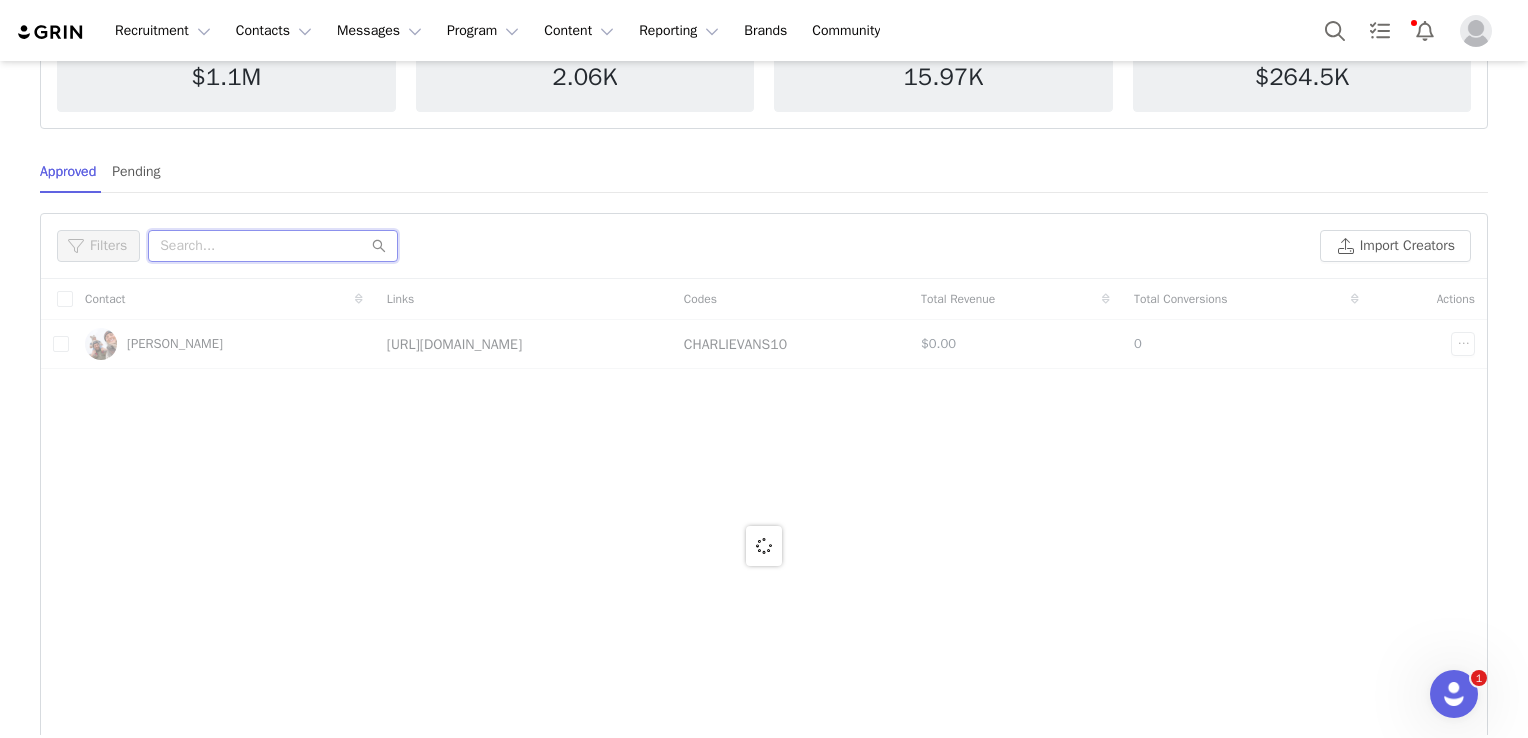 click at bounding box center (273, 246) 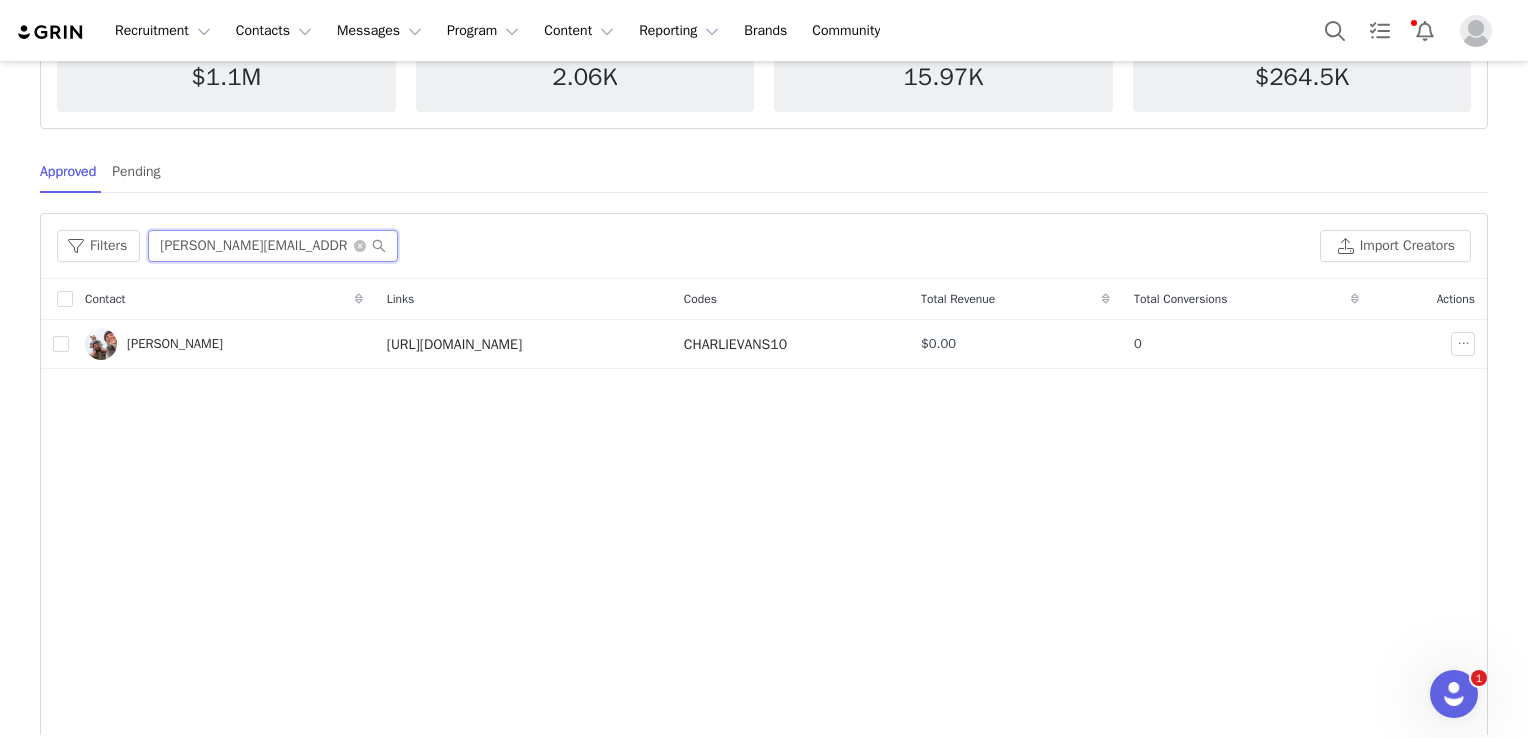 type on "[PERSON_NAME][EMAIL_ADDRESS][DOMAIN_NAME]" 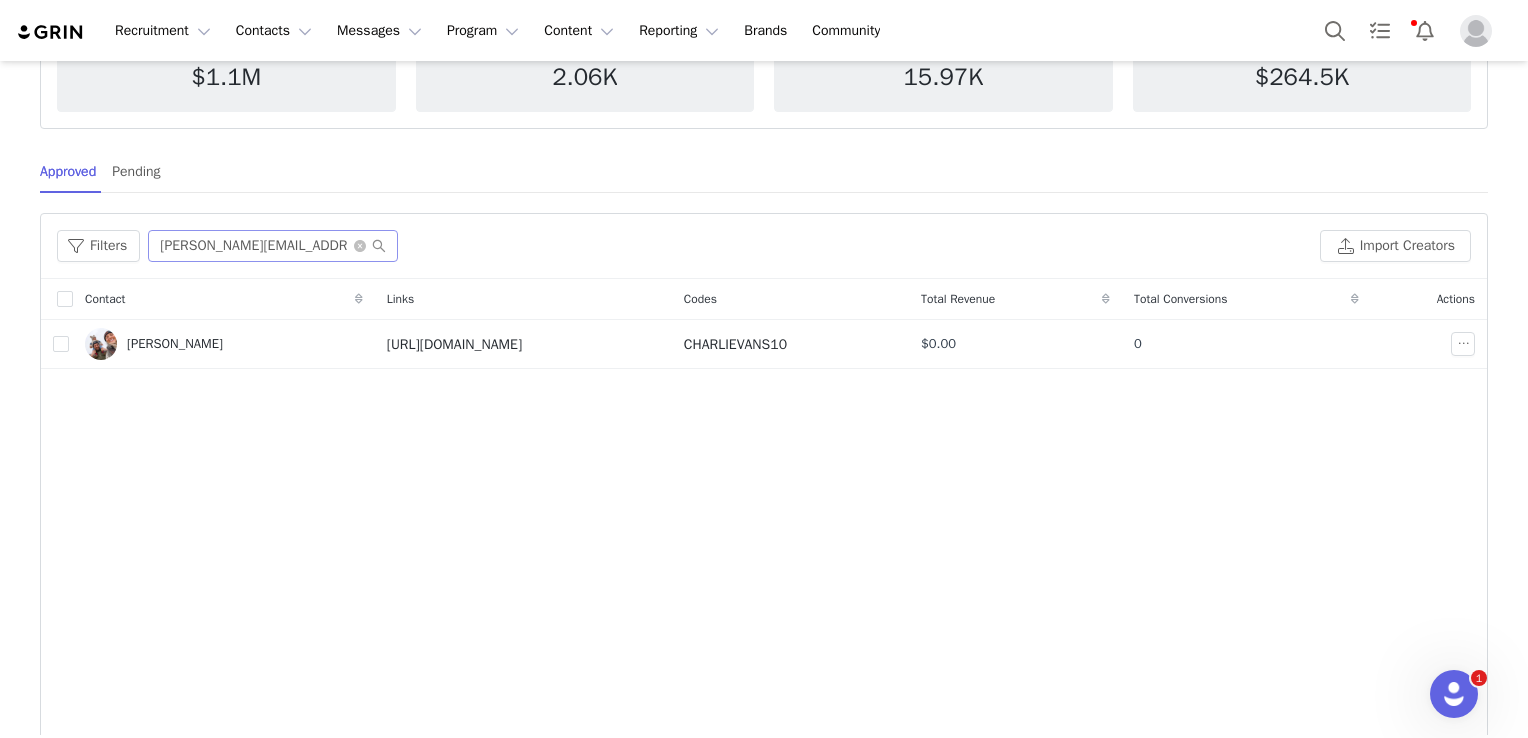 click on "Contact   Links   Codes   Total Revenue   Total Conversions  Actions  [PERSON_NAME]  [URL][DOMAIN_NAME]     CHARLIEVANS10     $0.00 0" at bounding box center (764, 545) 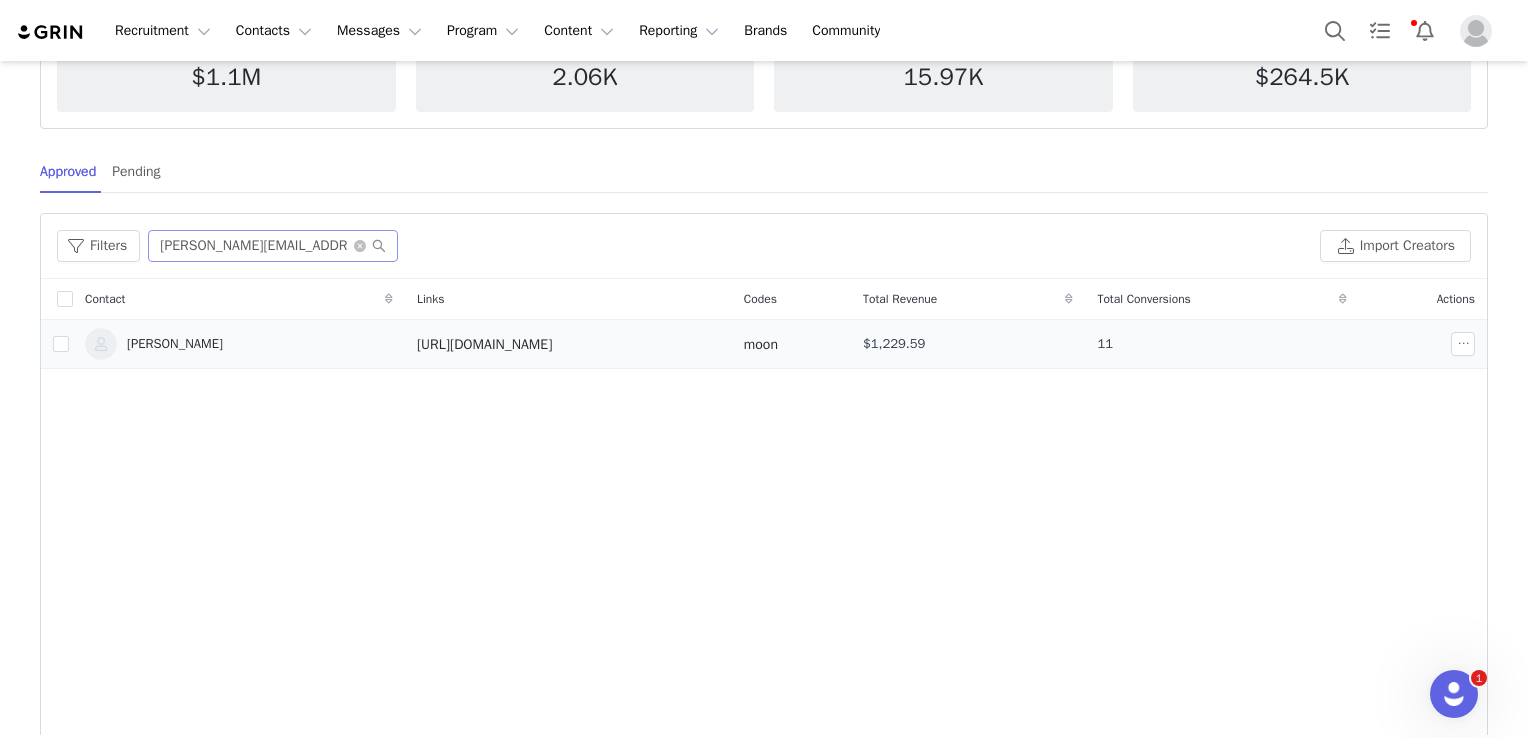 click on "[PERSON_NAME]" at bounding box center [175, 344] 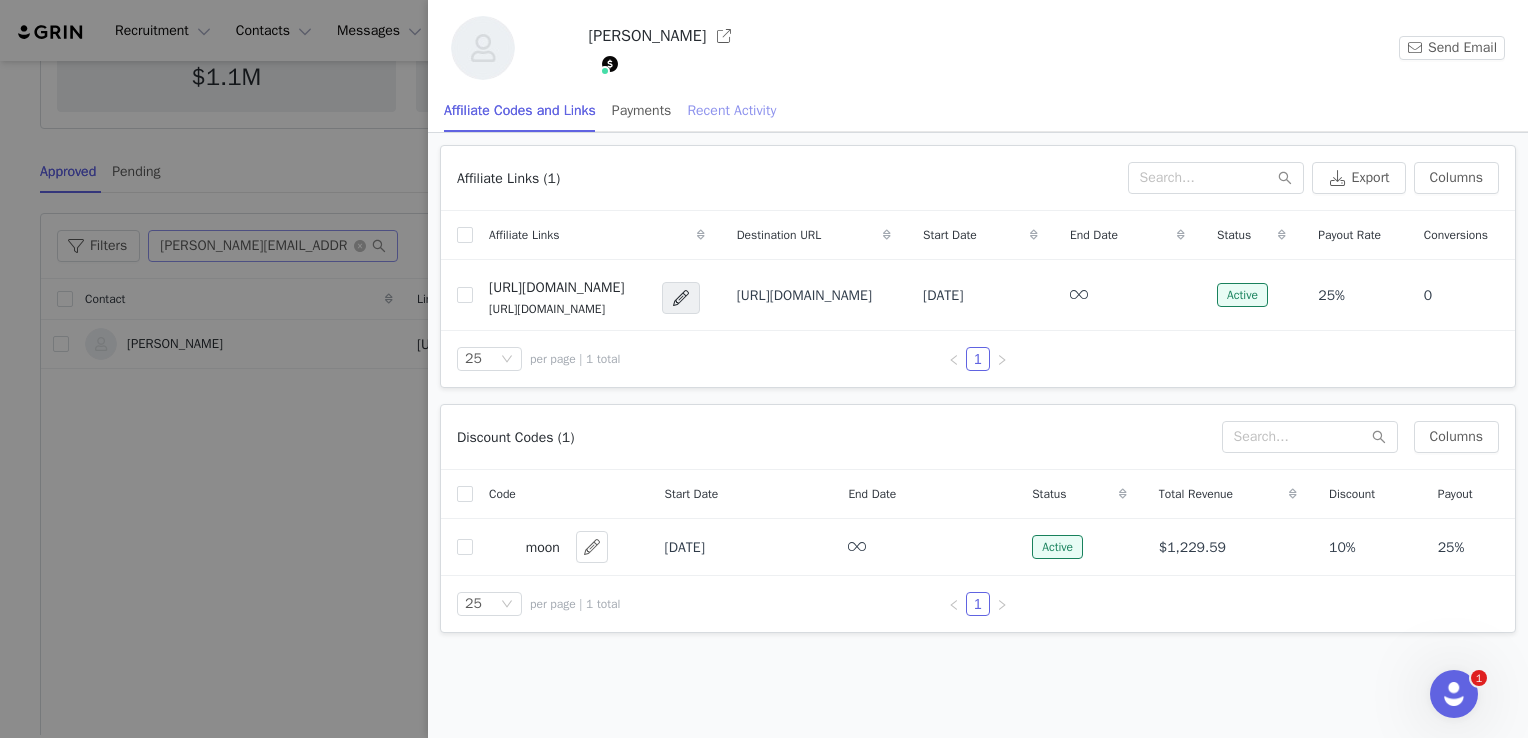 click on "Recent Activity" at bounding box center (731, 110) 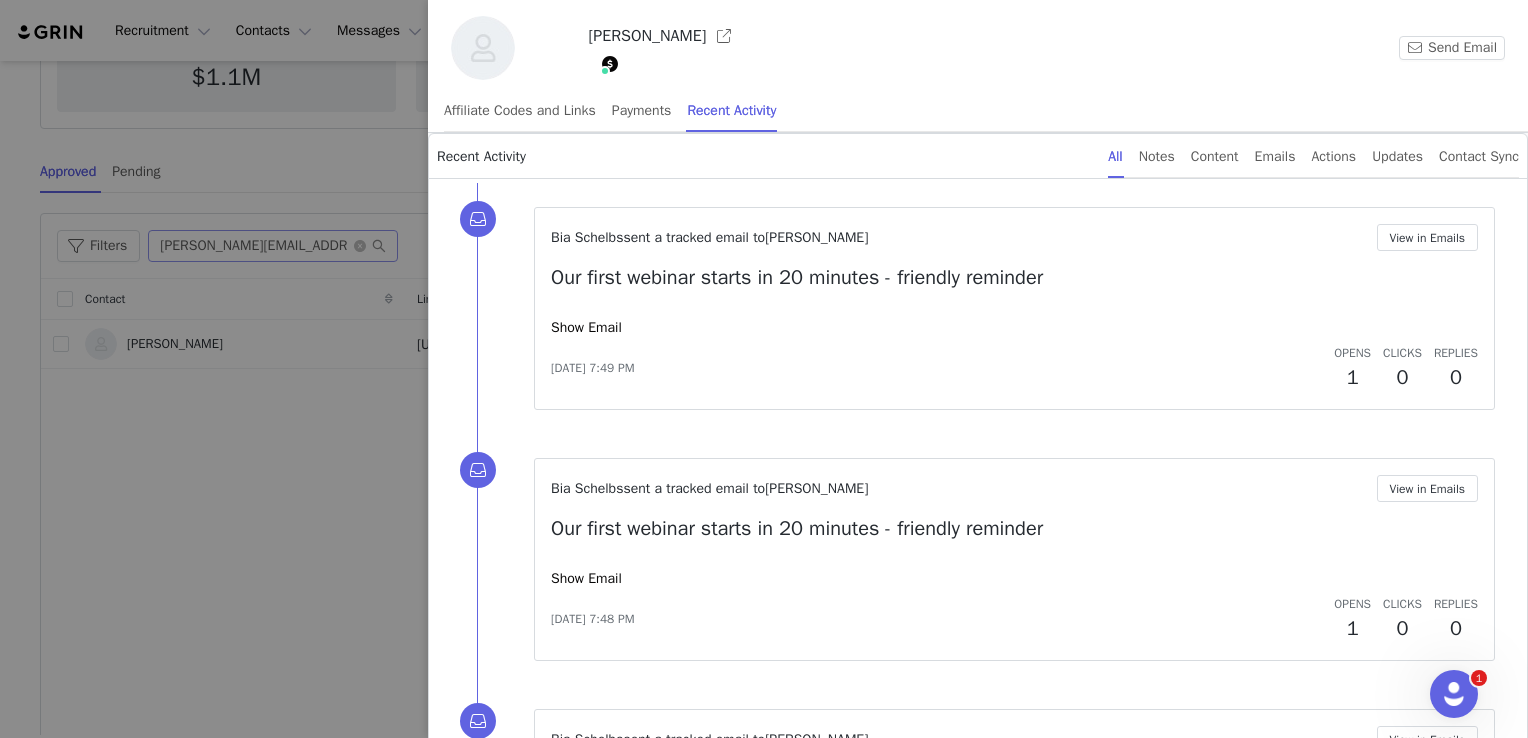 drag, startPoint x: 1509, startPoint y: 274, endPoint x: 1526, endPoint y: 332, distance: 60.440052 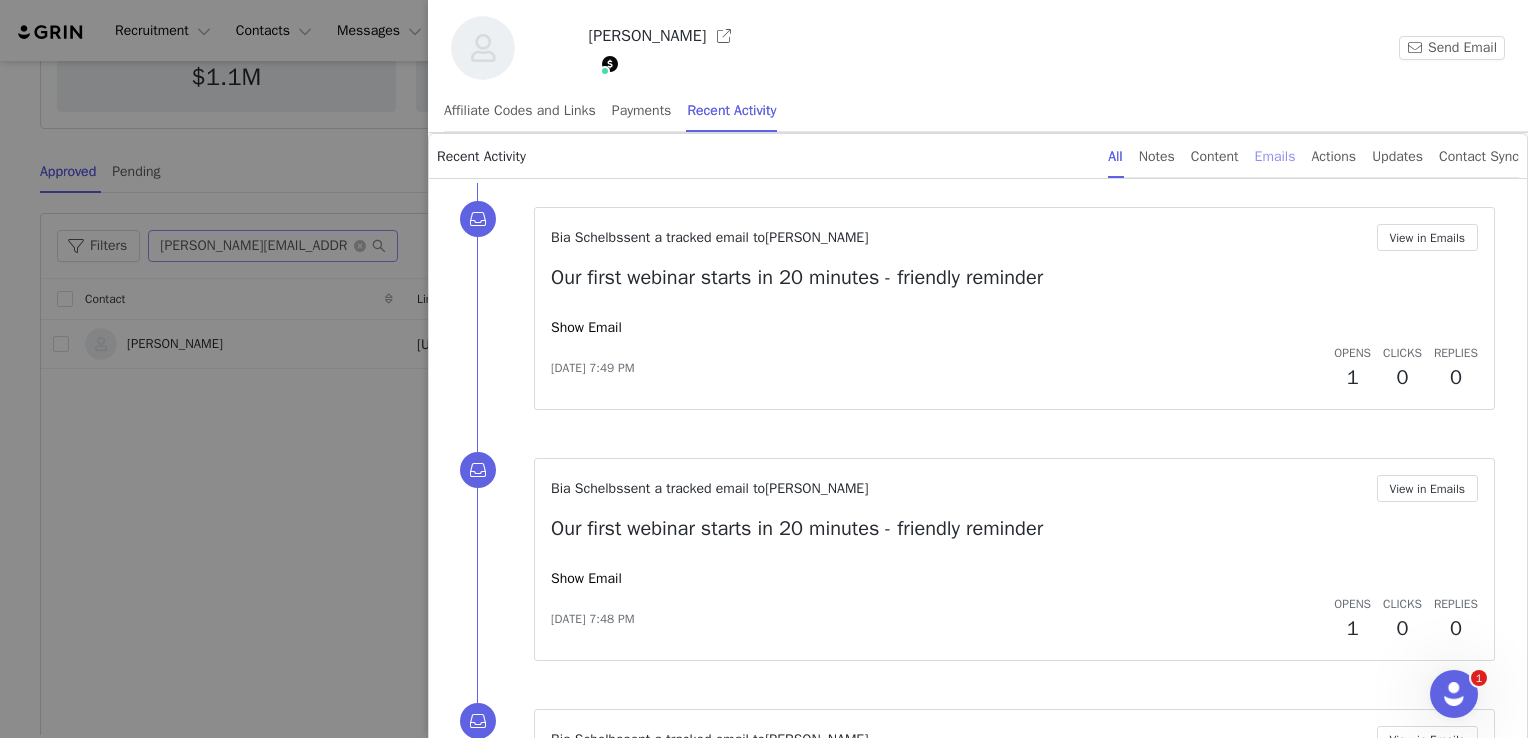 click on "Emails" at bounding box center (1275, 156) 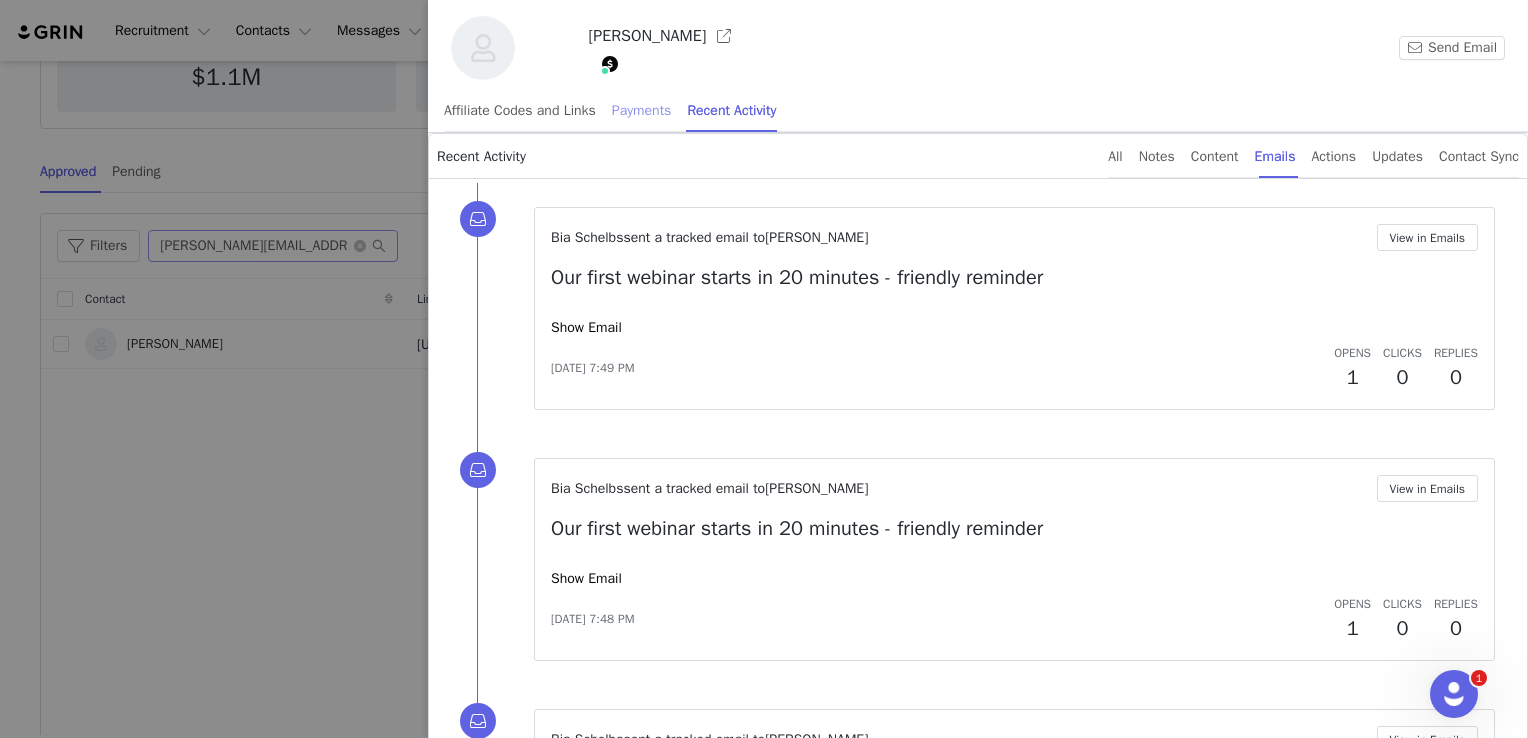 click on "Payments" at bounding box center (642, 110) 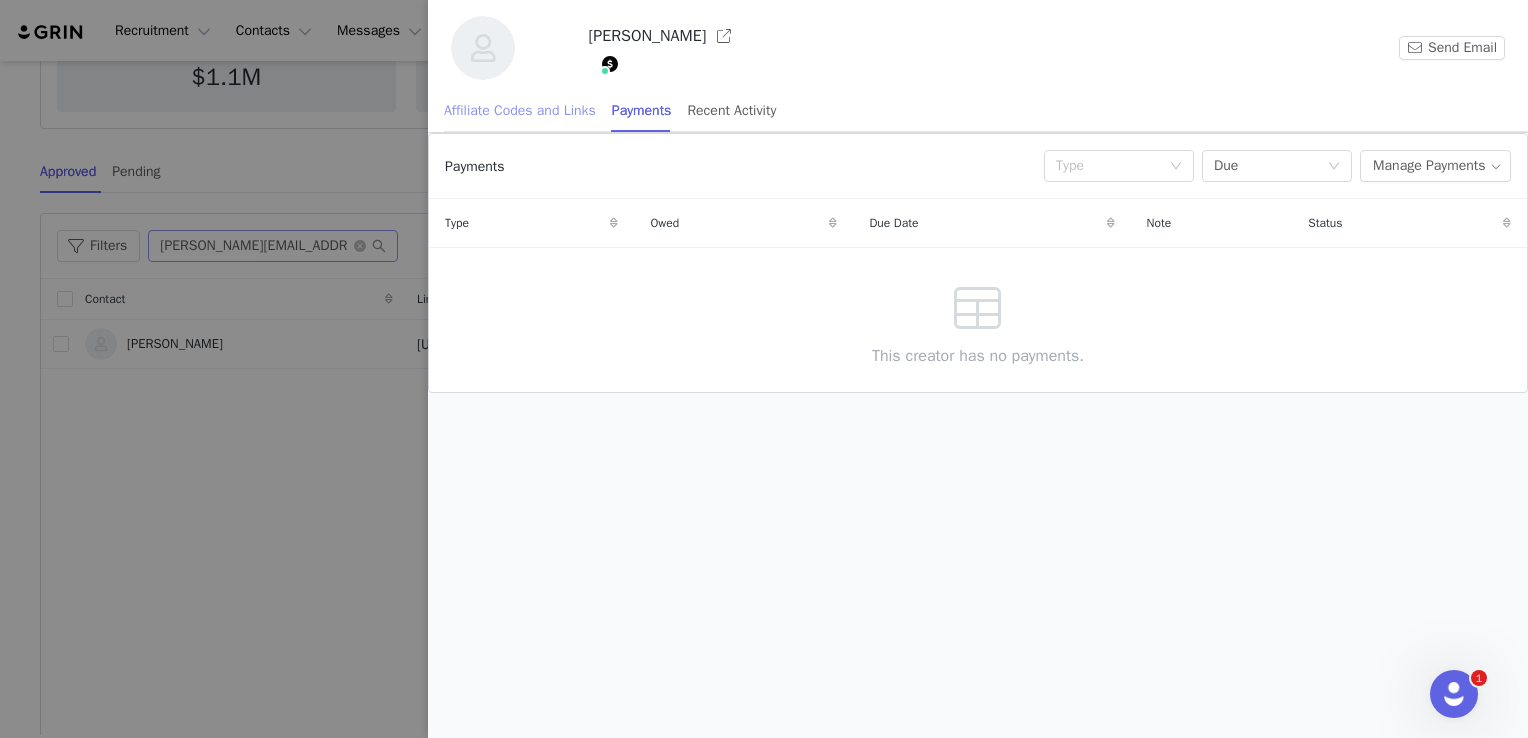 click on "Affiliate Codes and Links" at bounding box center [520, 110] 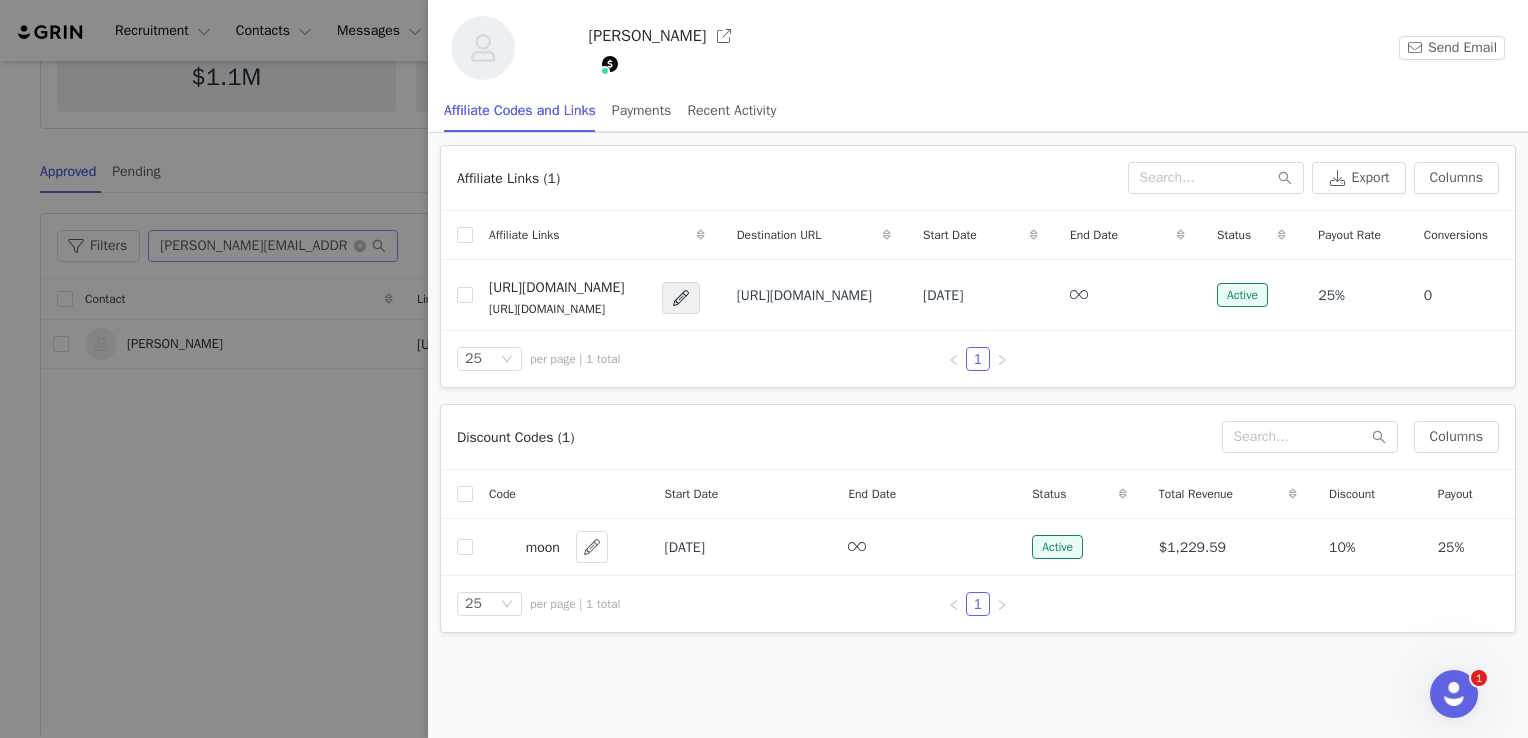 click at bounding box center [610, 64] 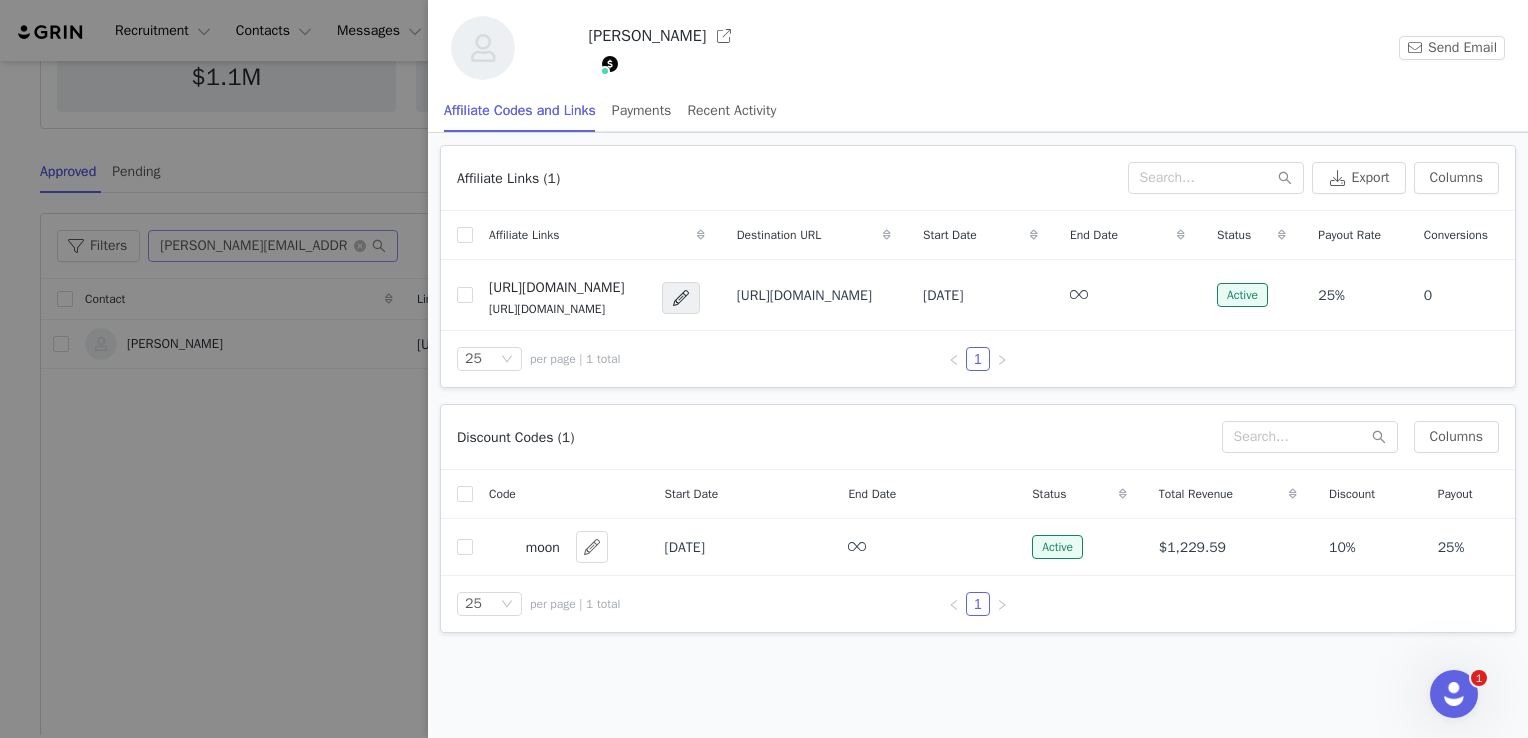 drag, startPoint x: 719, startPoint y: 41, endPoint x: 584, endPoint y: 34, distance: 135.18137 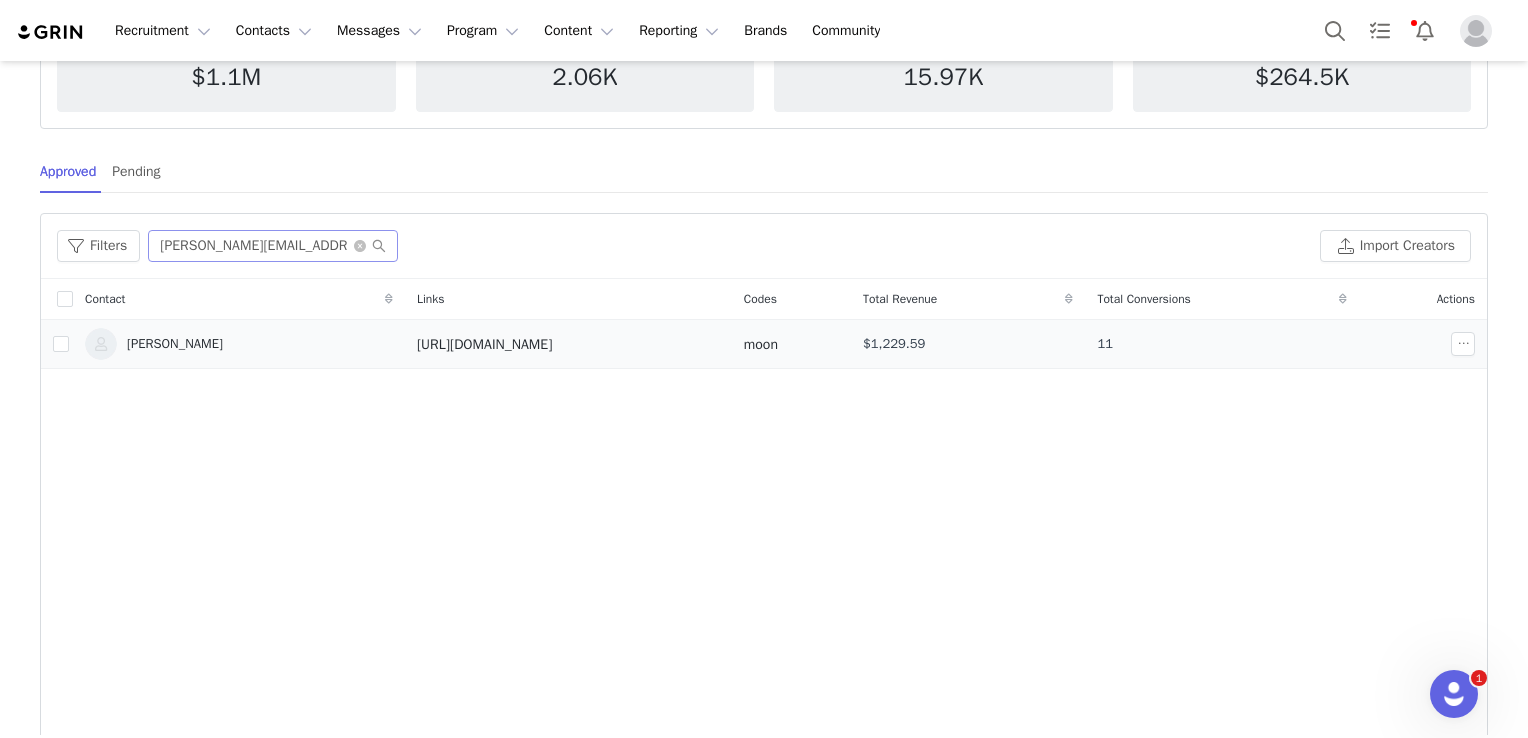 click on "[PERSON_NAME]" at bounding box center [175, 344] 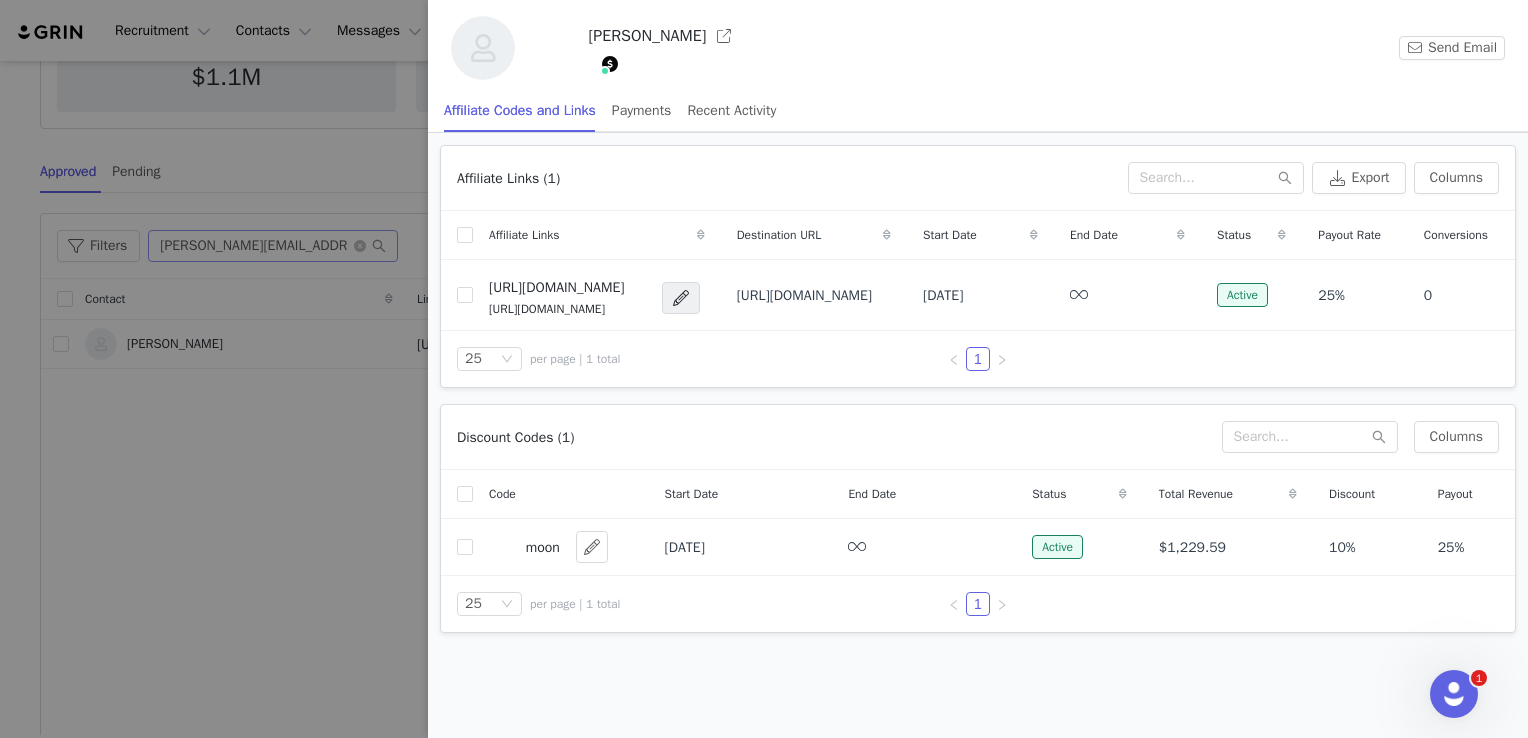 click at bounding box center (610, 64) 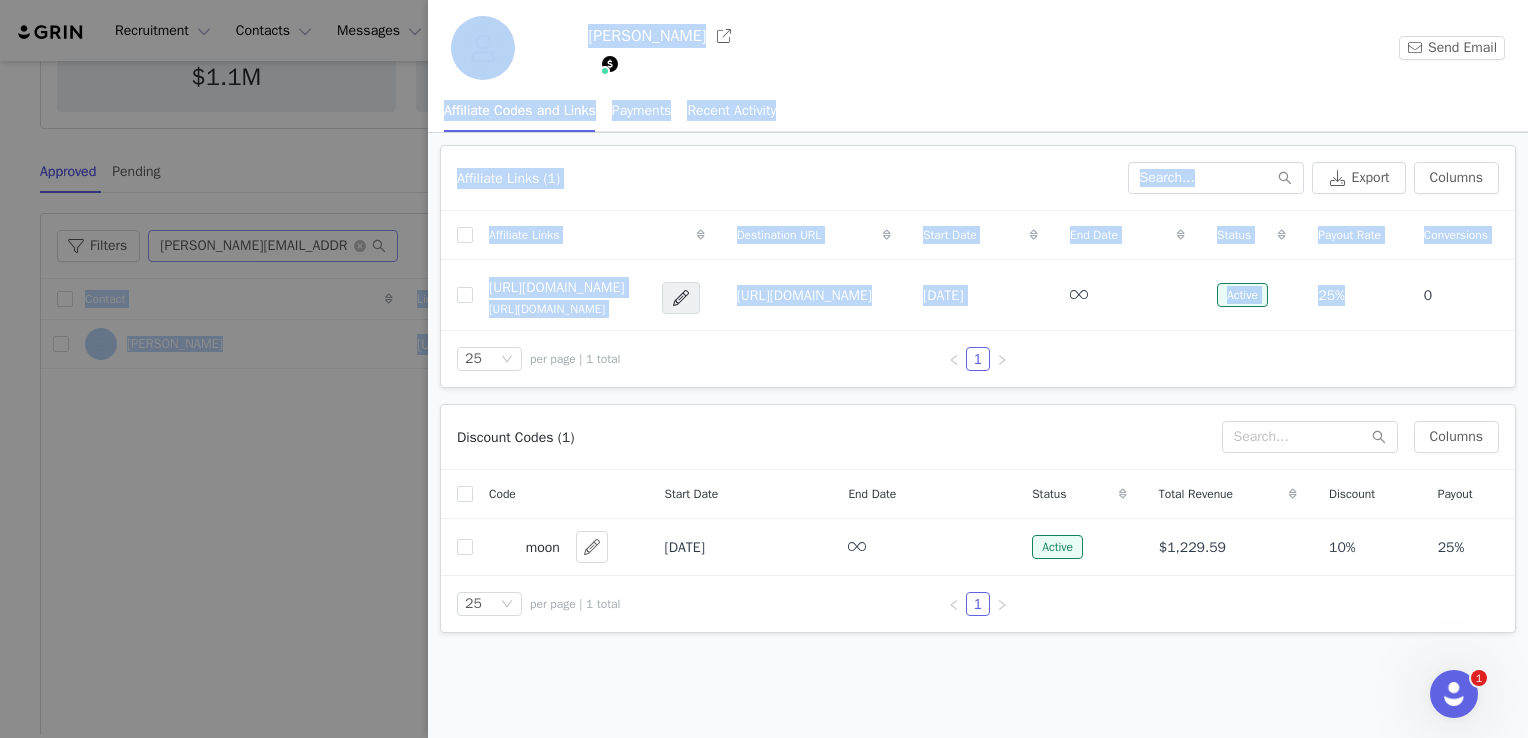 drag, startPoint x: 1527, startPoint y: 322, endPoint x: 1527, endPoint y: 503, distance: 181 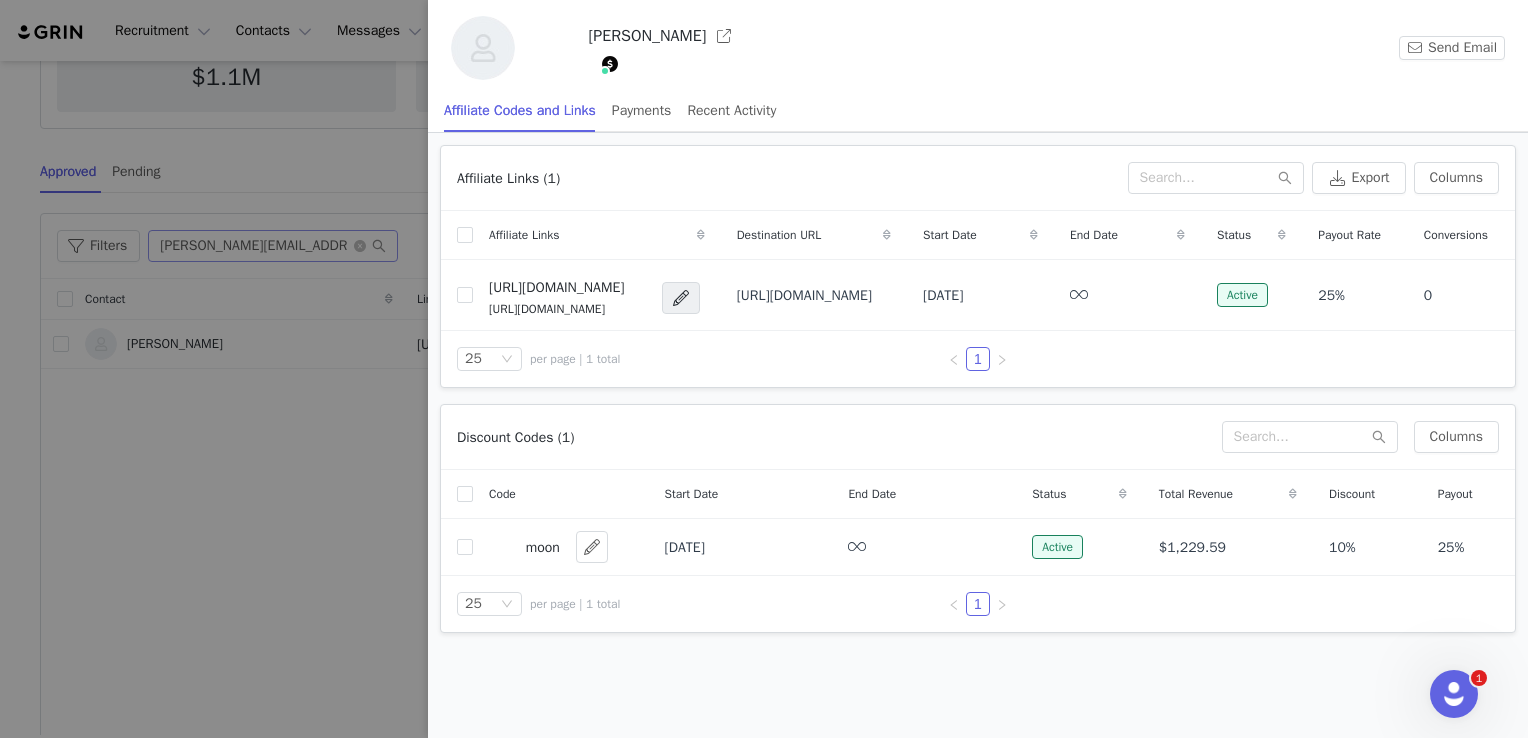 click at bounding box center (483, 48) 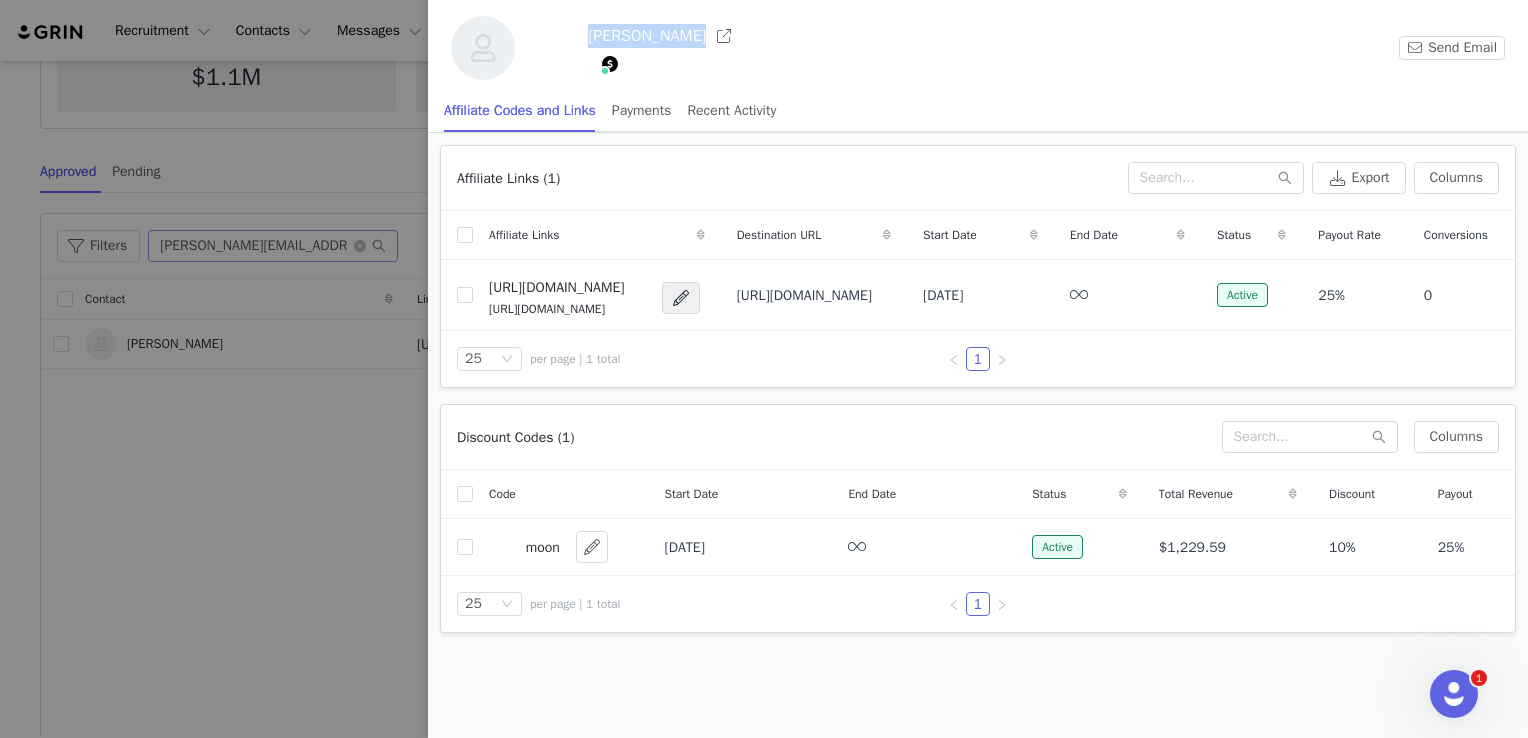 drag, startPoint x: 616, startPoint y: 45, endPoint x: 601, endPoint y: 73, distance: 31.764761 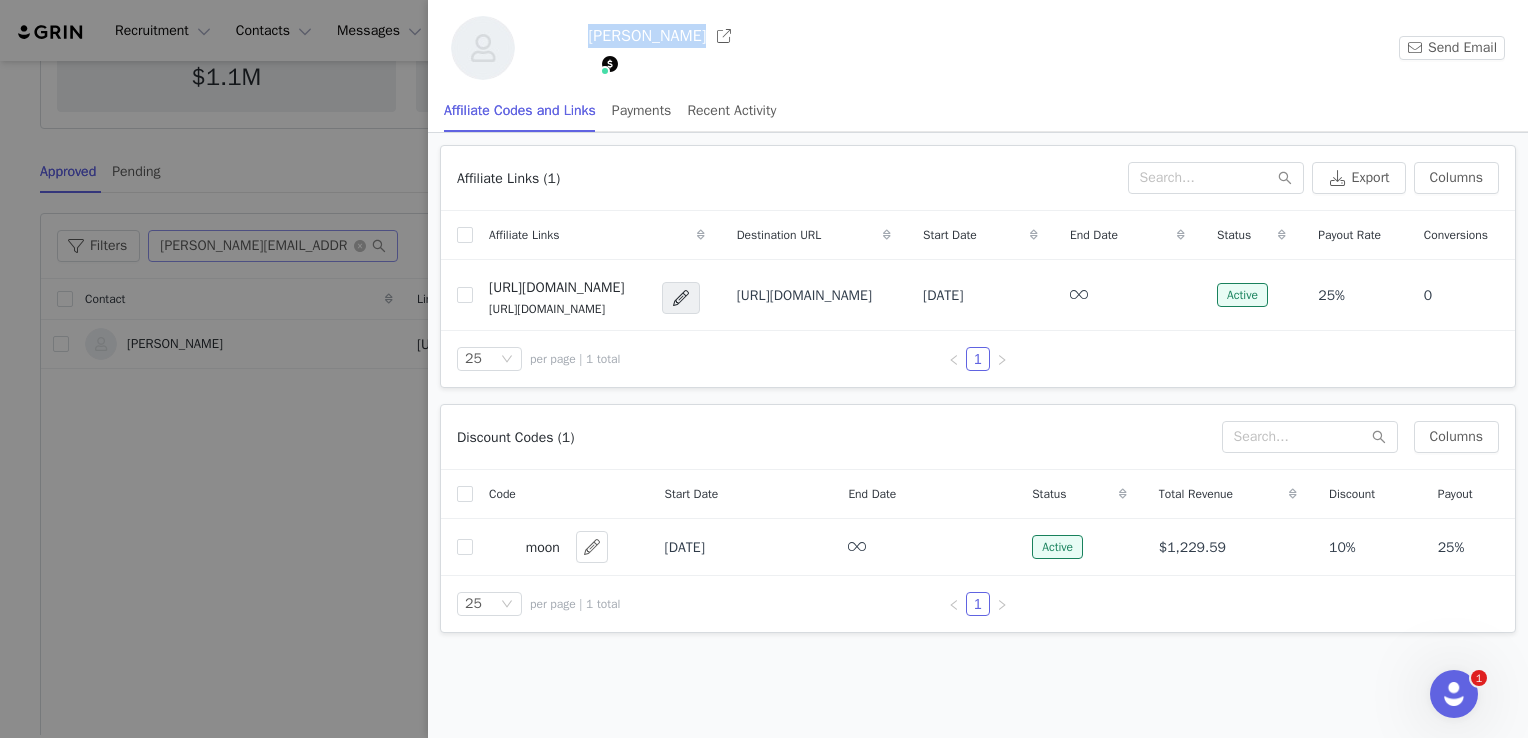 click at bounding box center (610, 64) 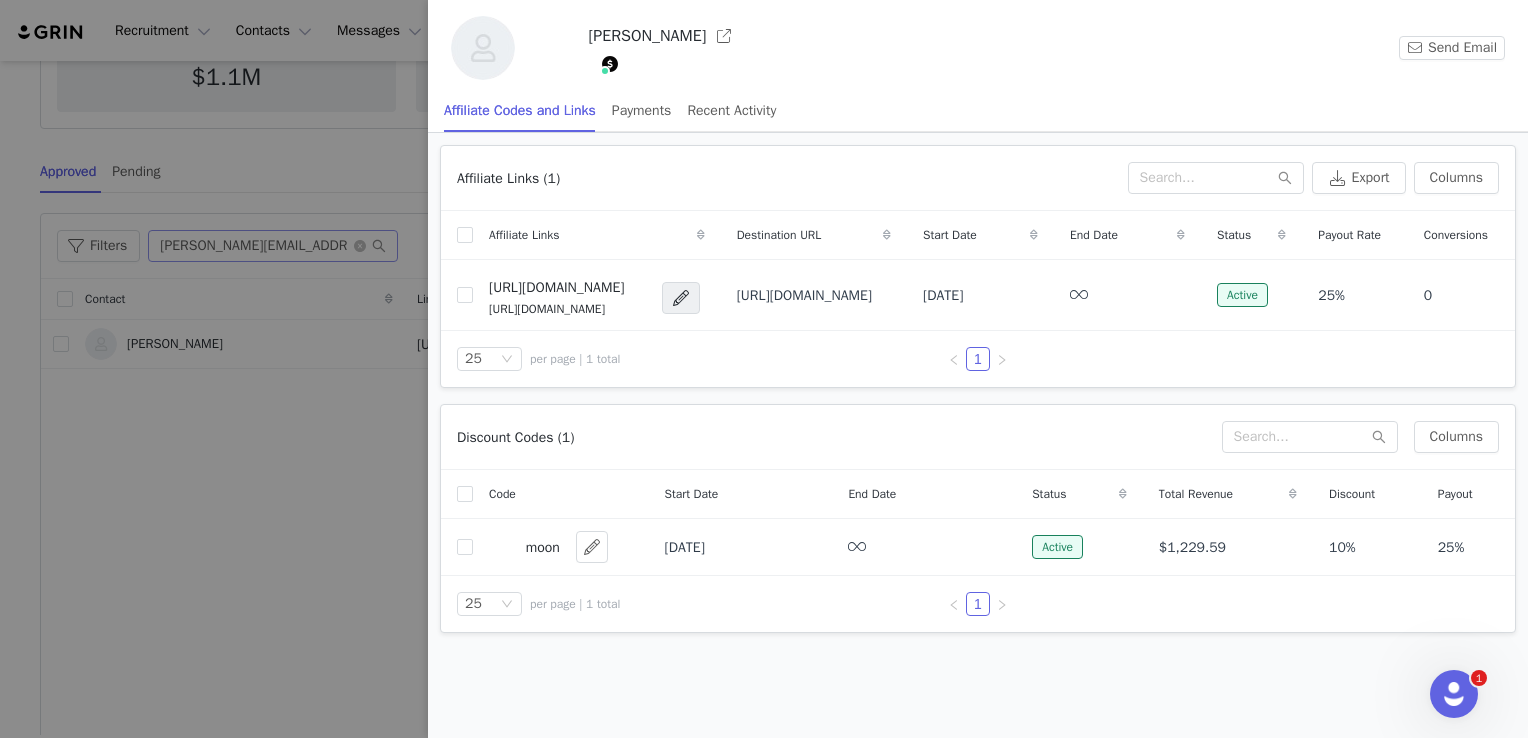 click at bounding box center (610, 64) 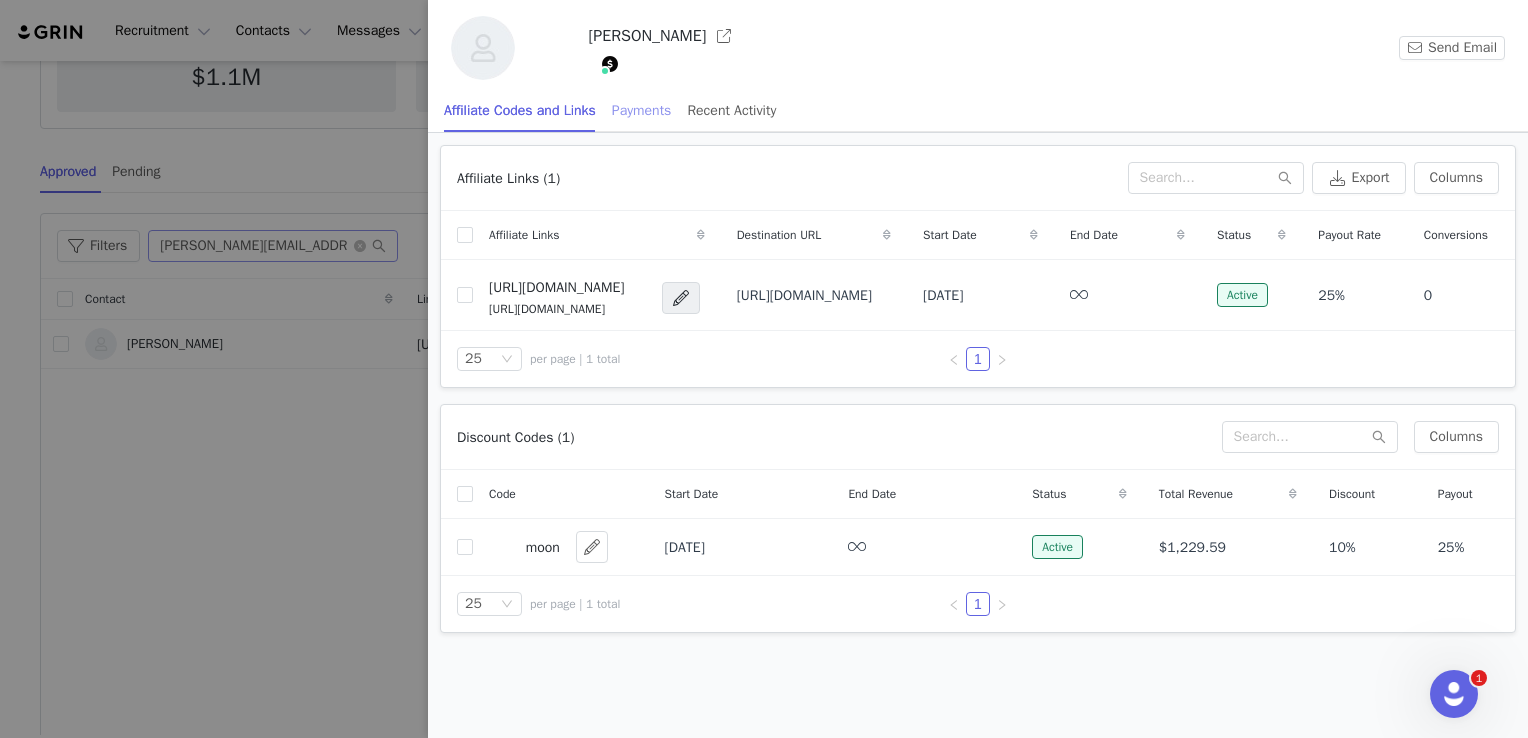 click on "Payments" at bounding box center (642, 110) 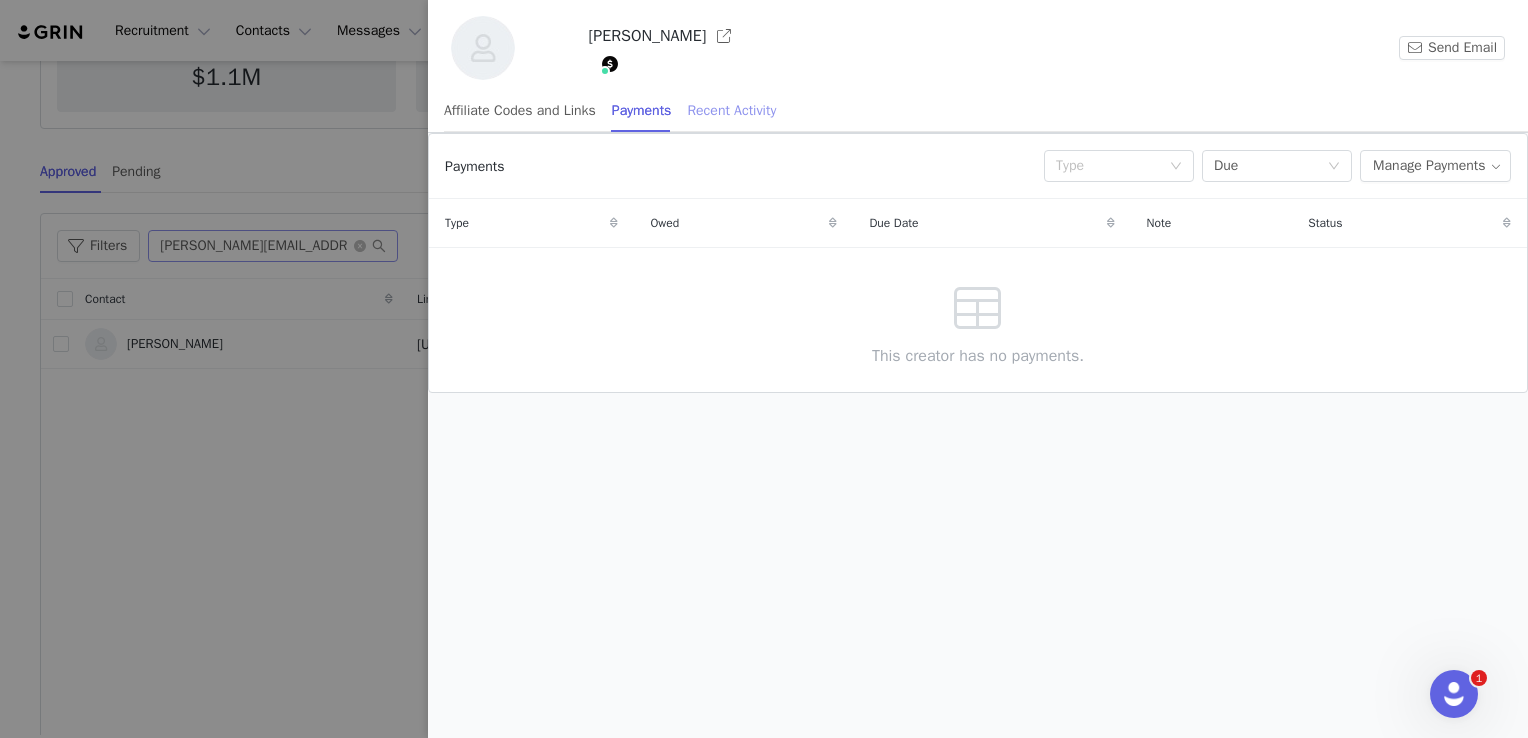 click on "Recent Activity" at bounding box center (731, 110) 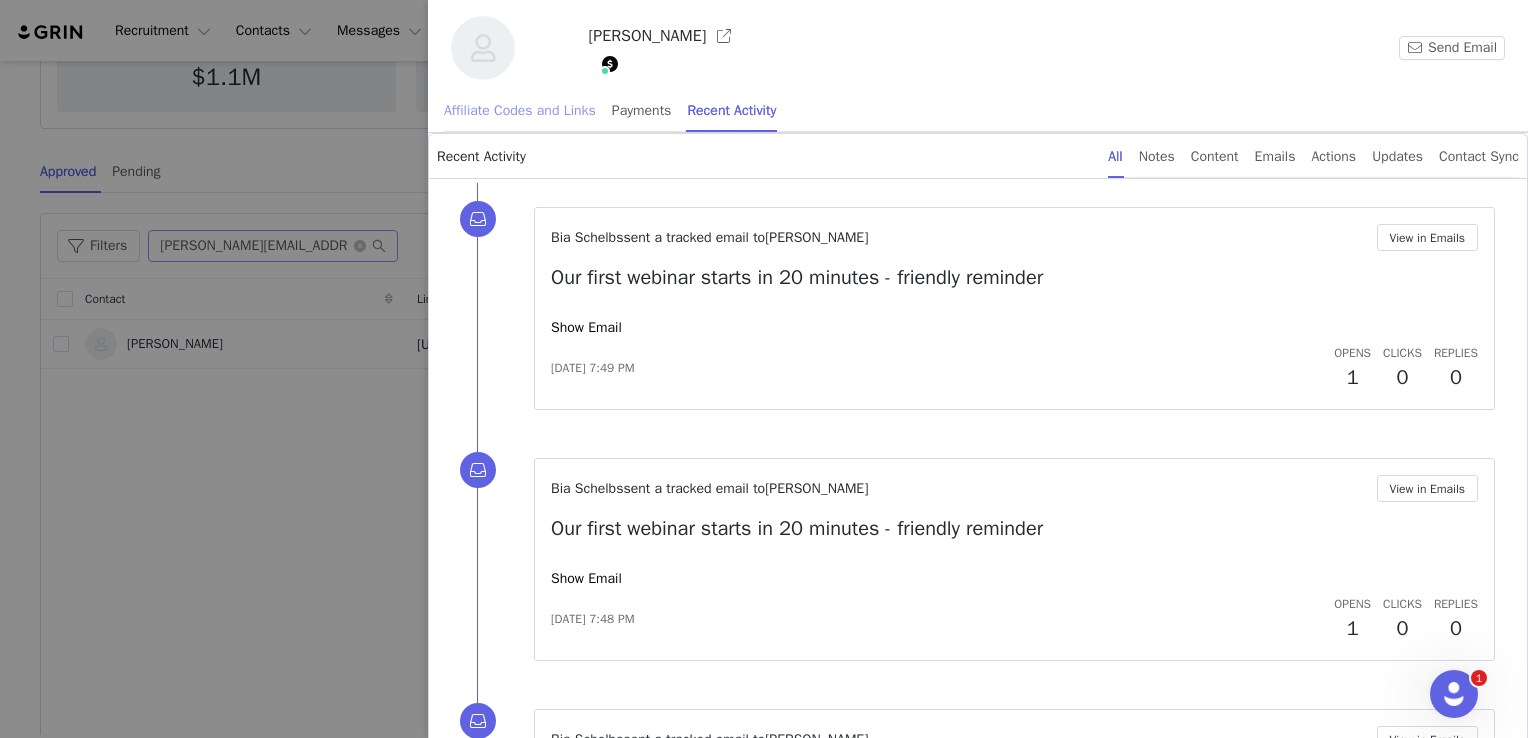 click on "Affiliate Codes and Links" at bounding box center (520, 110) 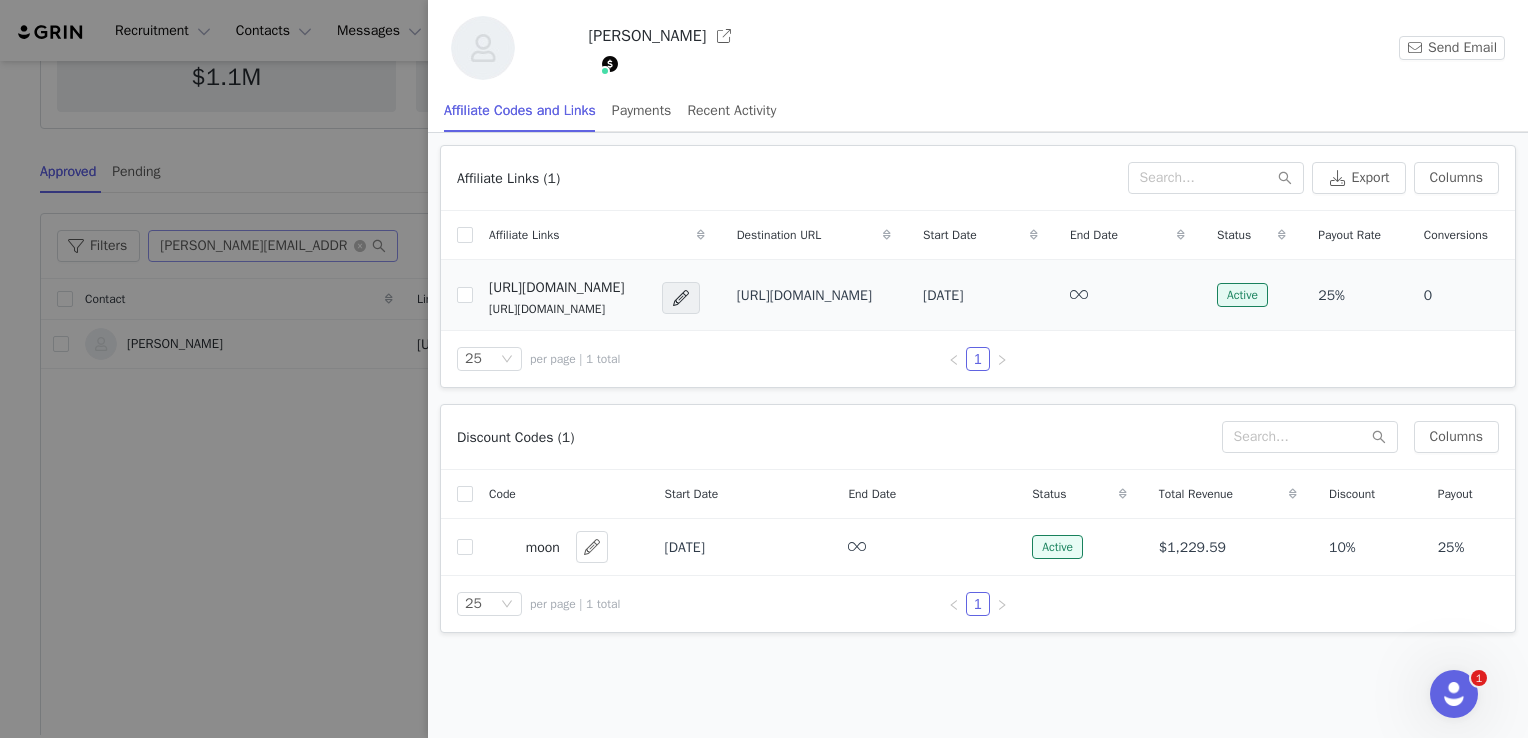 click on "[URL][DOMAIN_NAME]" at bounding box center (556, 287) 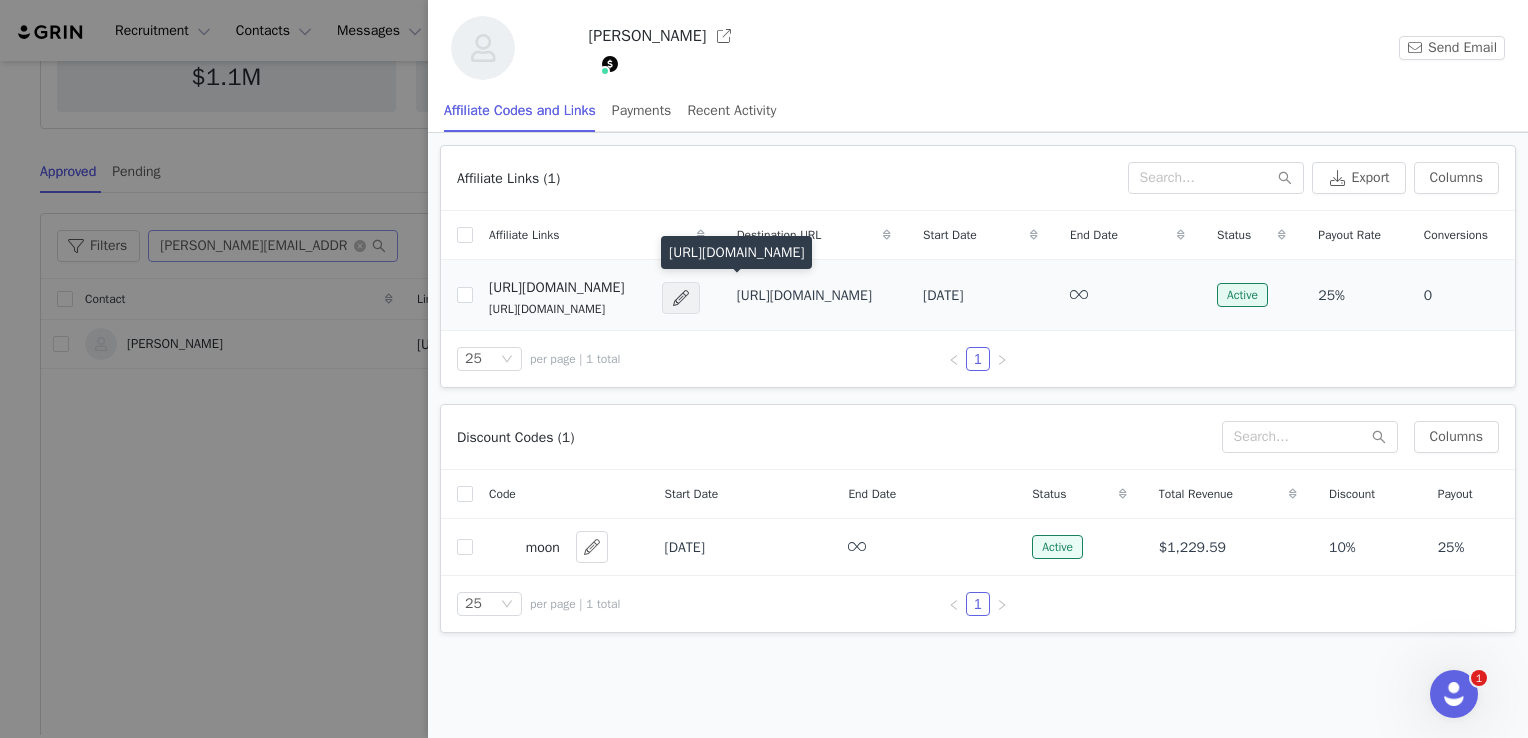click at bounding box center [681, 298] 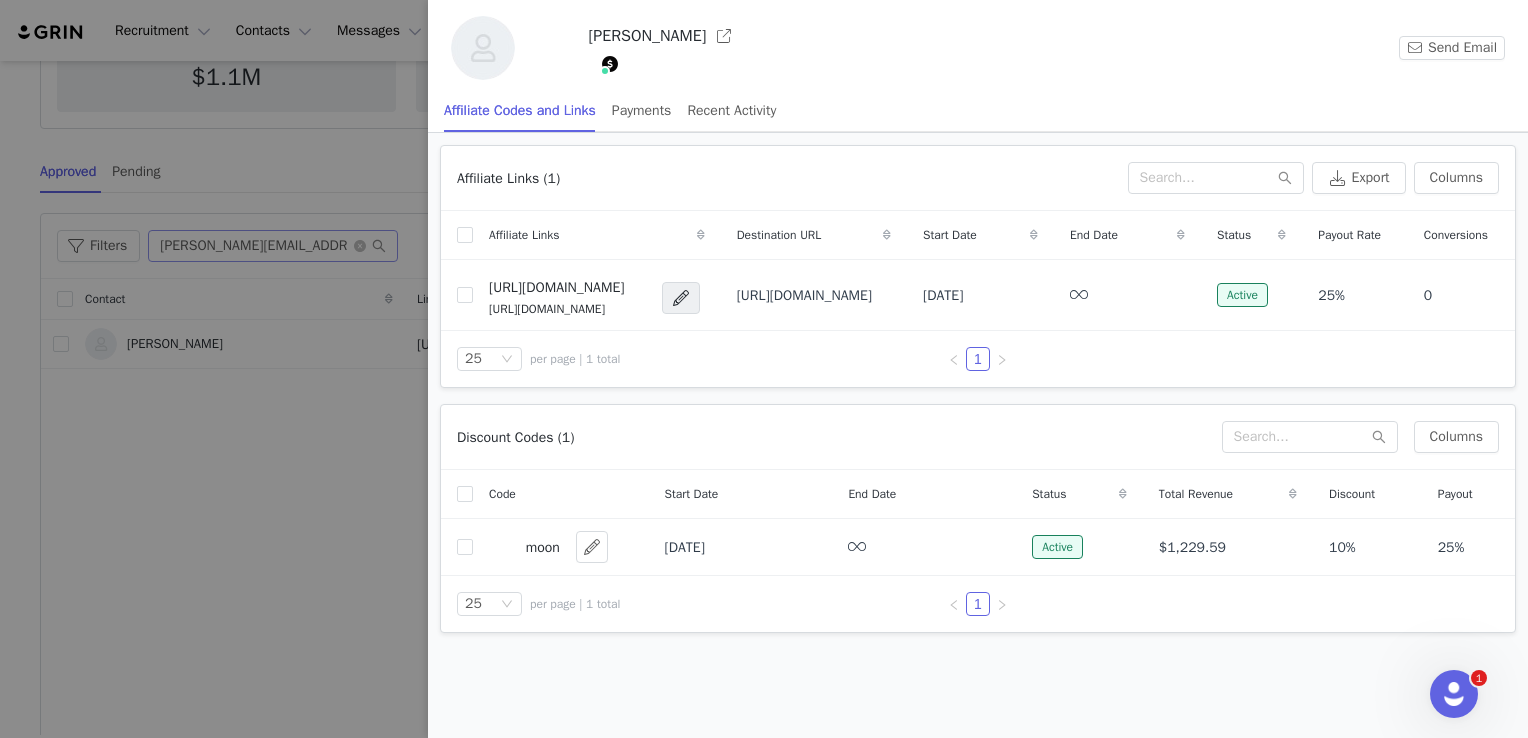 click at bounding box center [610, 64] 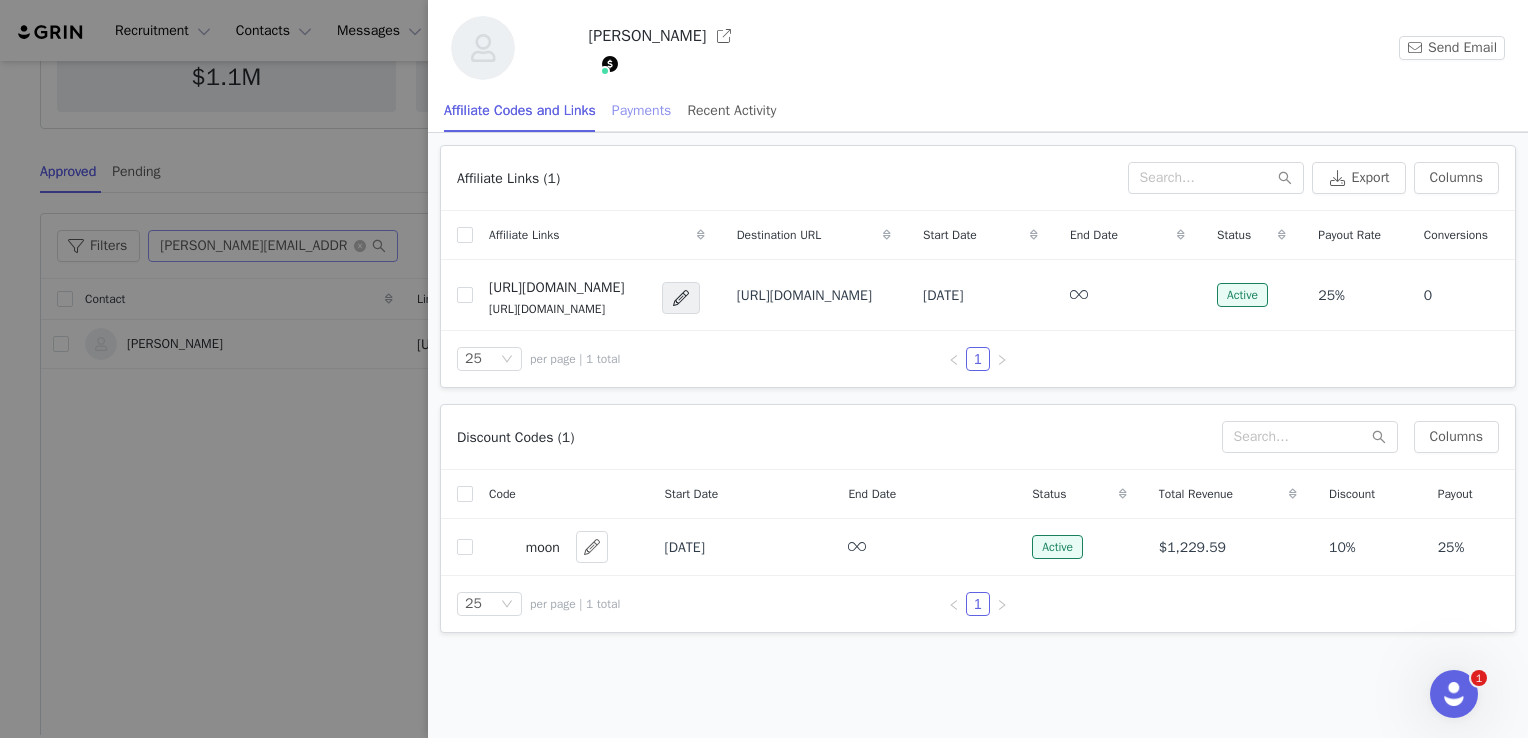 click on "Payments" at bounding box center [642, 110] 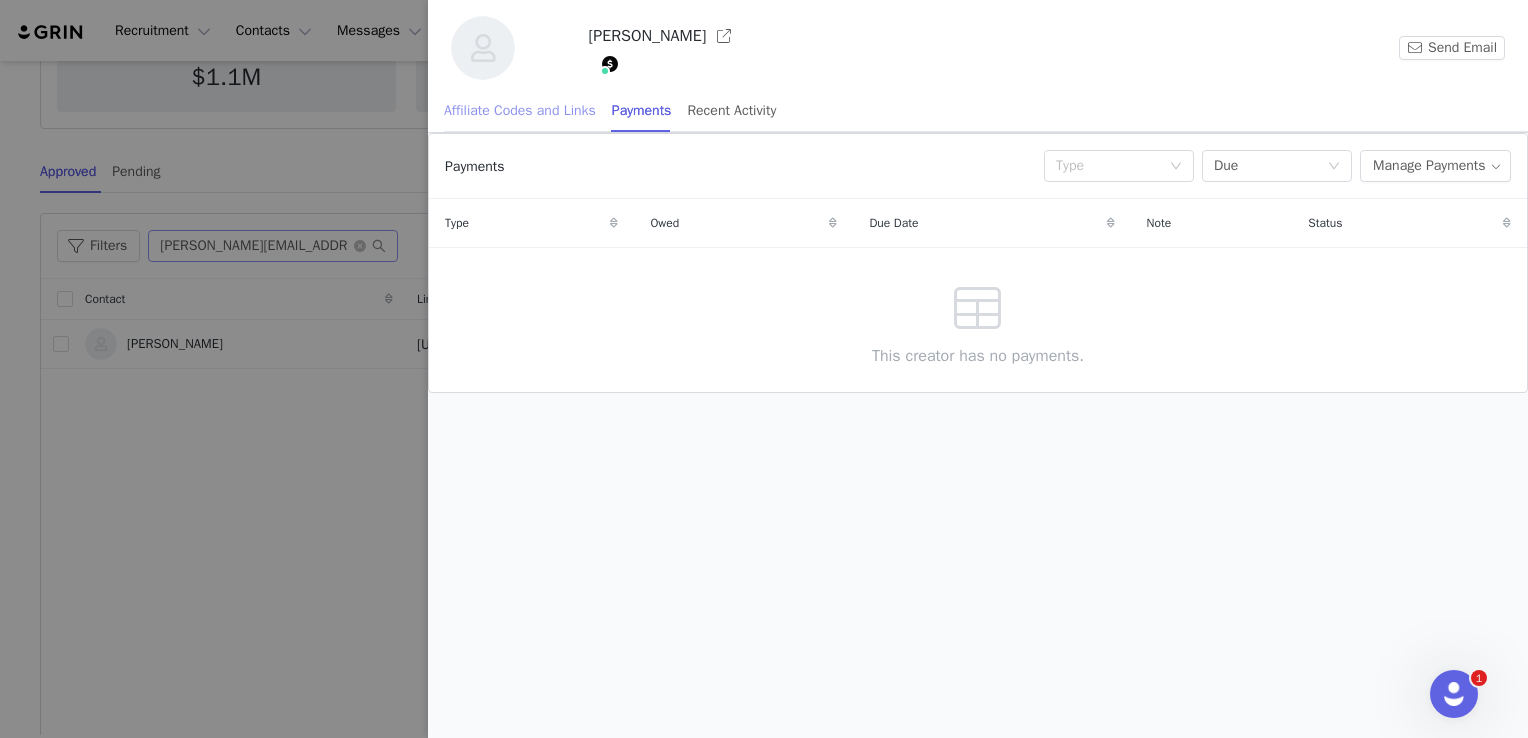 click on "Affiliate Codes and Links" at bounding box center (520, 110) 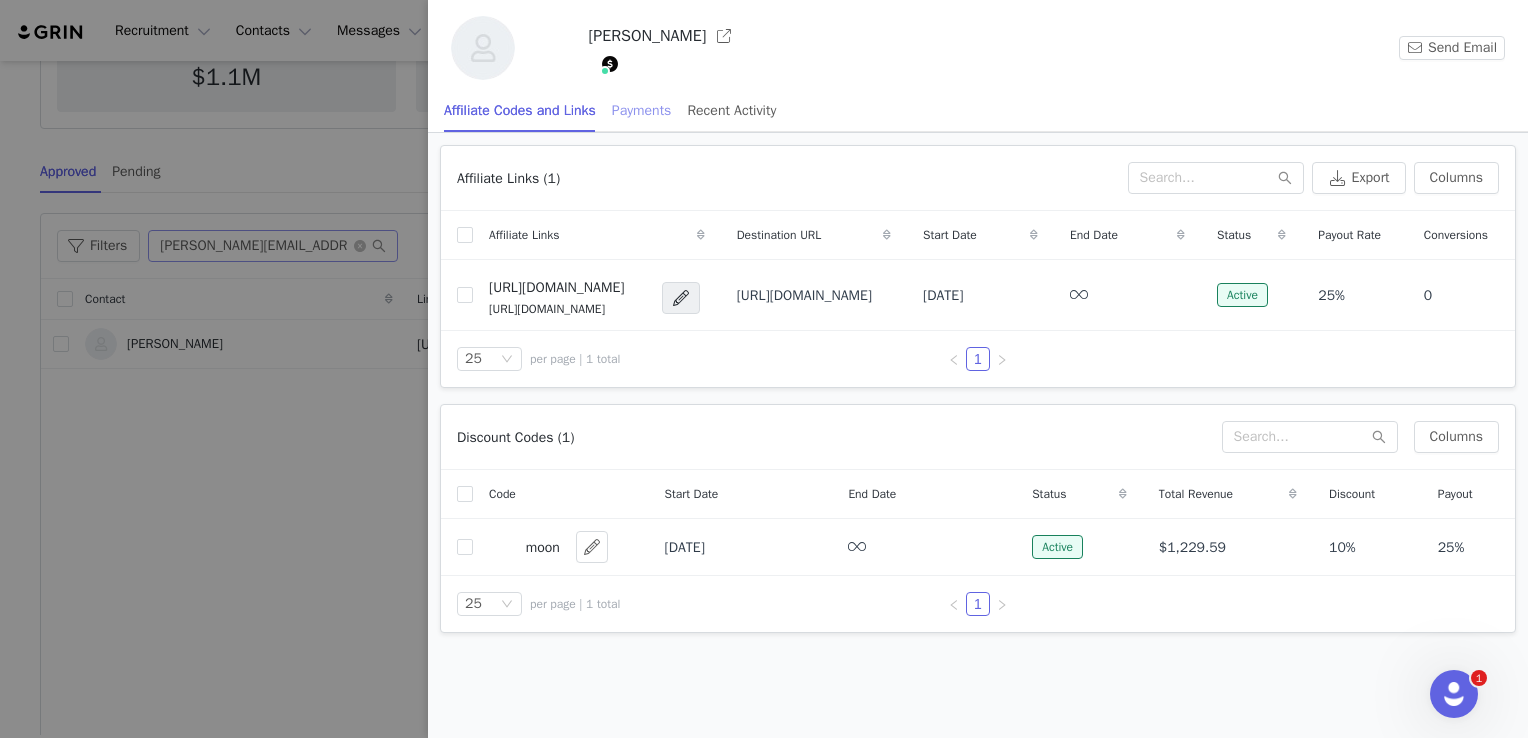 click on "Payments" at bounding box center (642, 110) 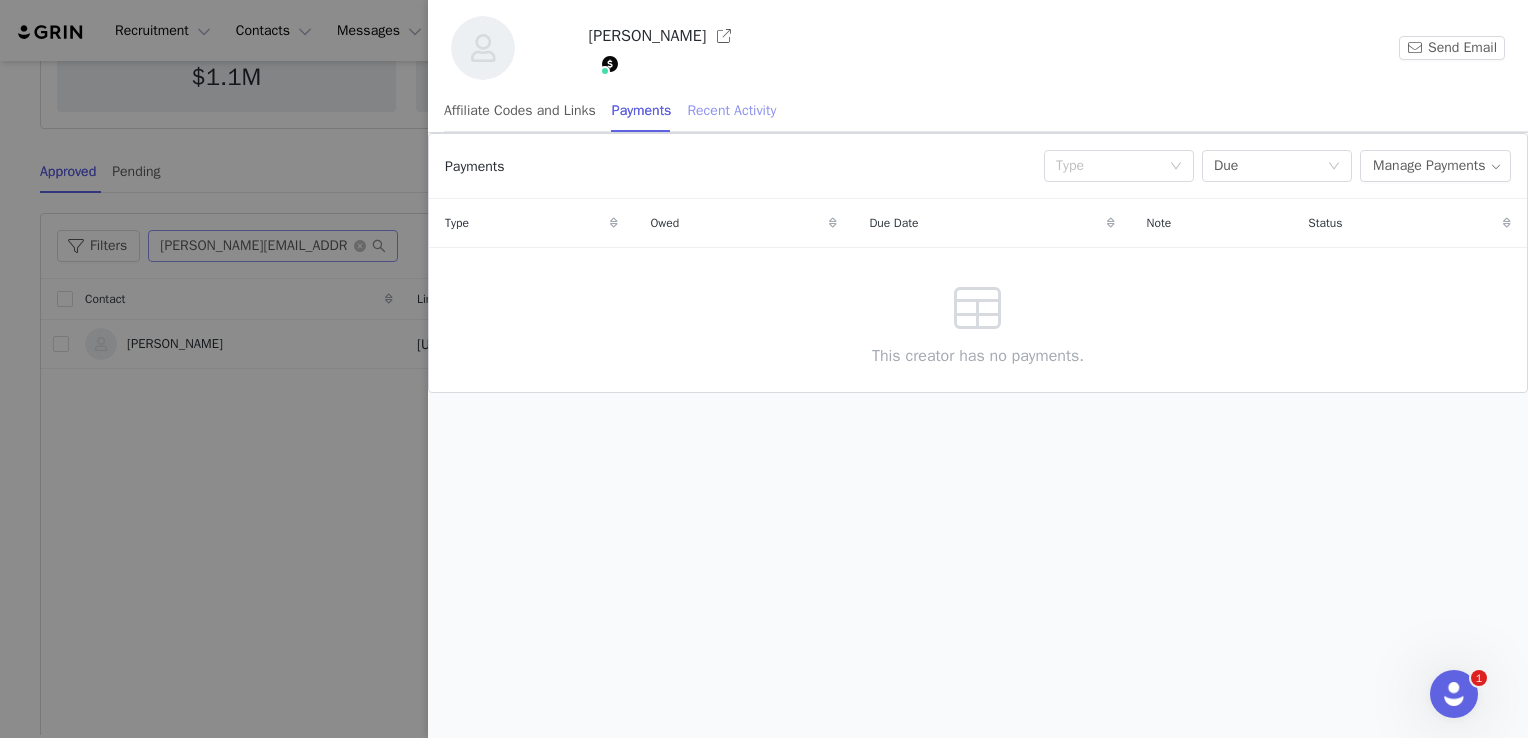 click on "Recent Activity" at bounding box center (731, 110) 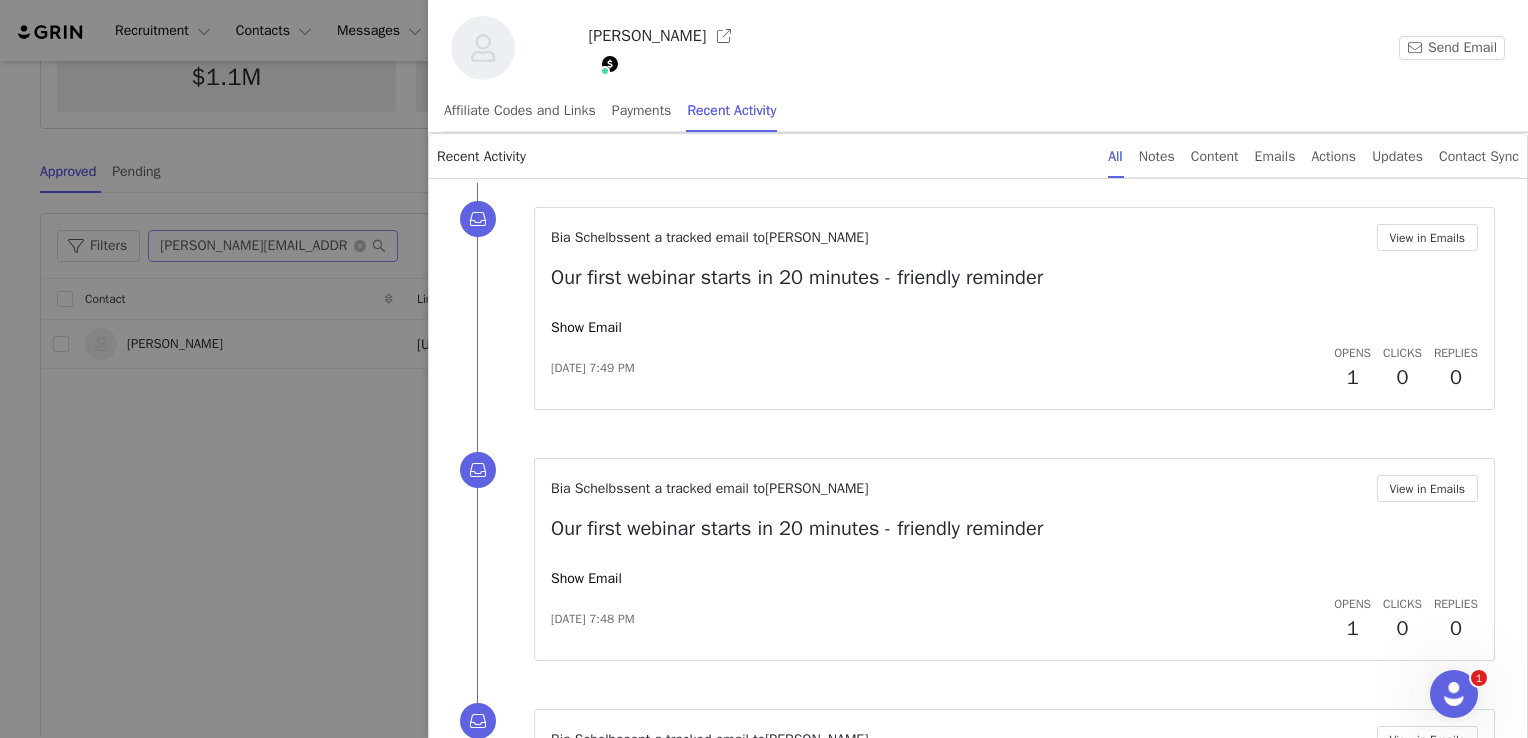 drag, startPoint x: 1511, startPoint y: 206, endPoint x: 1501, endPoint y: 357, distance: 151.33076 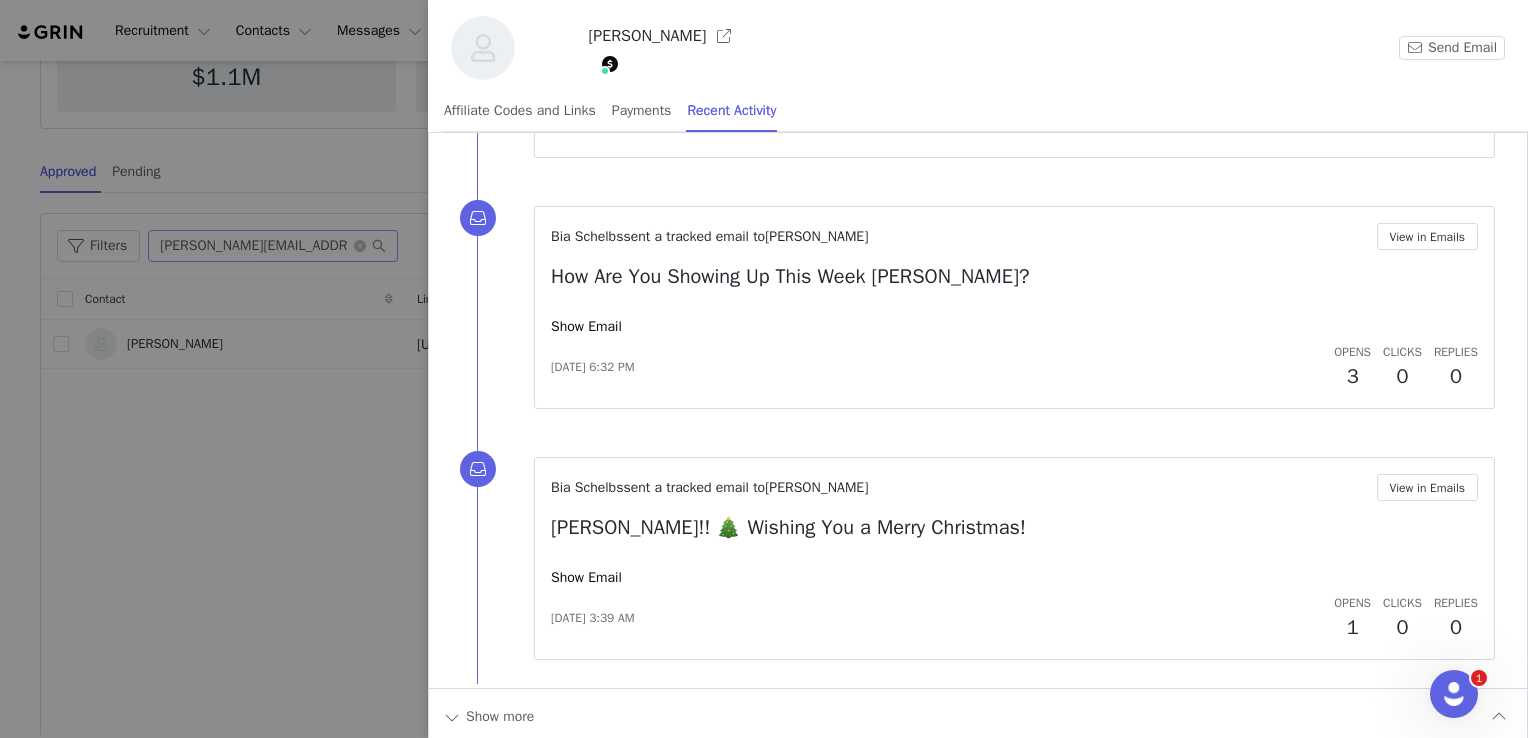 scroll, scrollTop: 2008, scrollLeft: 0, axis: vertical 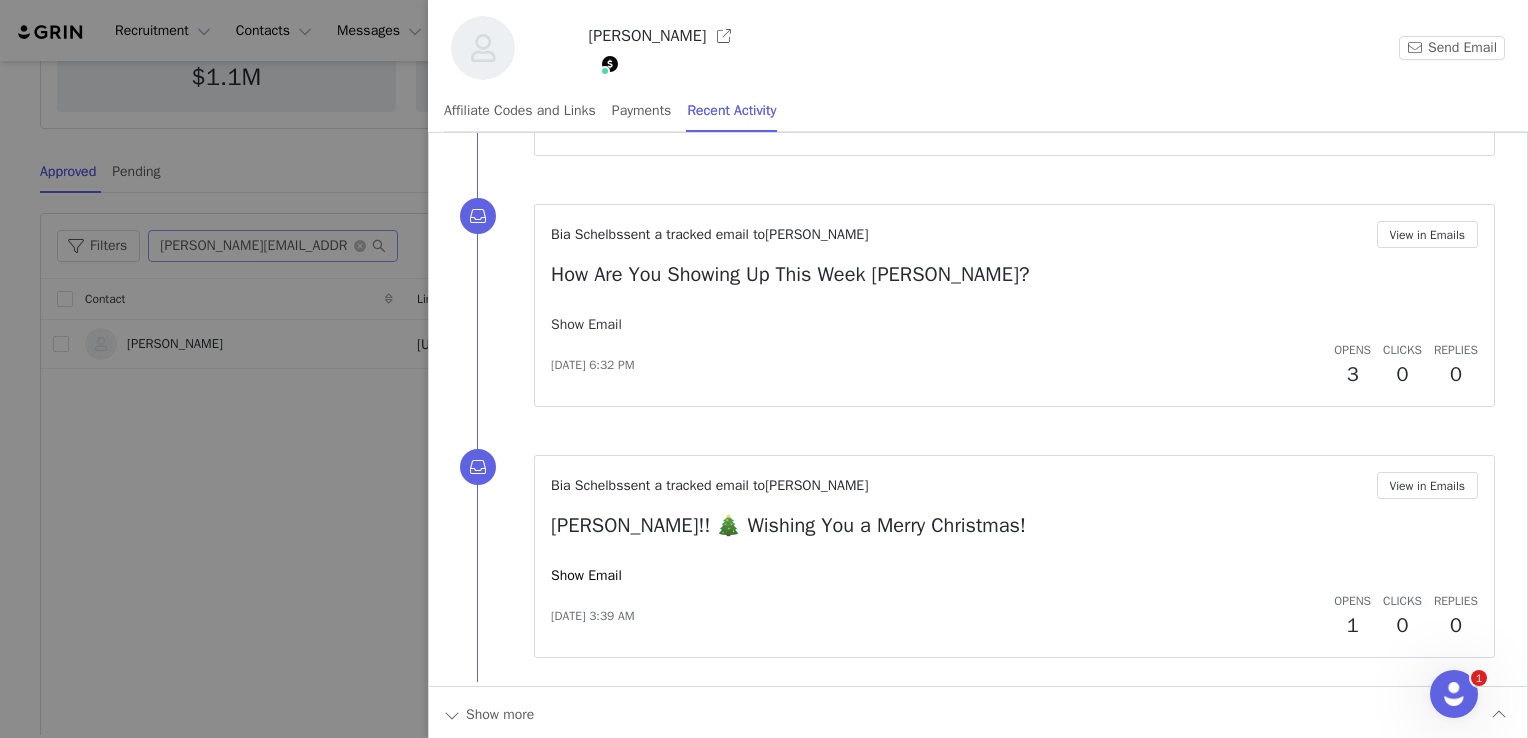 click on "Show Email" at bounding box center [586, 324] 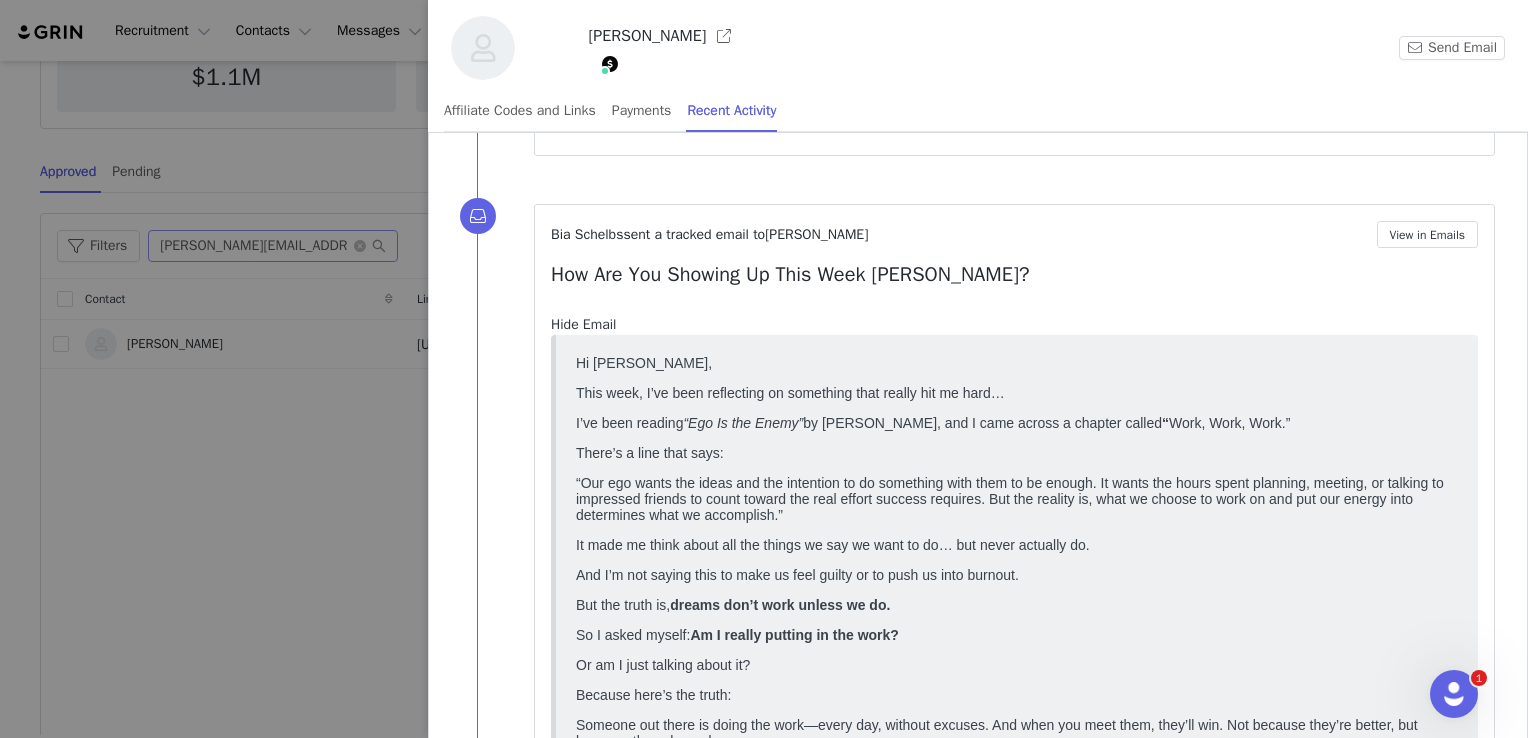 scroll, scrollTop: 0, scrollLeft: 0, axis: both 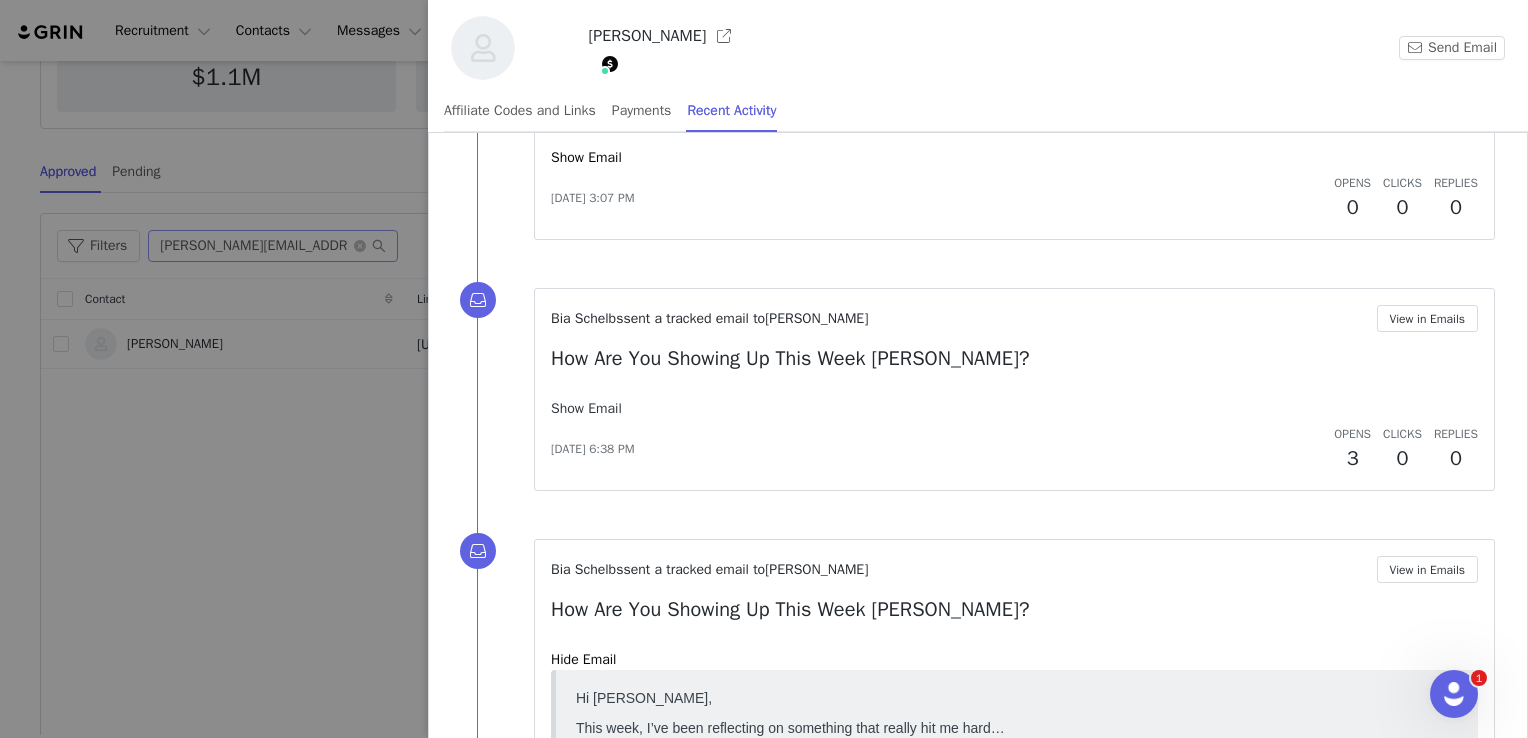 click on "Show Email" at bounding box center (586, 408) 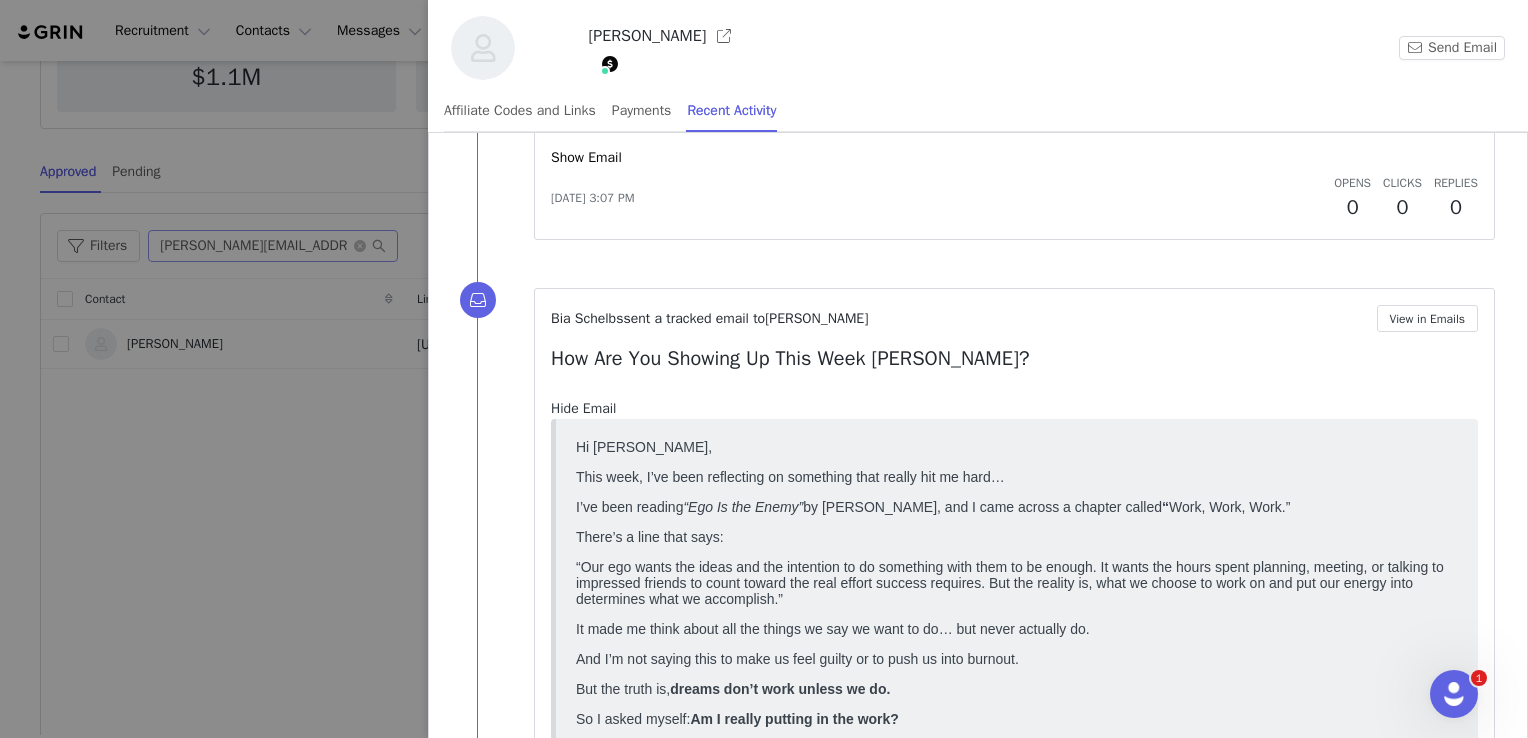 scroll, scrollTop: 0, scrollLeft: 0, axis: both 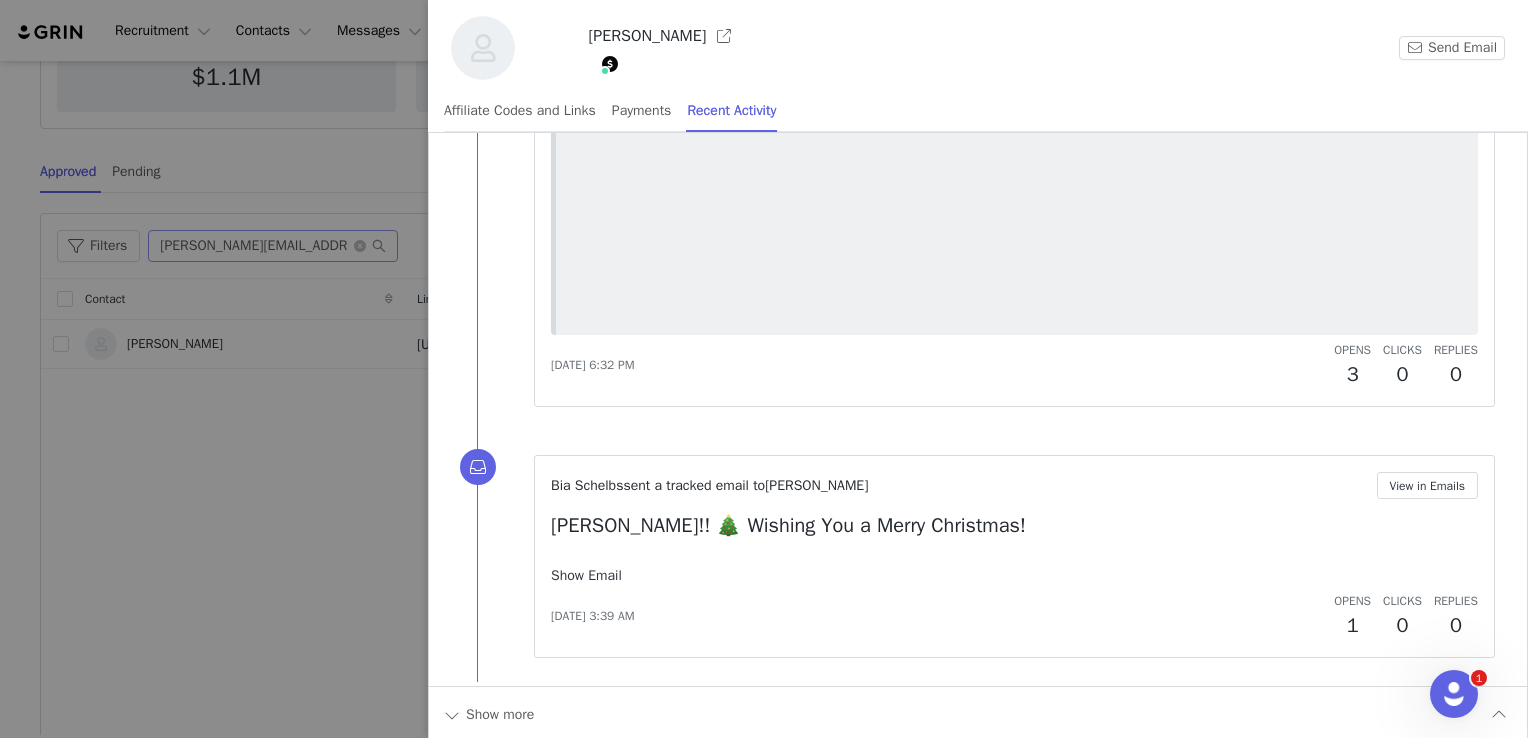 click on "Show Email" at bounding box center (586, 575) 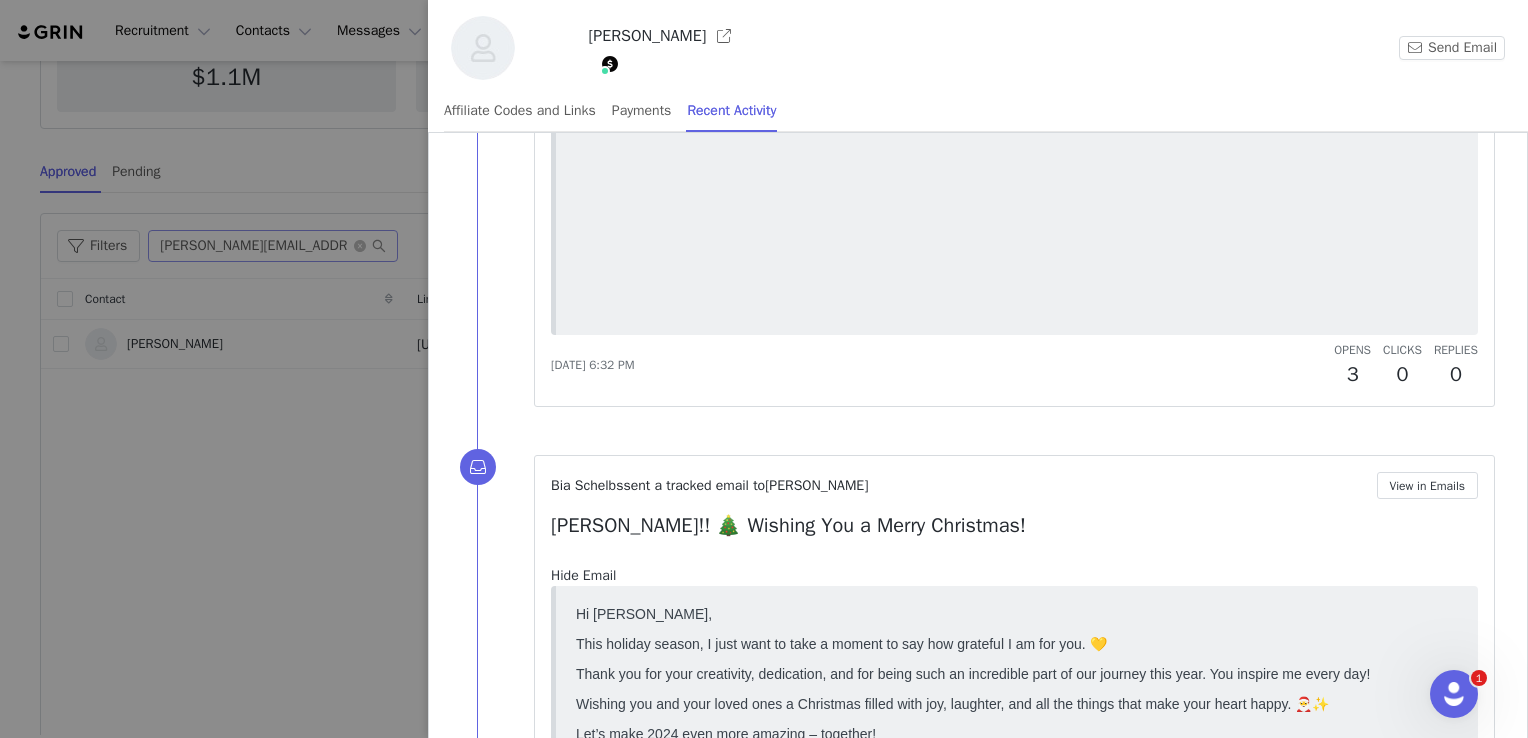 scroll, scrollTop: 0, scrollLeft: 0, axis: both 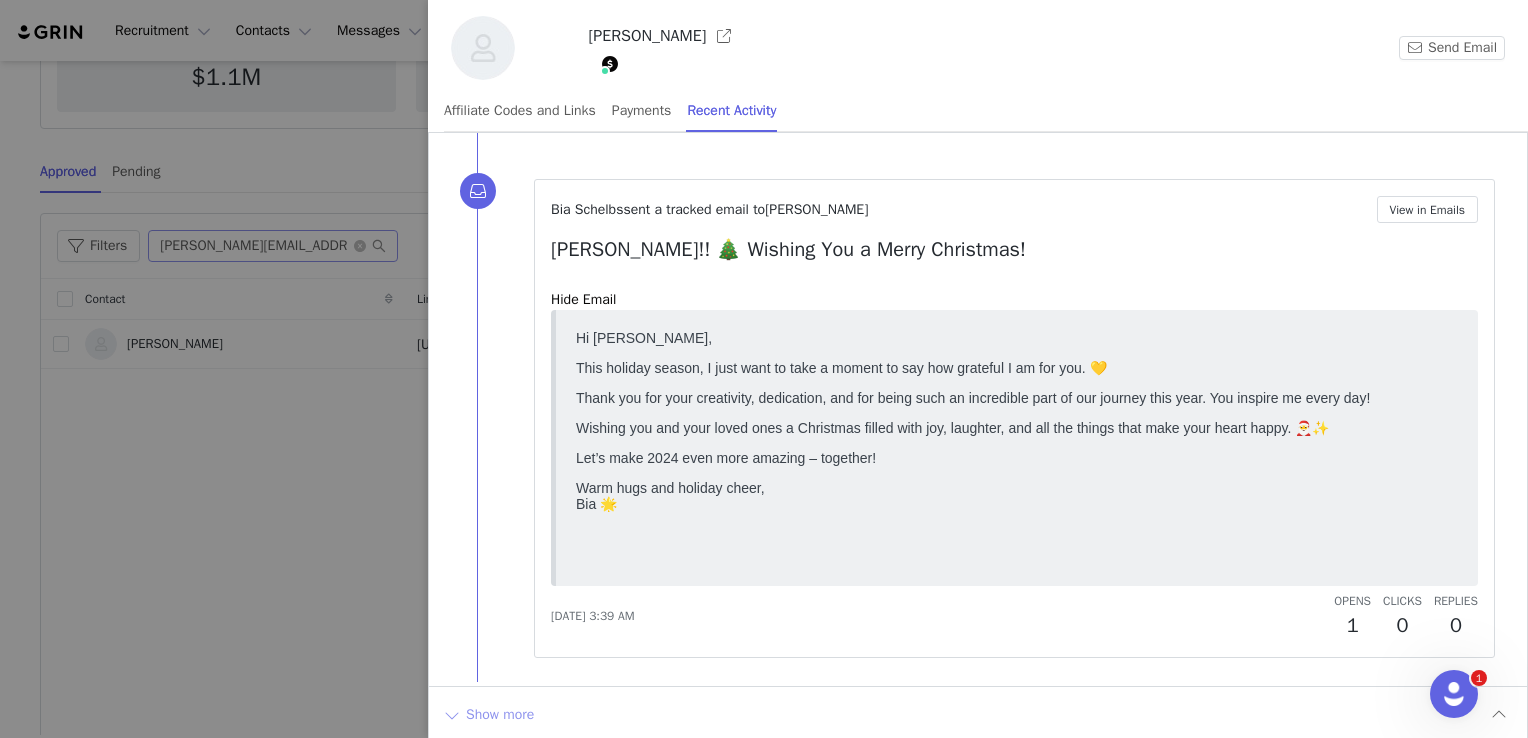 click on "Show more" at bounding box center [488, 715] 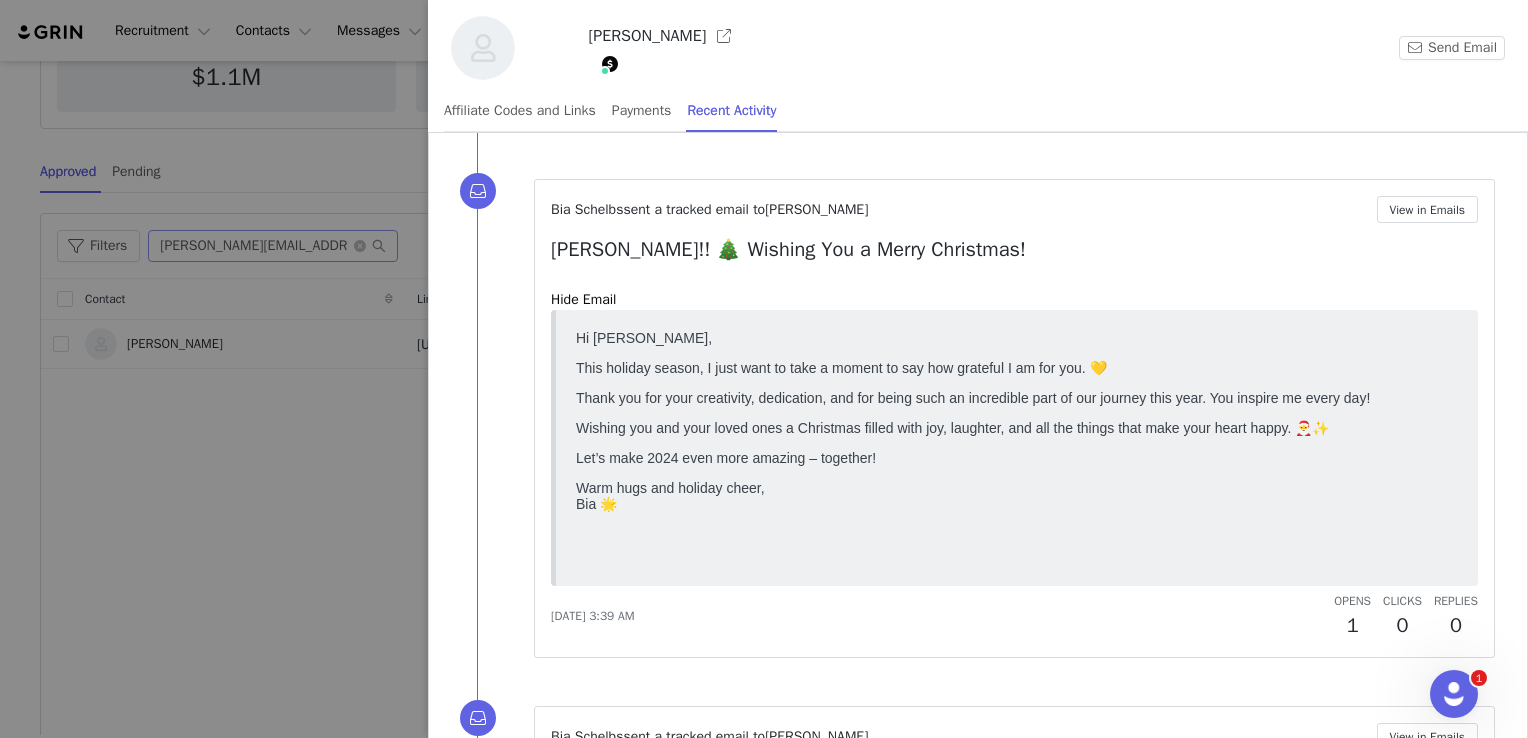 scroll, scrollTop: 0, scrollLeft: 0, axis: both 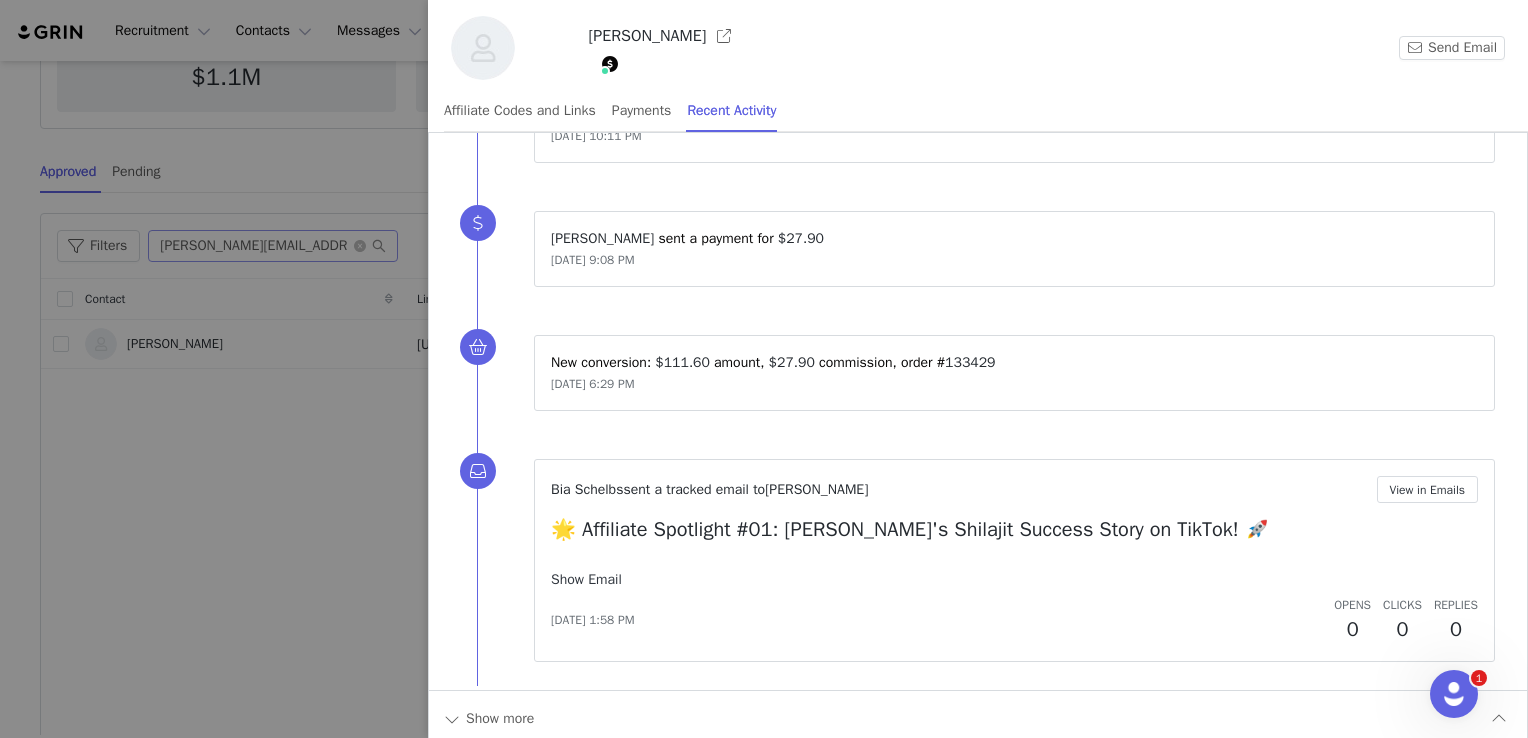 click on "Show Email" at bounding box center (586, 579) 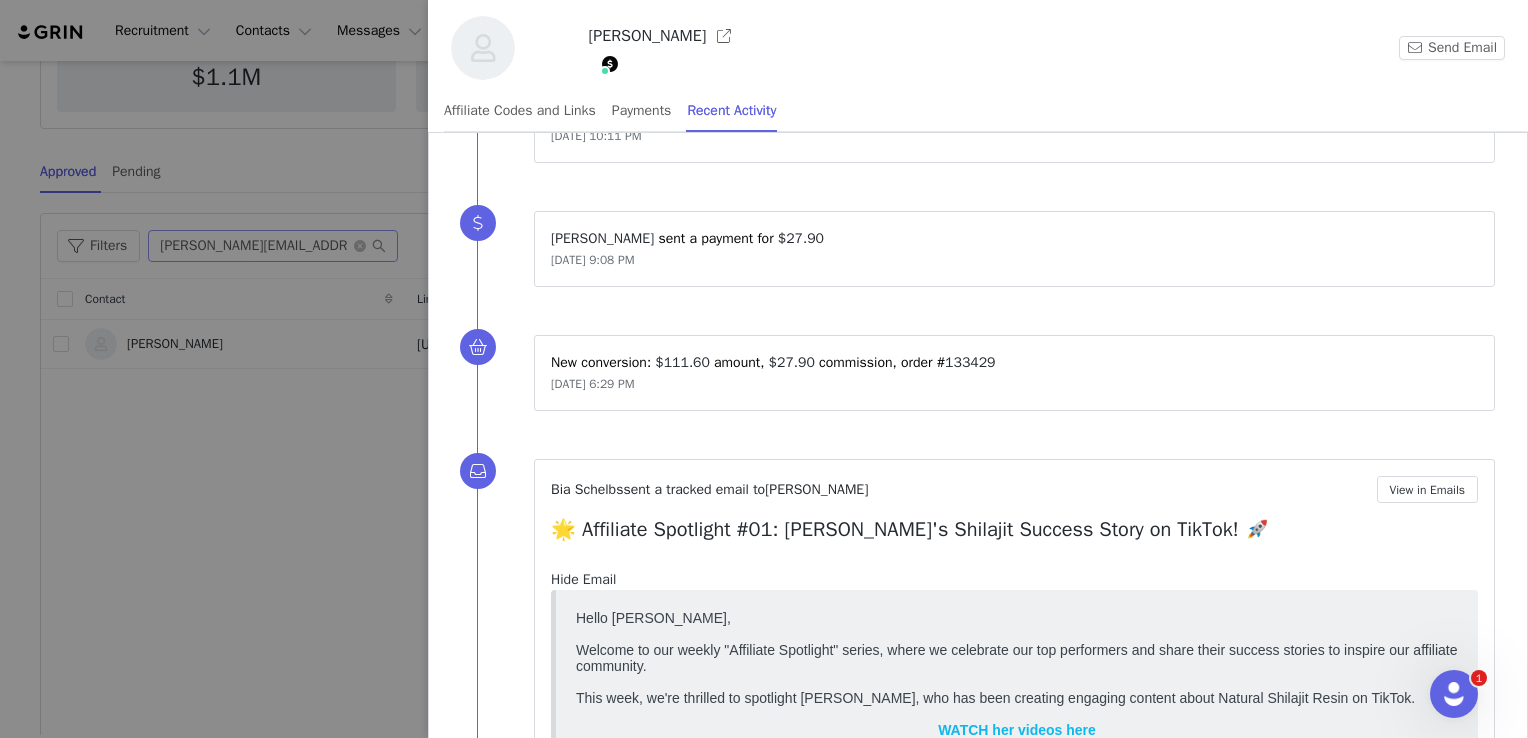 scroll, scrollTop: 0, scrollLeft: 0, axis: both 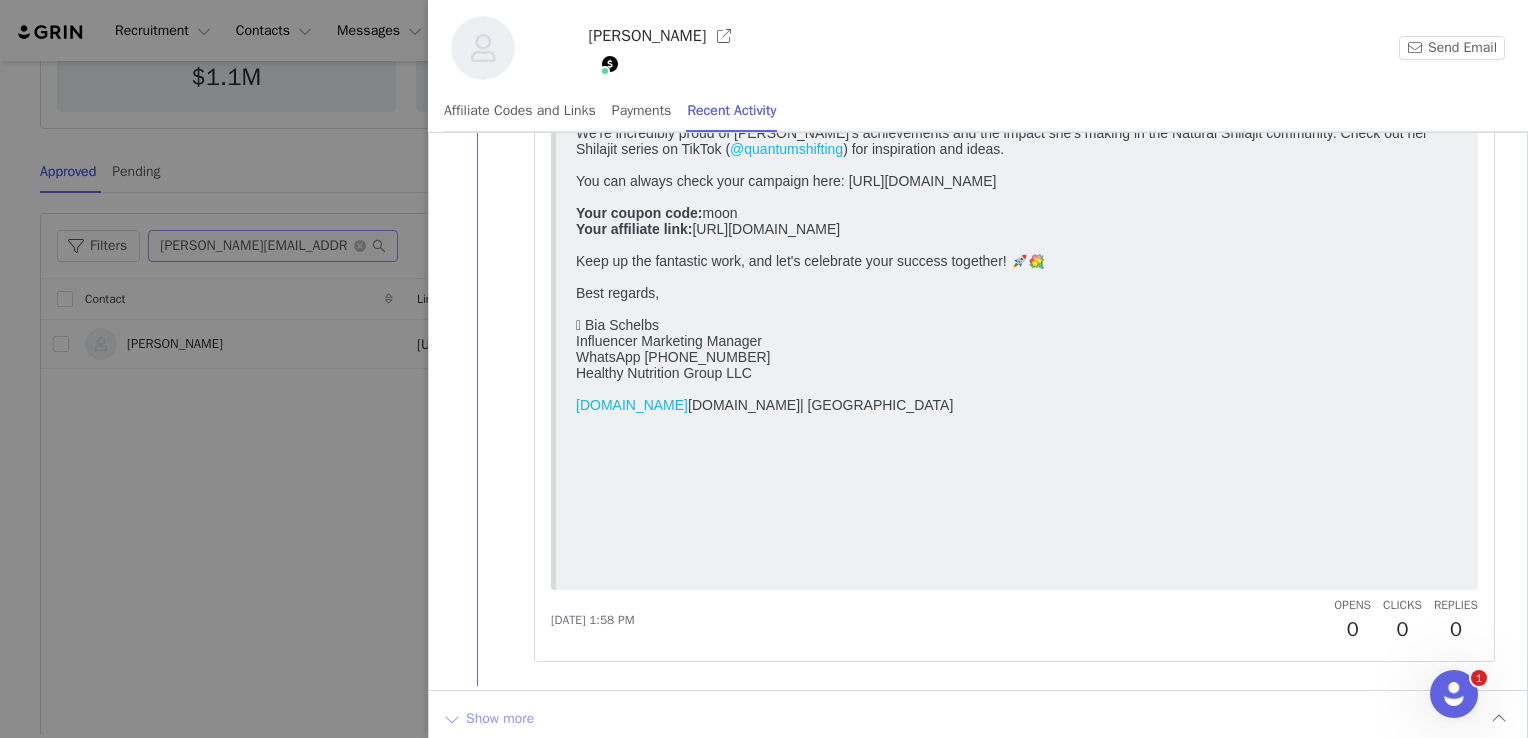 click on "Show more" at bounding box center (488, 719) 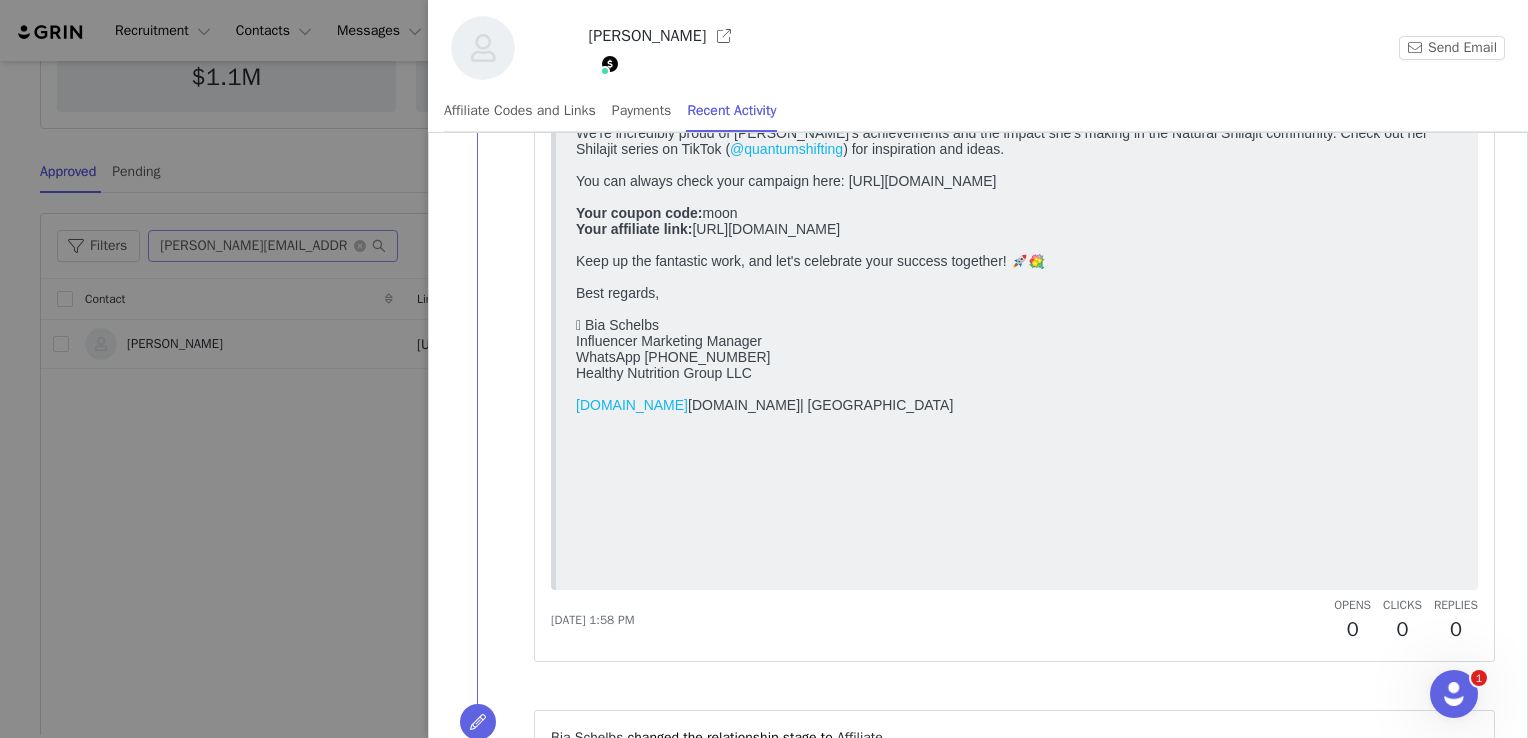 scroll, scrollTop: 0, scrollLeft: 0, axis: both 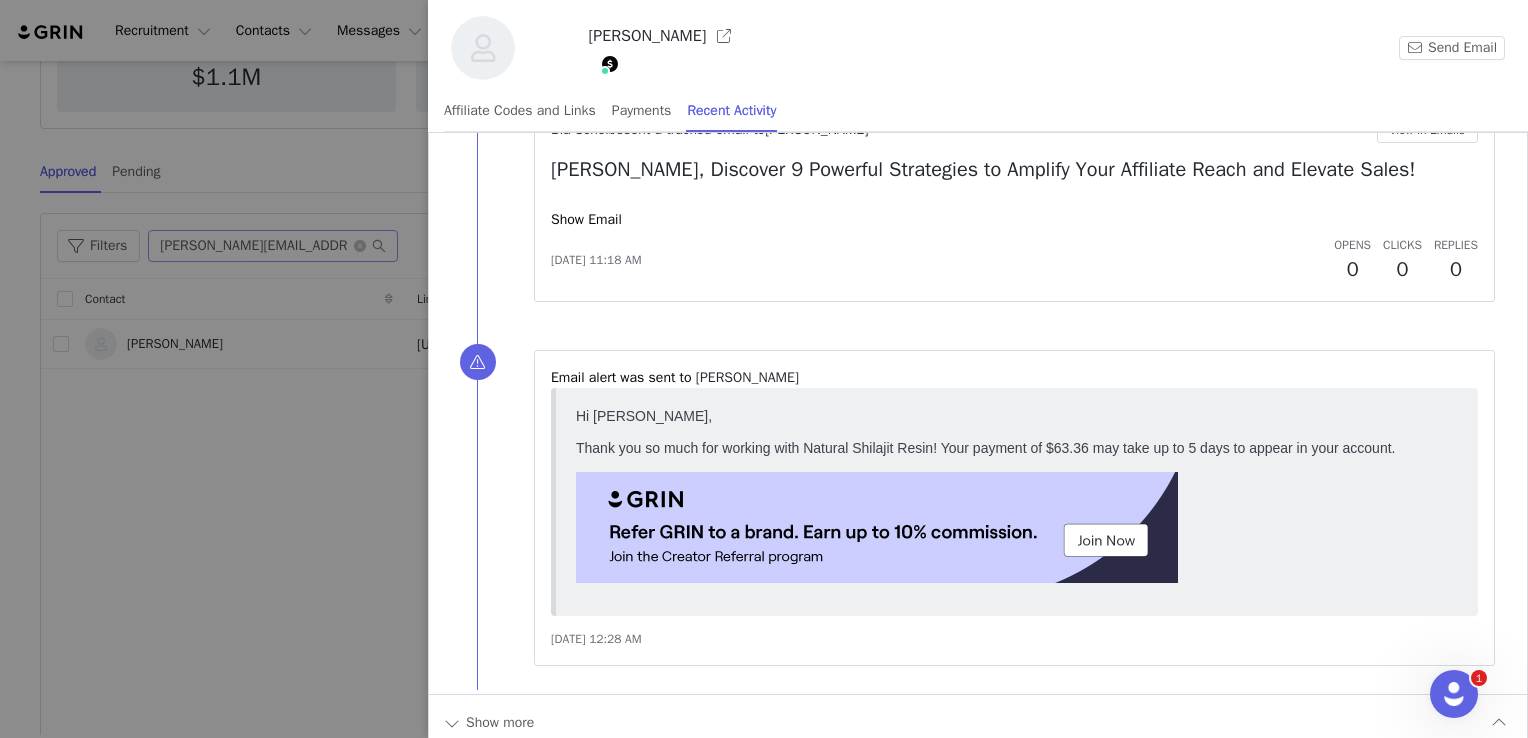 click on "Show more" at bounding box center (978, 722) 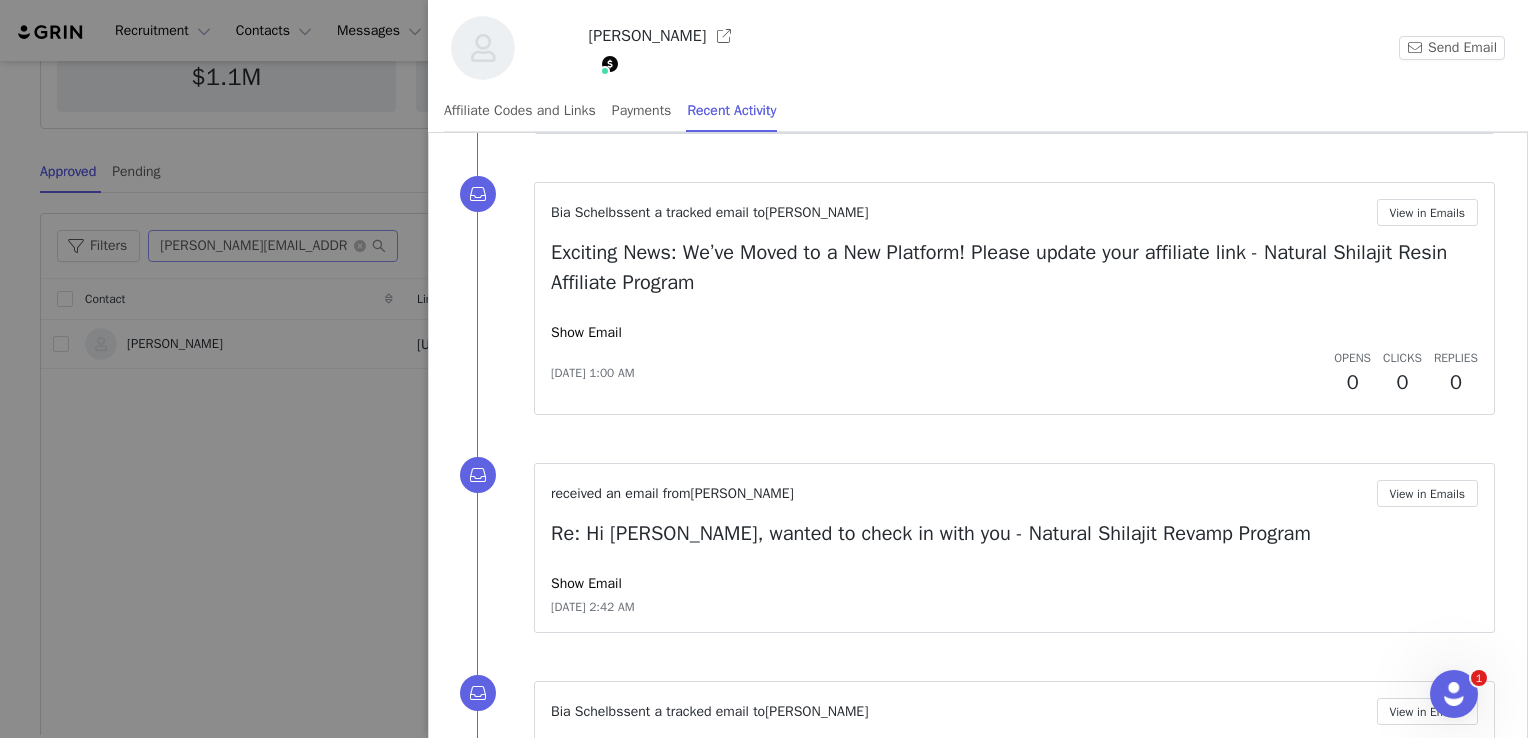 scroll, scrollTop: 0, scrollLeft: 0, axis: both 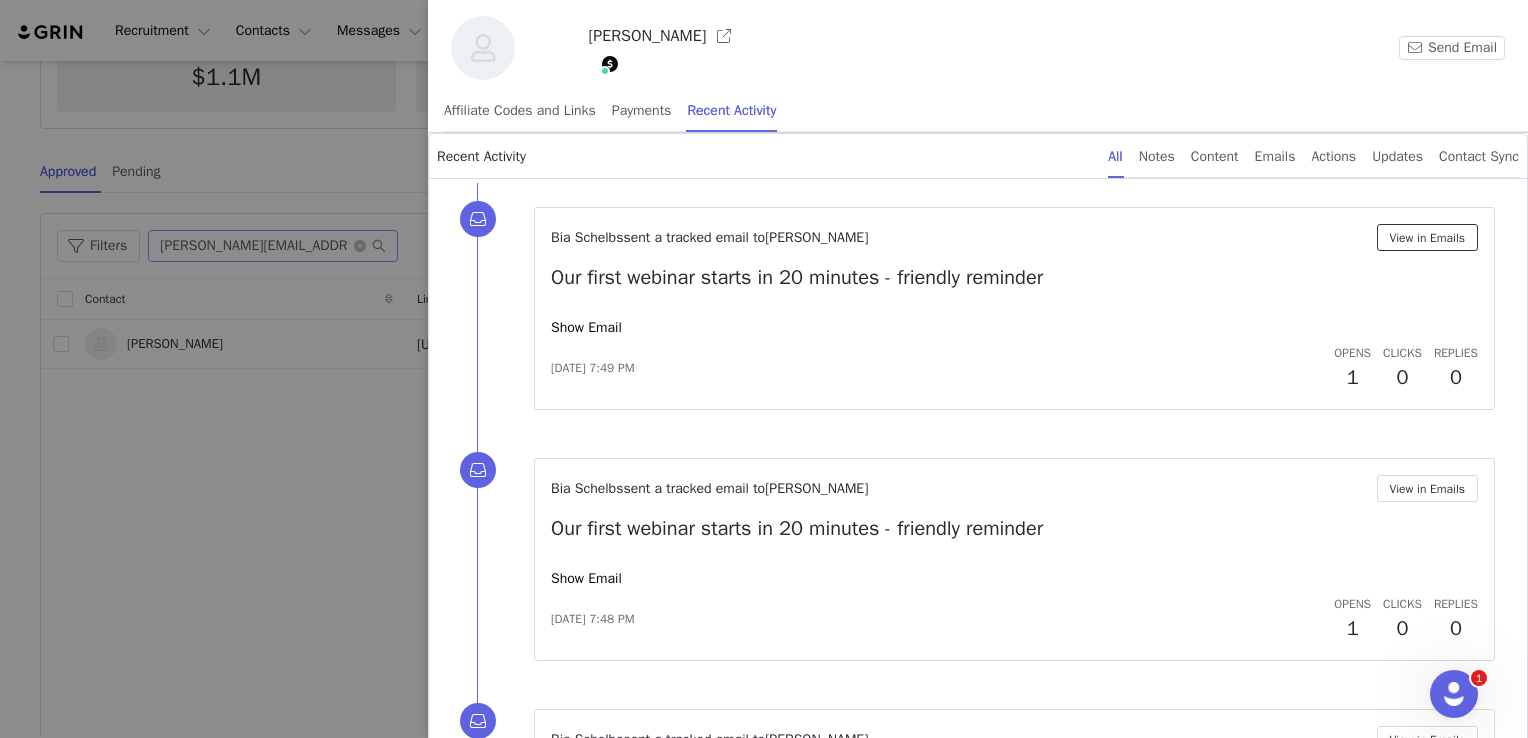 click on "View in Emails" at bounding box center [1428, 237] 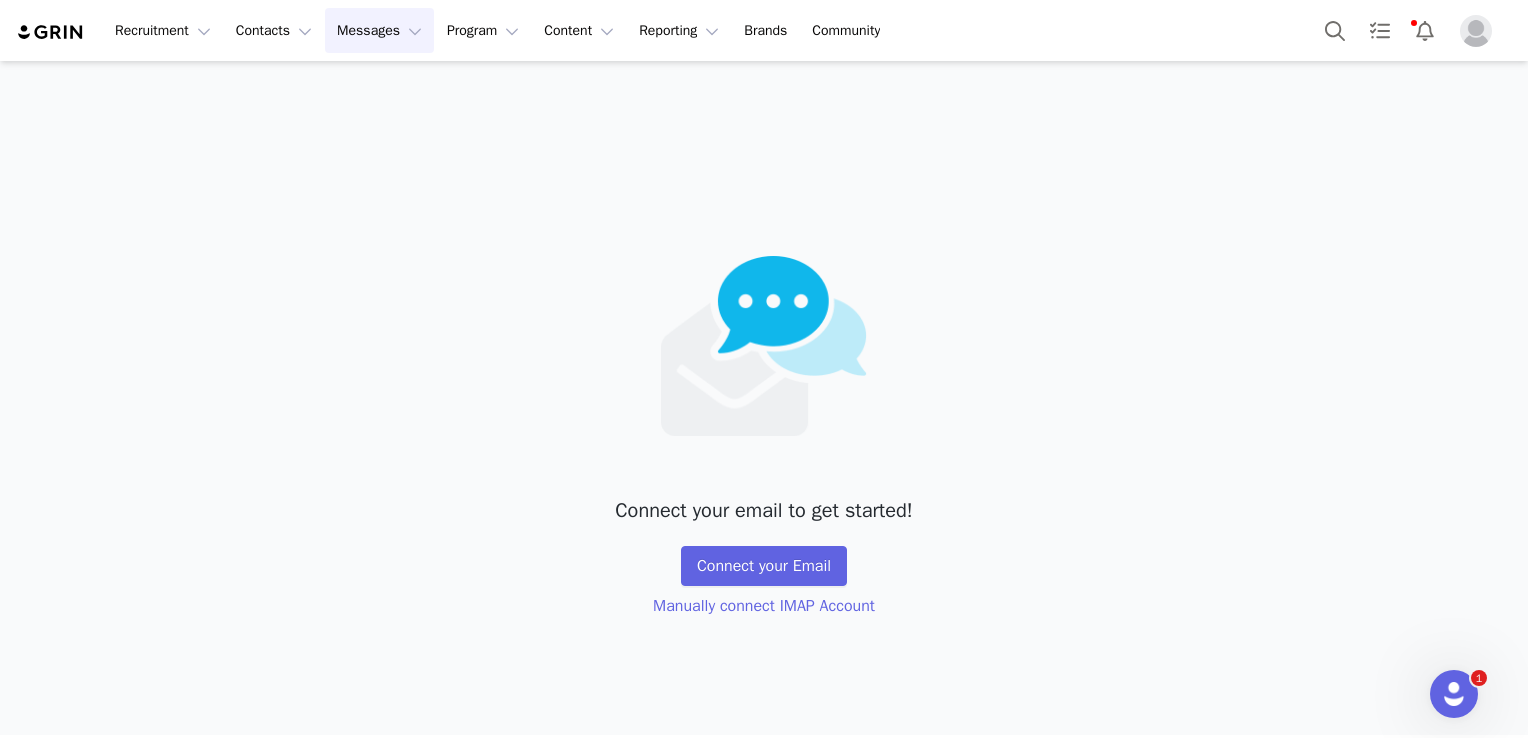 scroll, scrollTop: 0, scrollLeft: 0, axis: both 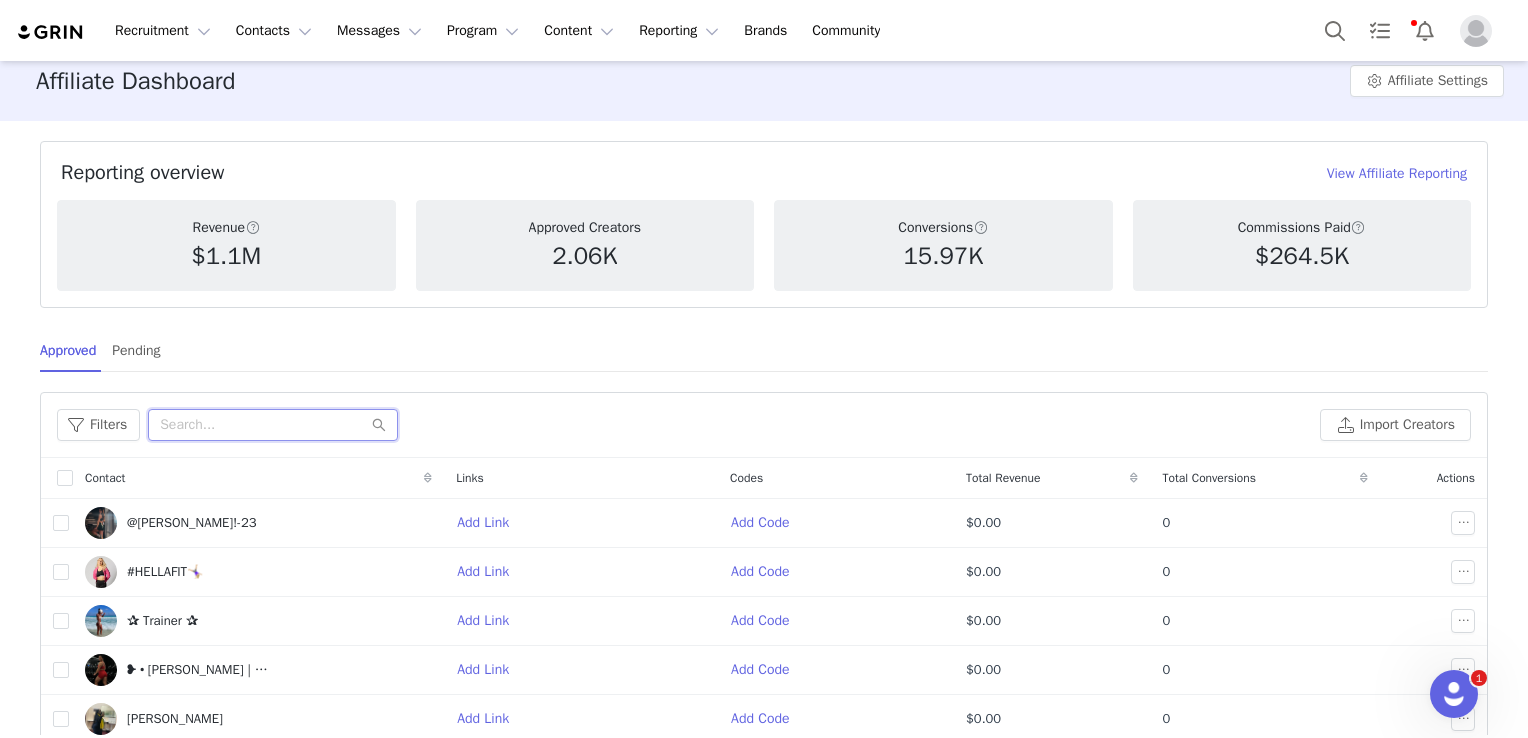 click at bounding box center (273, 425) 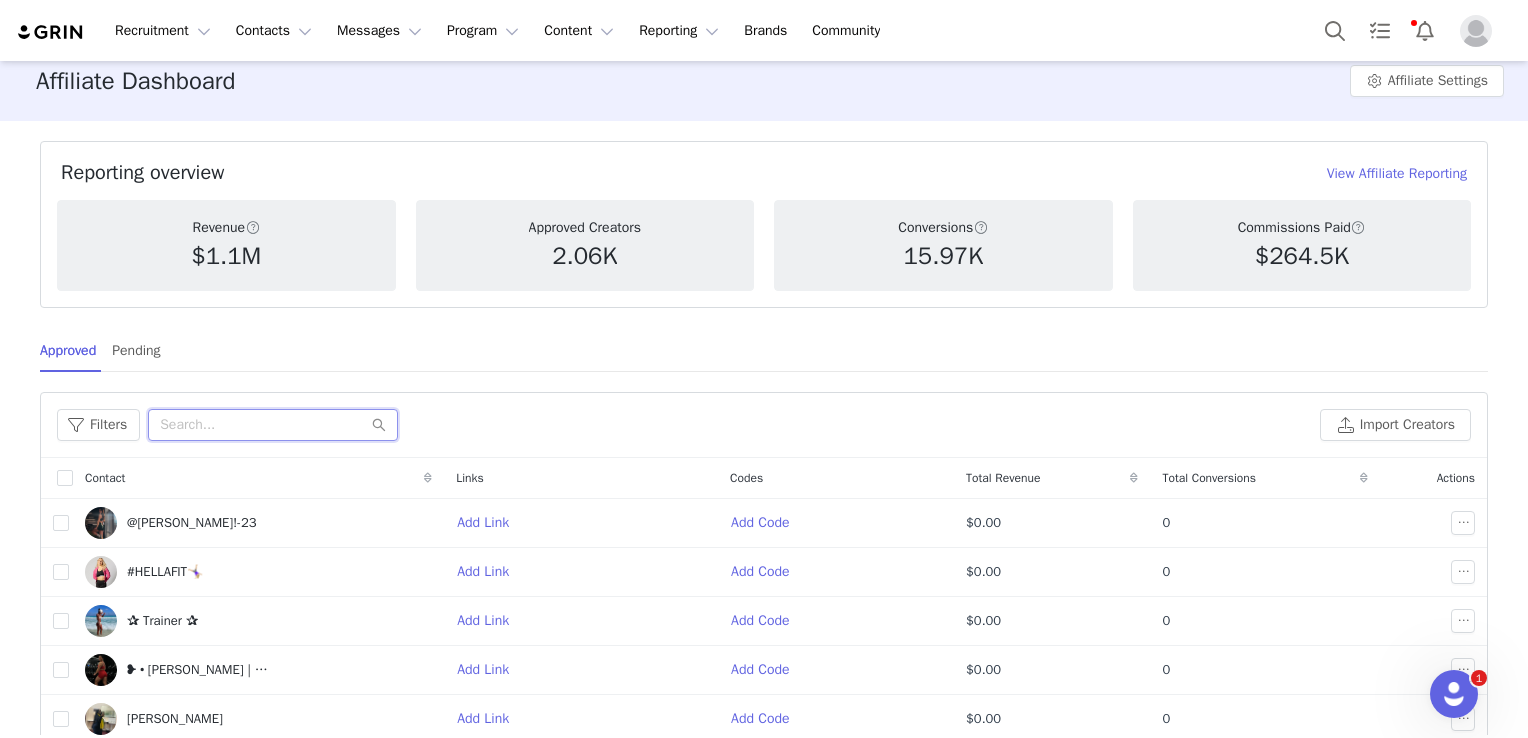 paste on "[PERSON_NAME][EMAIL_ADDRESS][DOMAIN_NAME]" 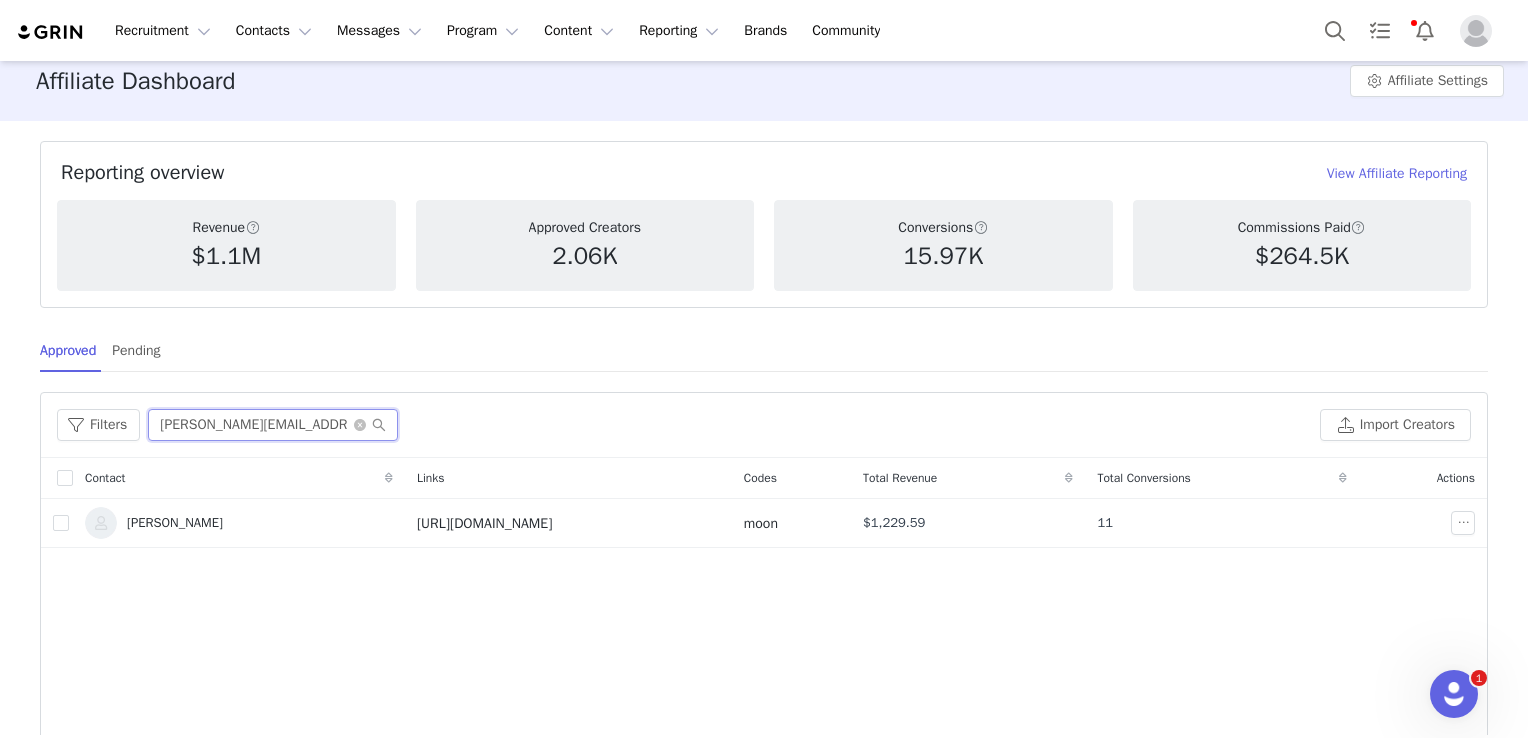 type on "[PERSON_NAME][EMAIL_ADDRESS][DOMAIN_NAME]" 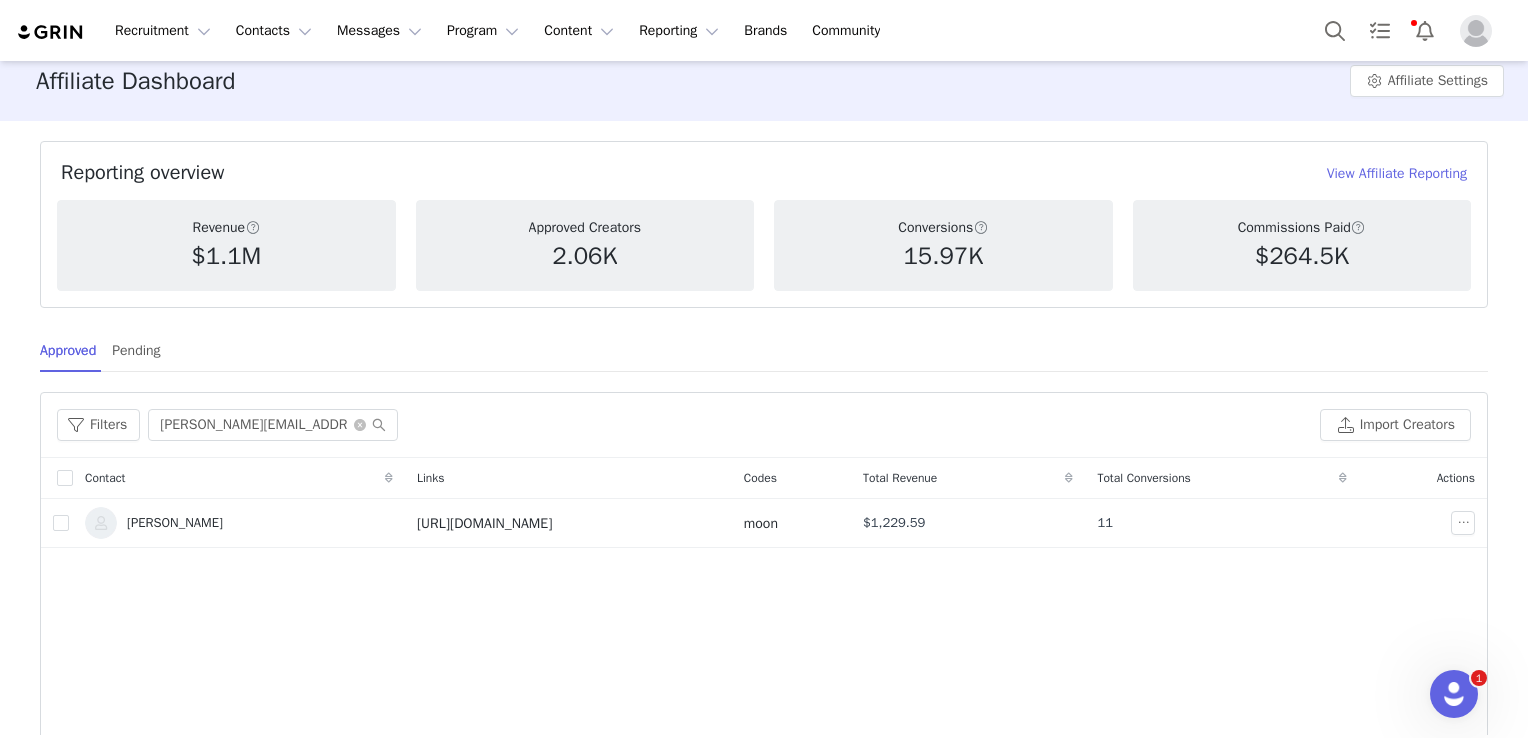 click on "Links" at bounding box center [568, 478] 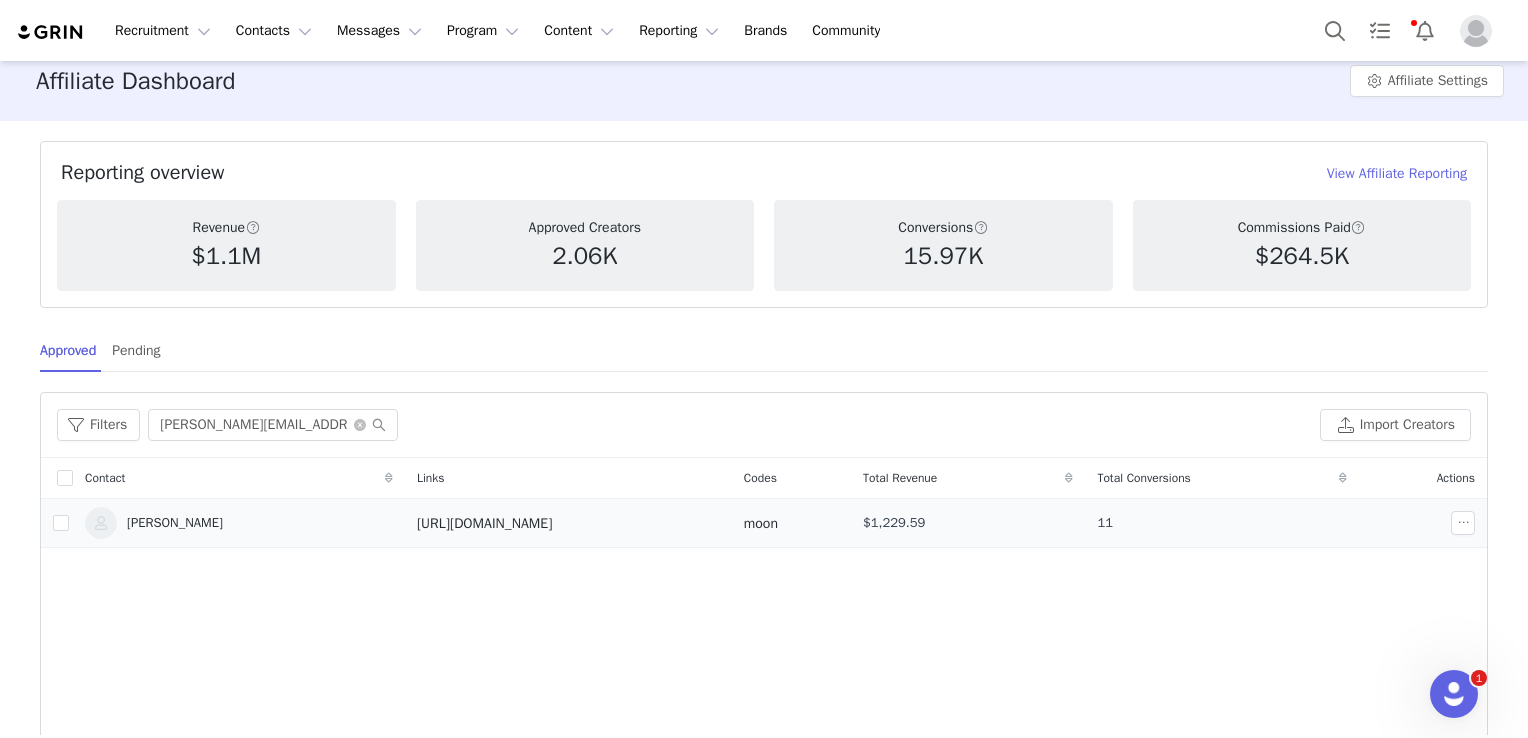 click on "[URL][DOMAIN_NAME]" at bounding box center (568, 523) 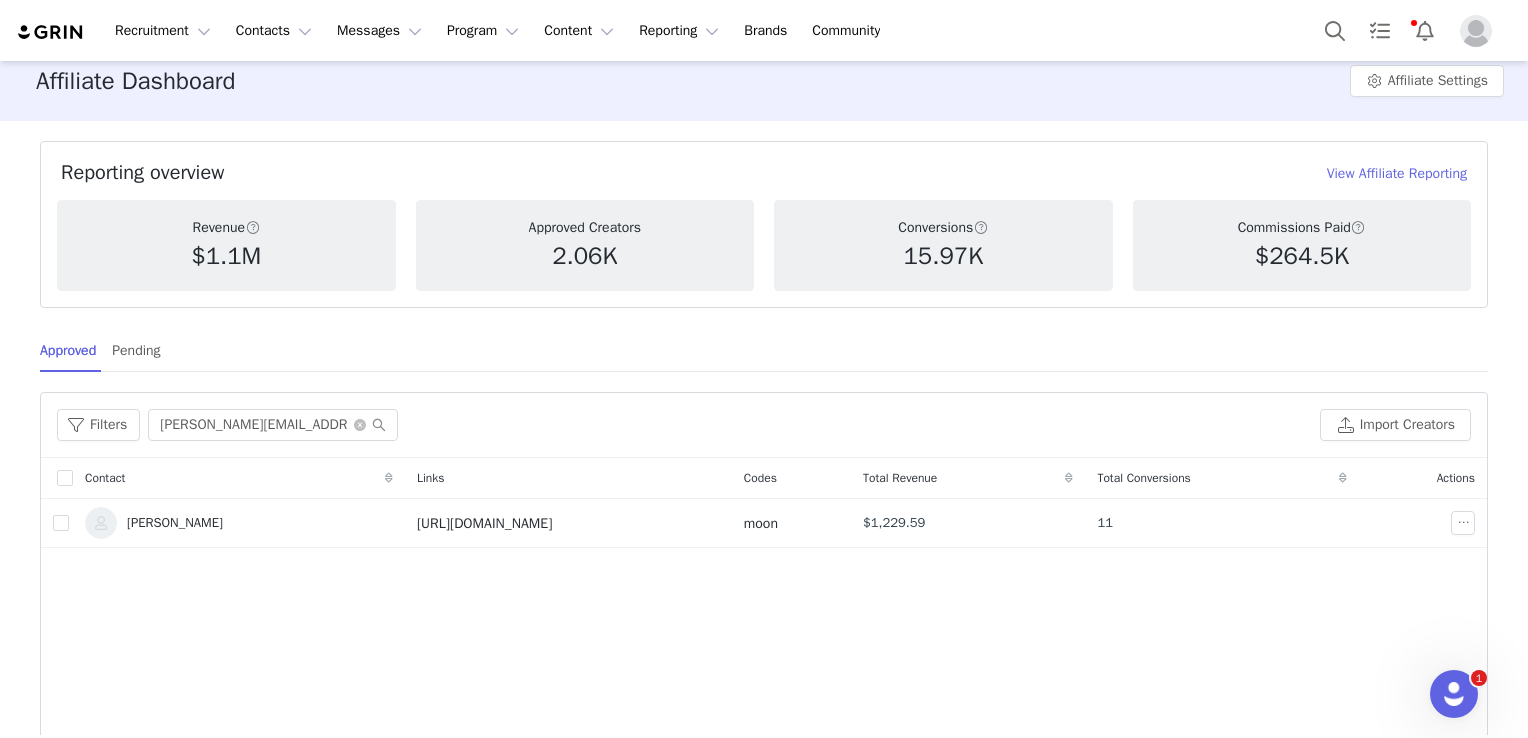 drag, startPoint x: 706, startPoint y: 541, endPoint x: 710, endPoint y: 491, distance: 50.159744 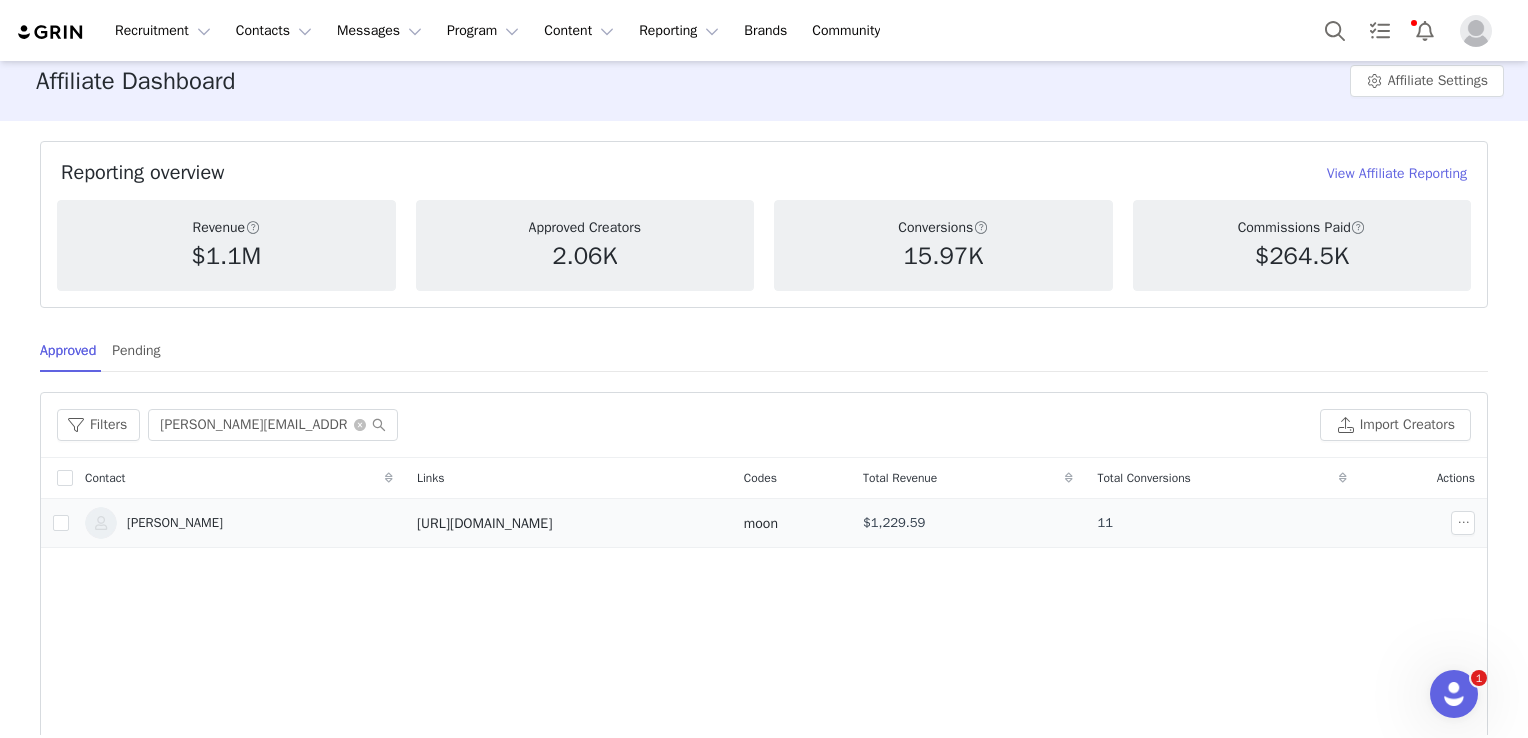 click on "[URL][DOMAIN_NAME]" at bounding box center (568, 523) 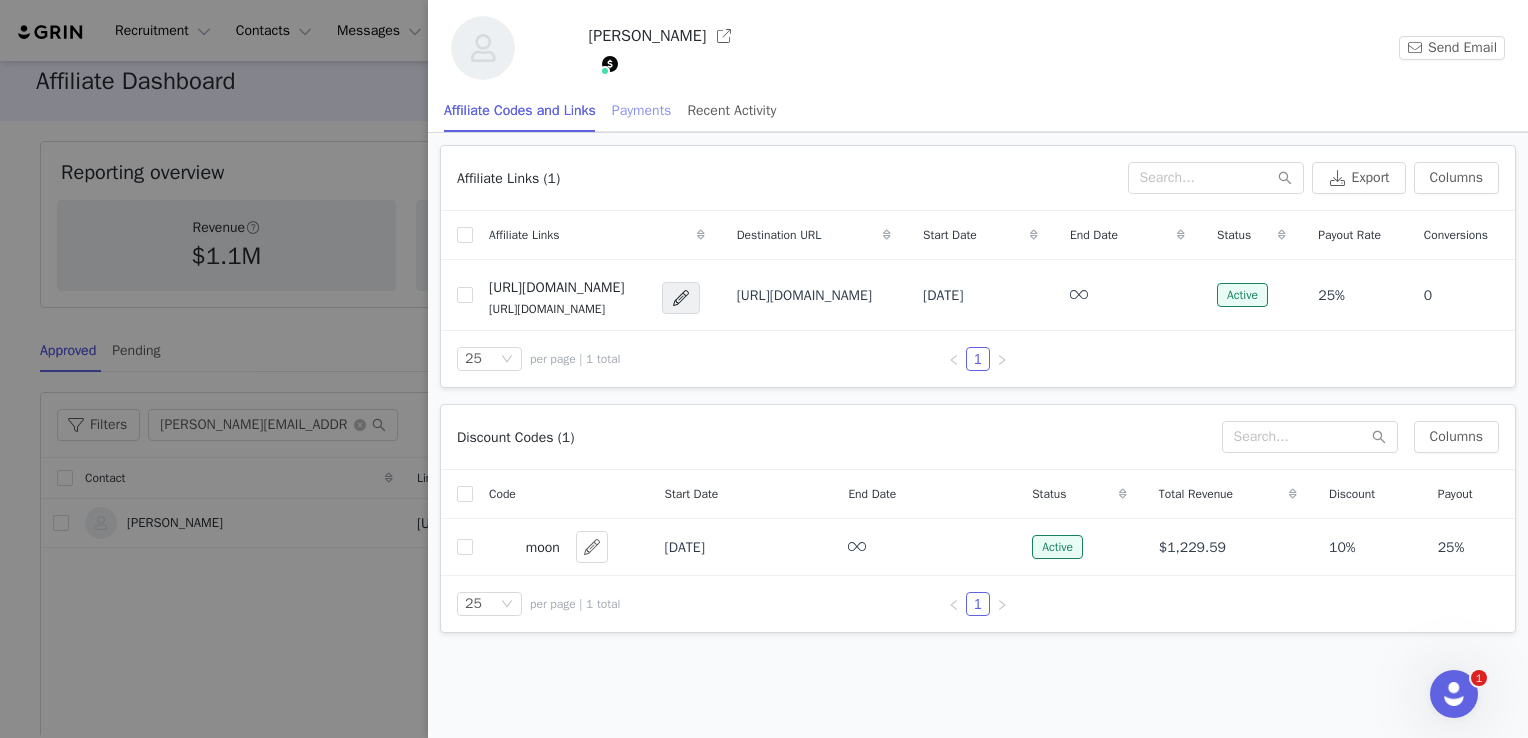 click on "Payments" at bounding box center (642, 110) 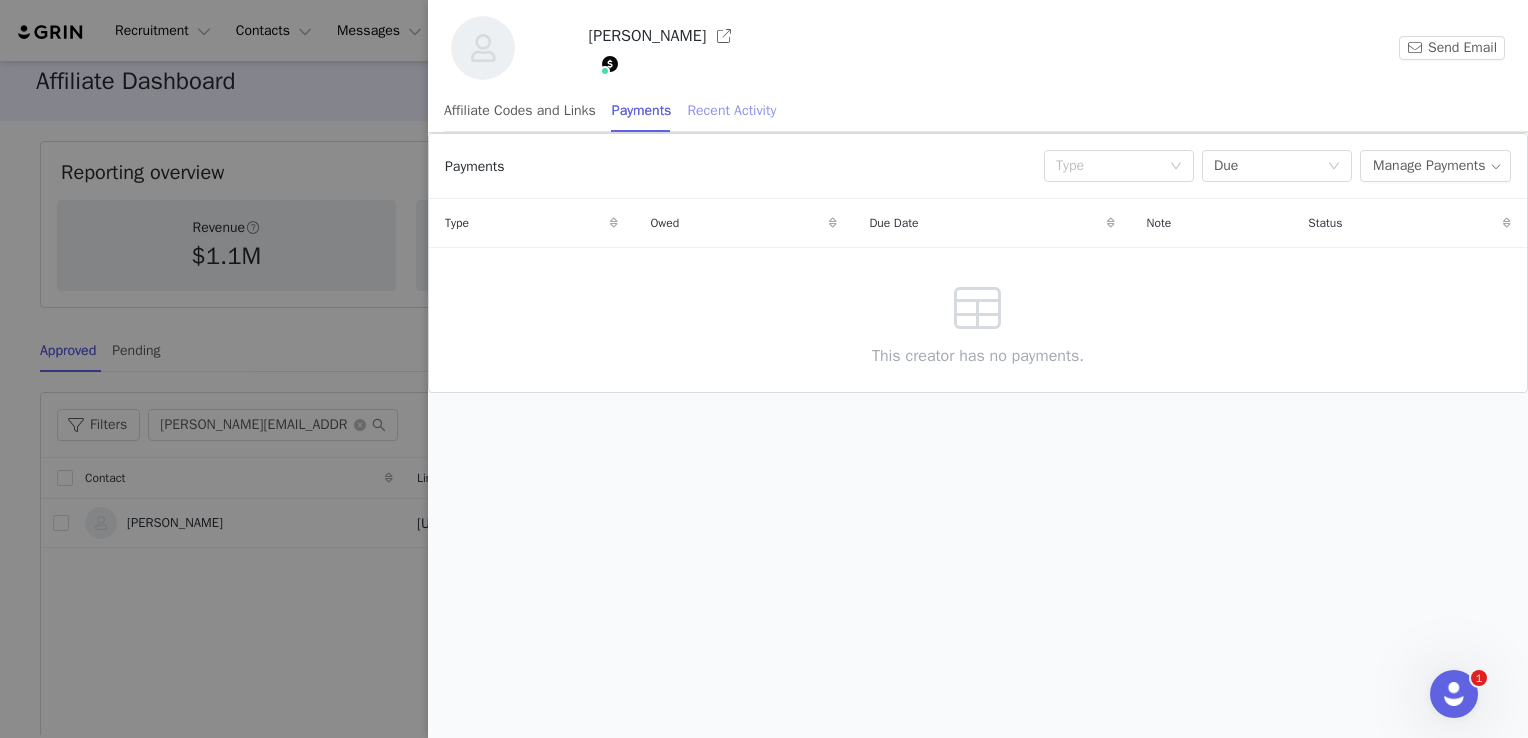 click on "Recent Activity" at bounding box center [731, 110] 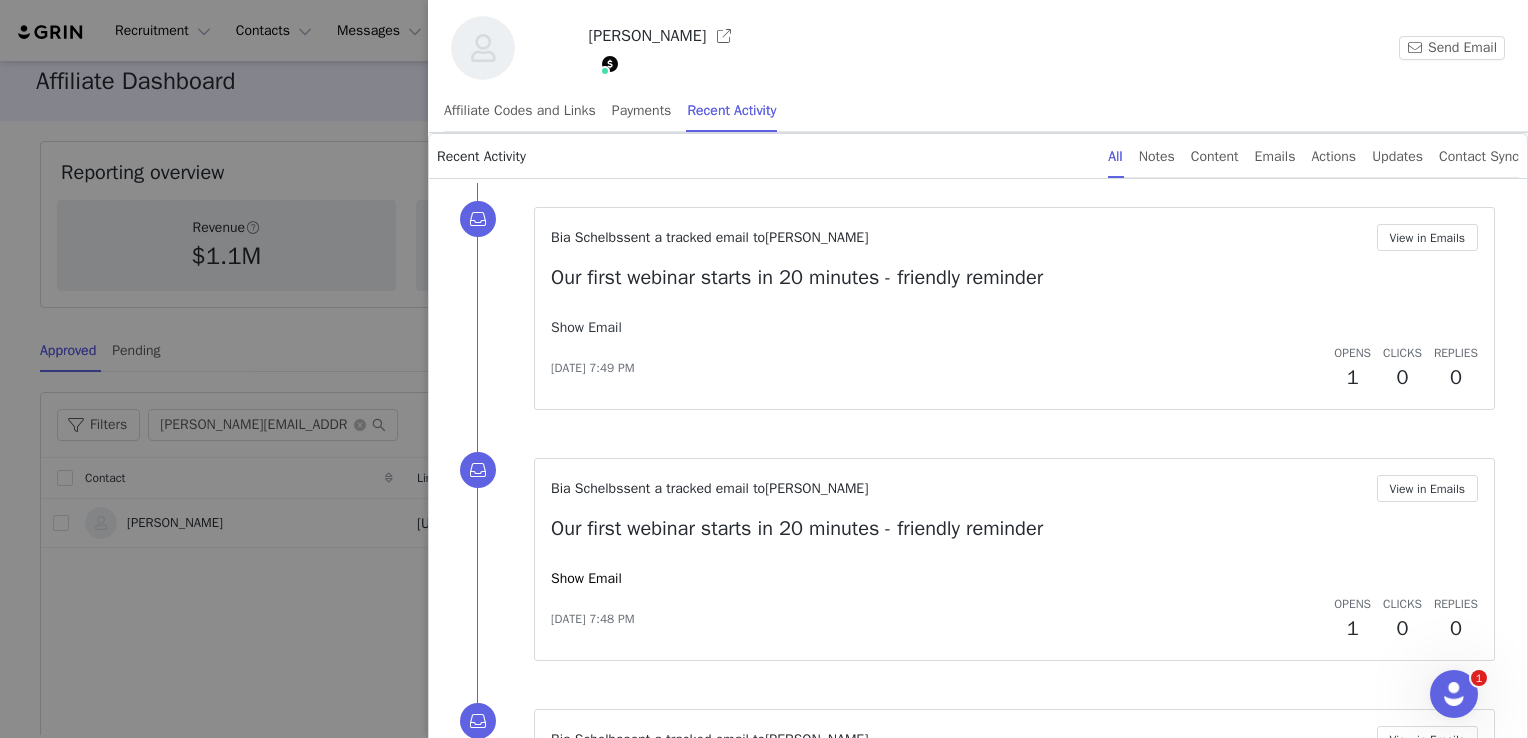 click on "Show Email" at bounding box center (586, 327) 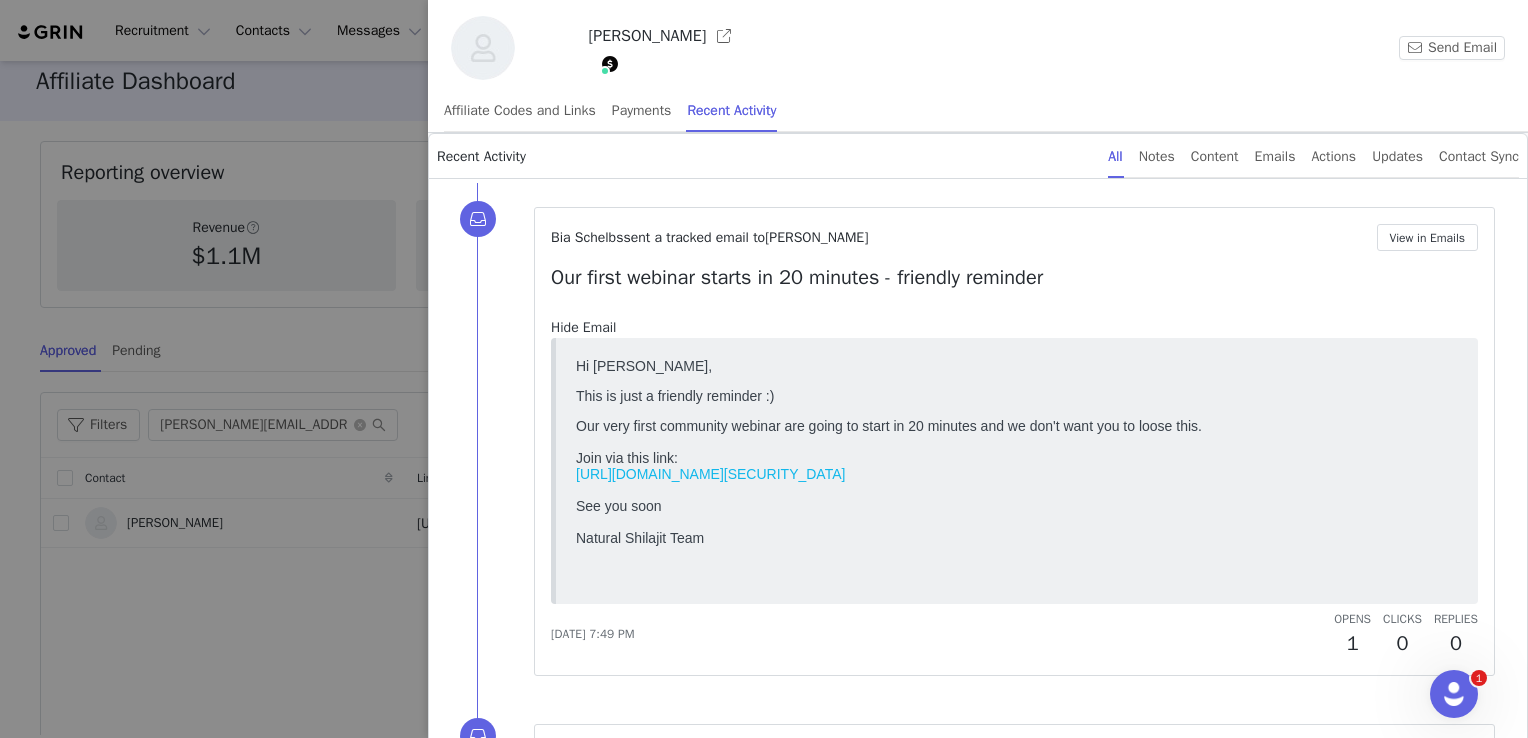 scroll, scrollTop: 0, scrollLeft: 0, axis: both 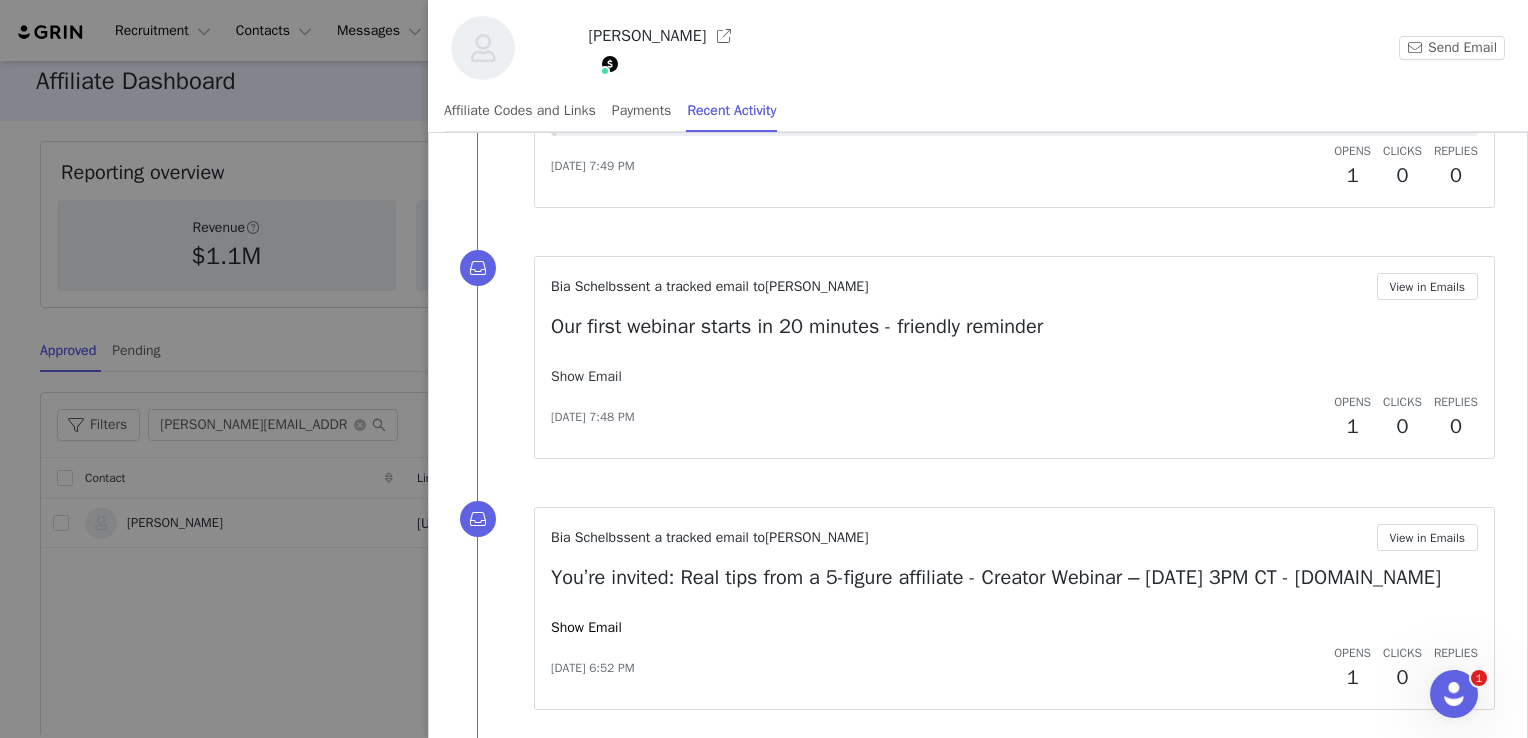 click on "Show Email" at bounding box center [586, 376] 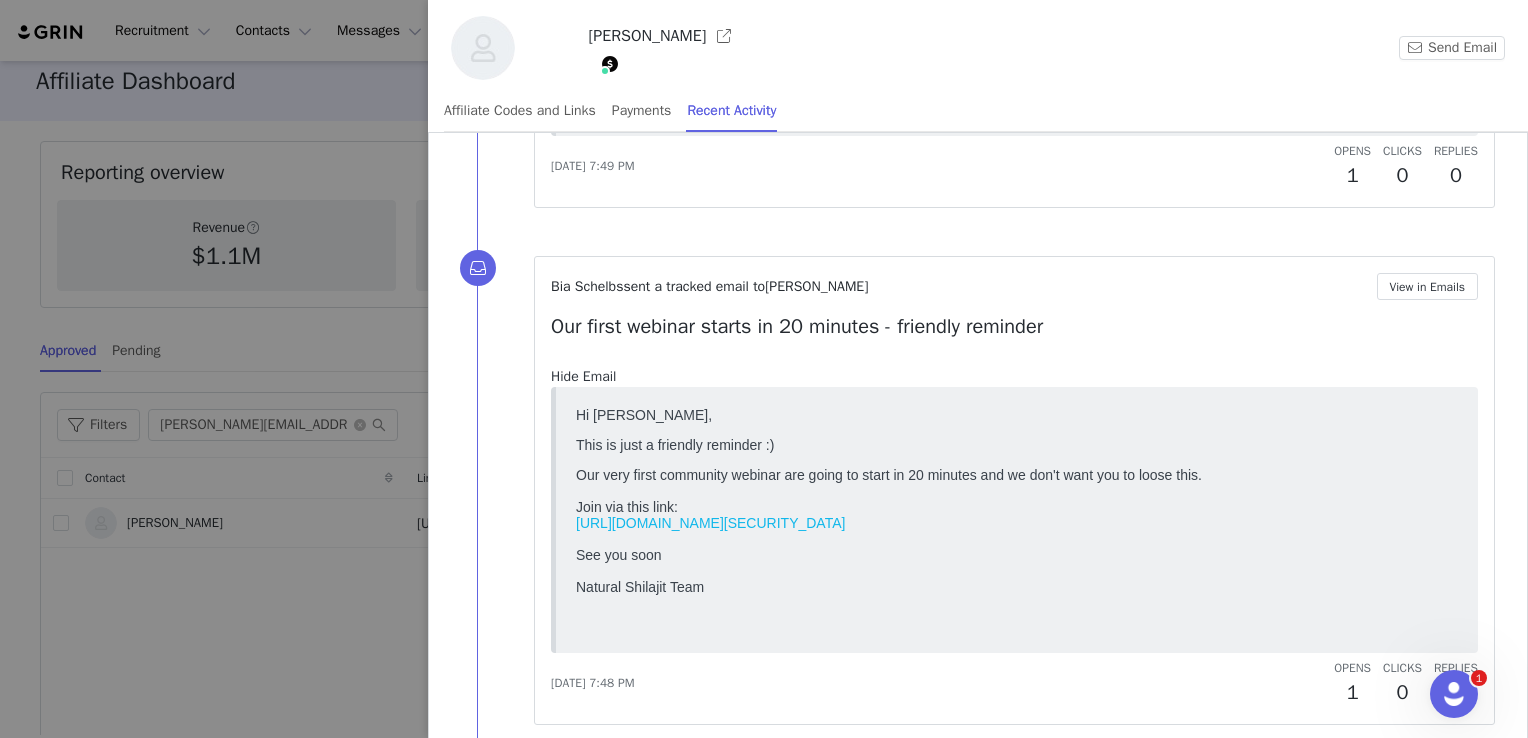 scroll, scrollTop: 0, scrollLeft: 0, axis: both 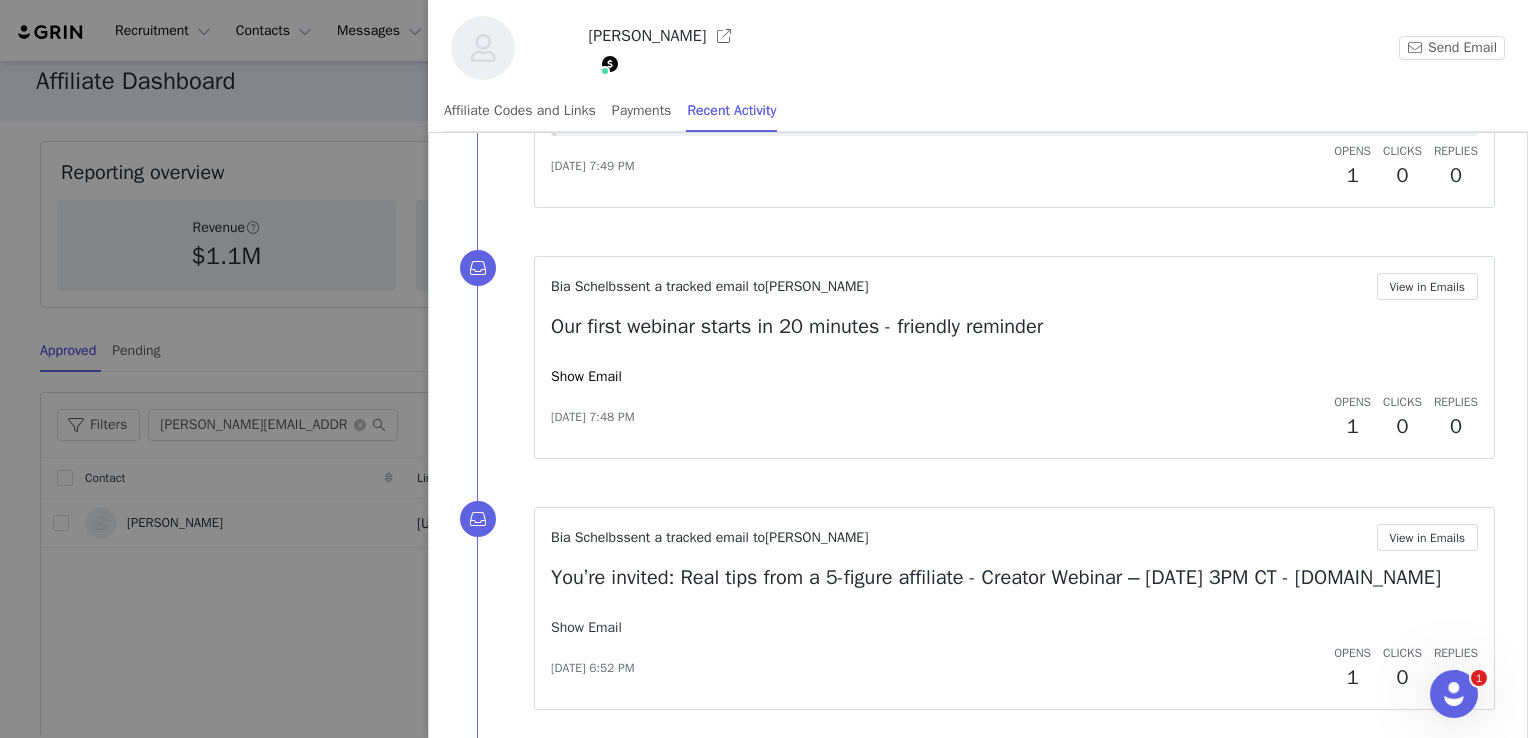 click on "Show Email" at bounding box center [586, 627] 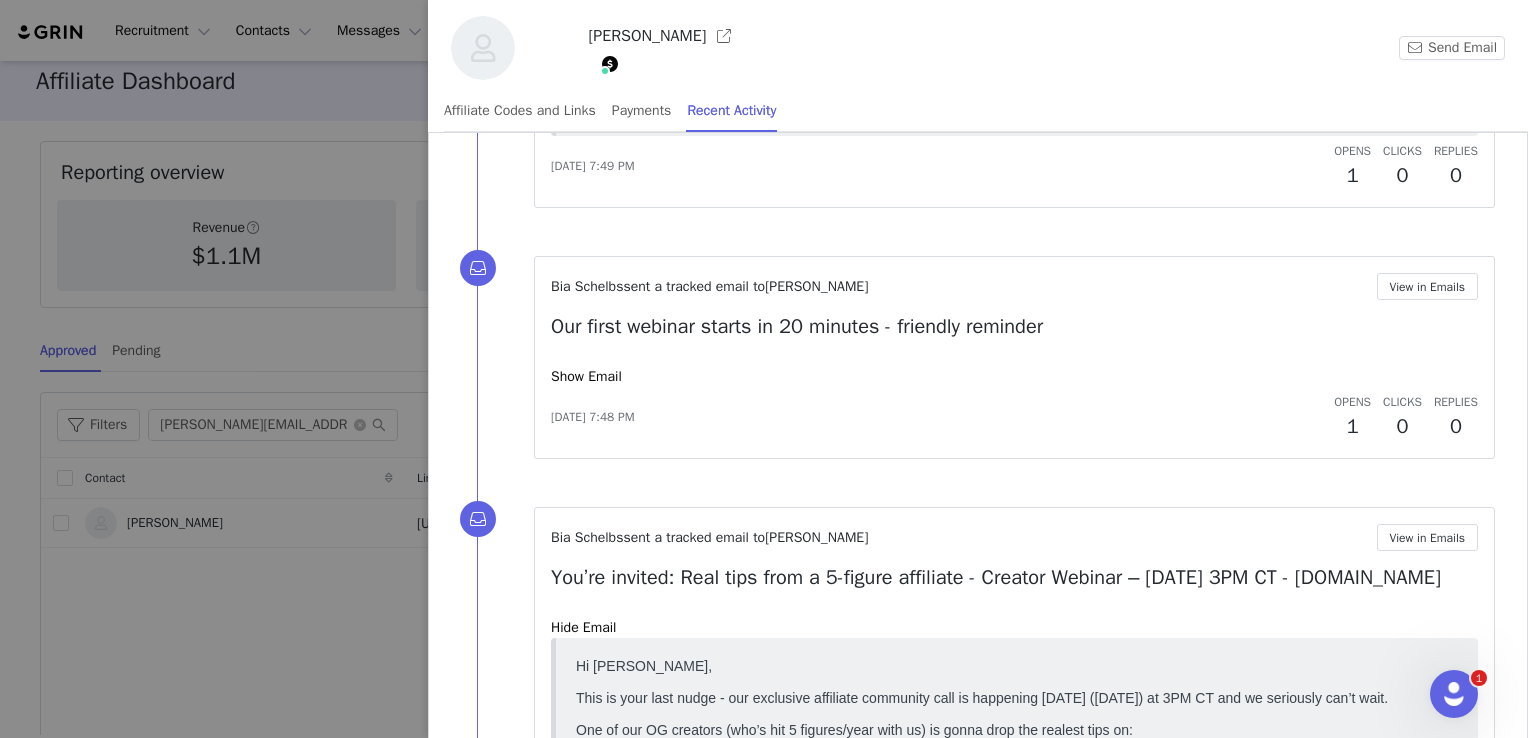 scroll, scrollTop: 0, scrollLeft: 0, axis: both 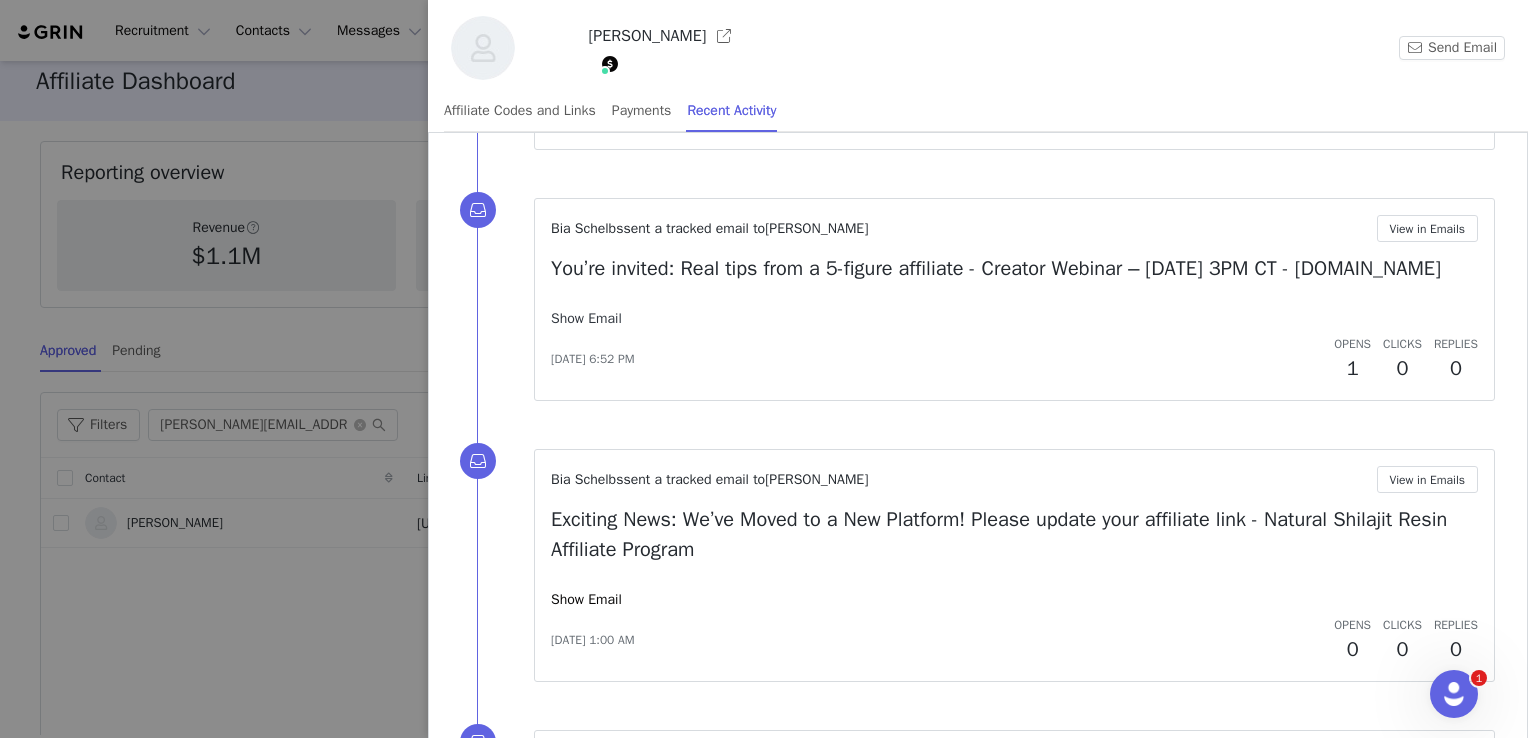 click on "Show Email" at bounding box center (586, 318) 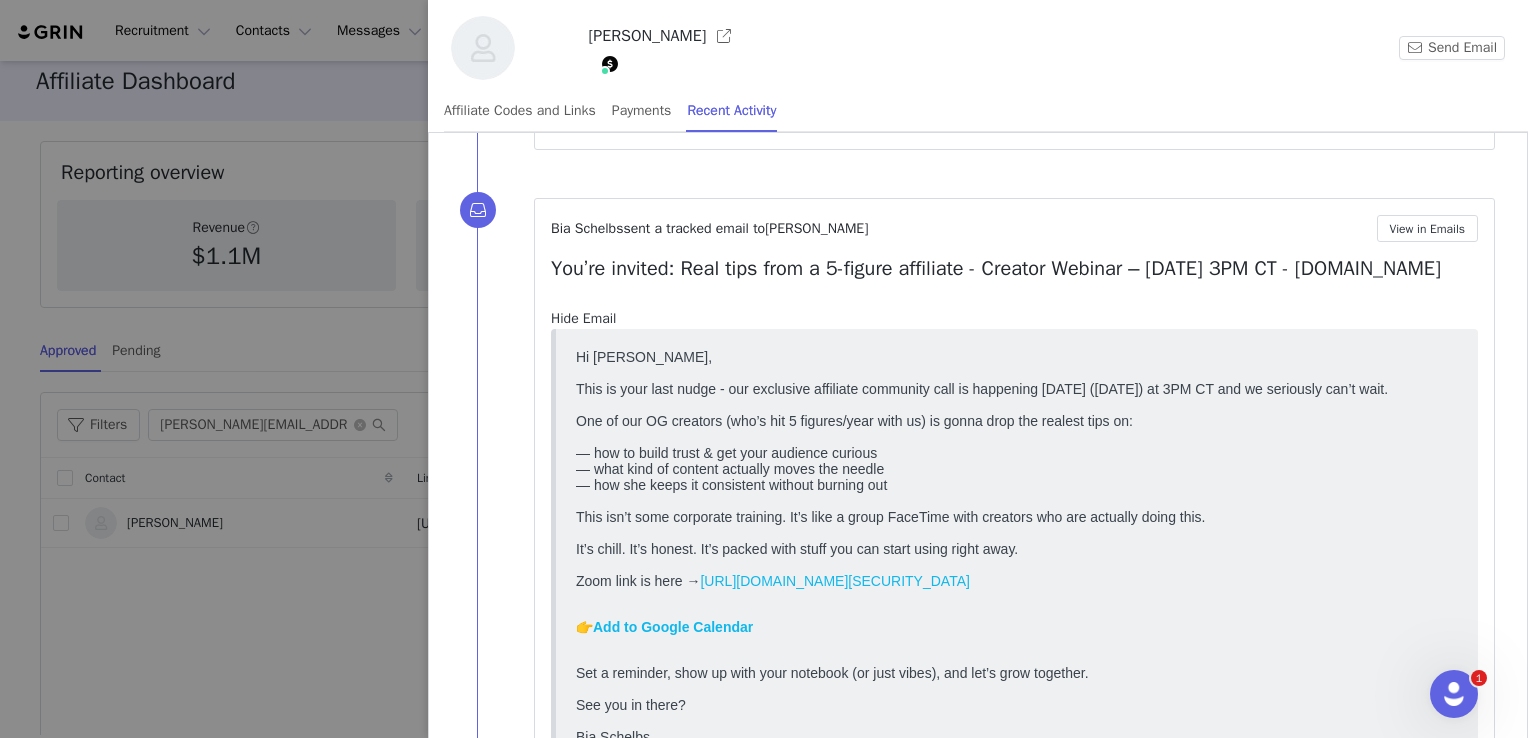 scroll, scrollTop: 0, scrollLeft: 0, axis: both 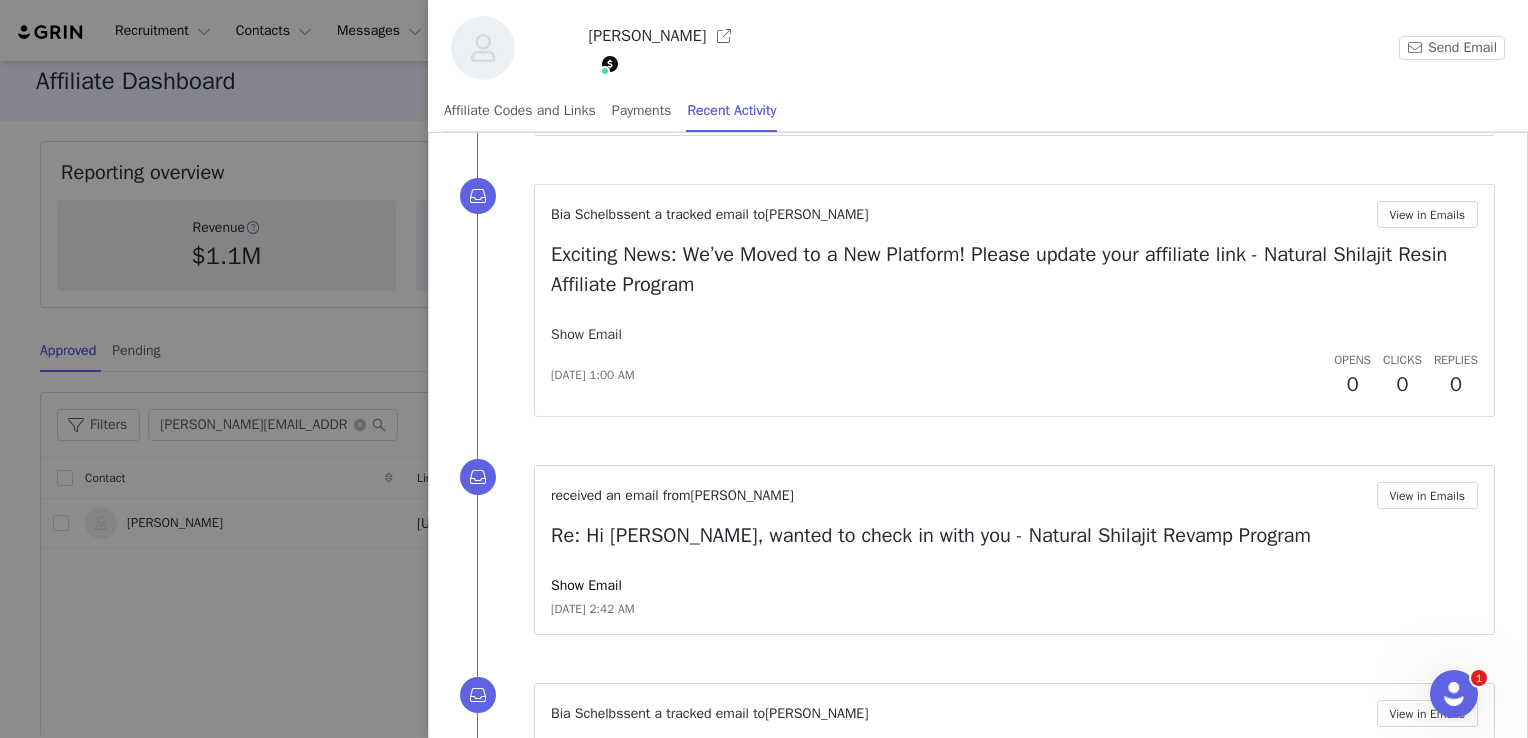 click on "Show Email" at bounding box center [586, 334] 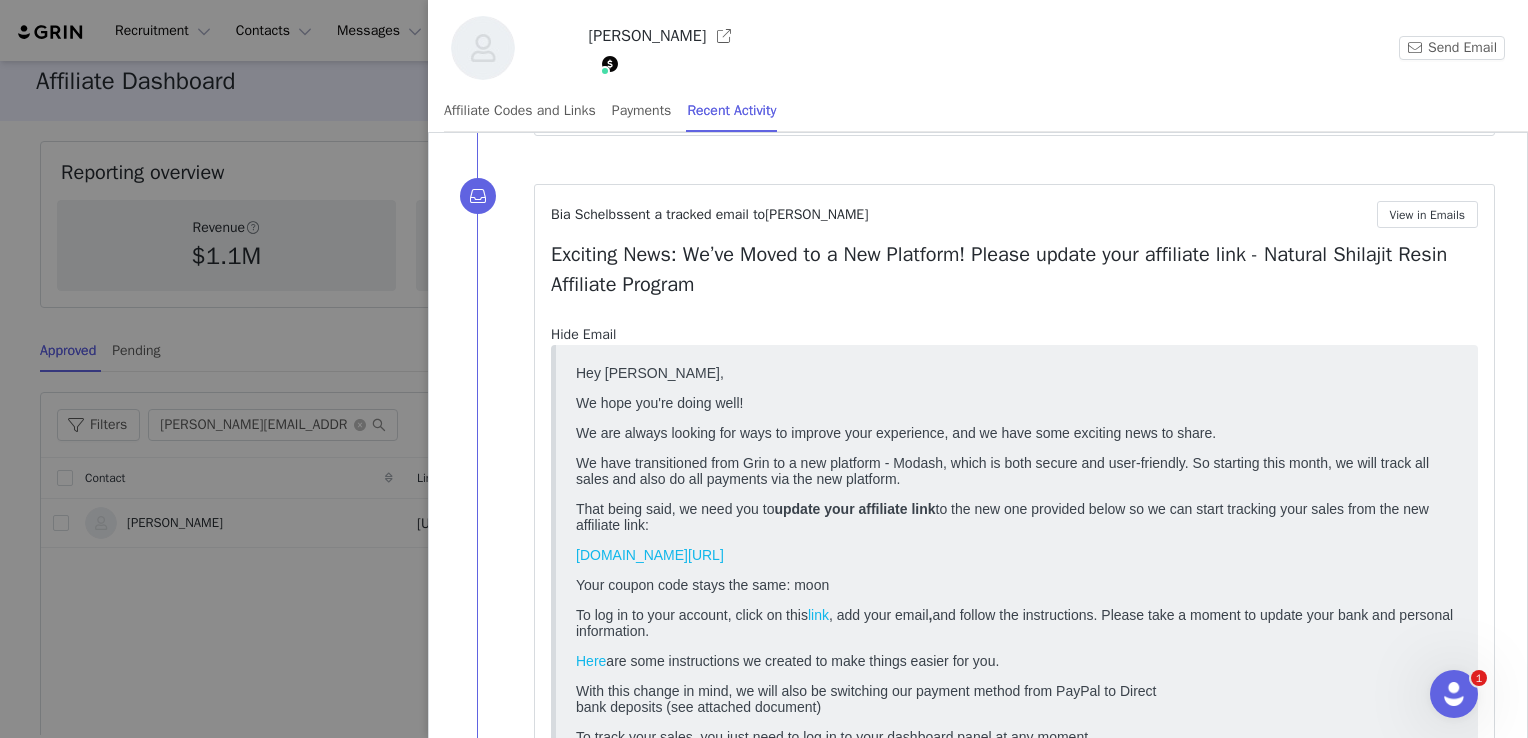 scroll, scrollTop: 0, scrollLeft: 0, axis: both 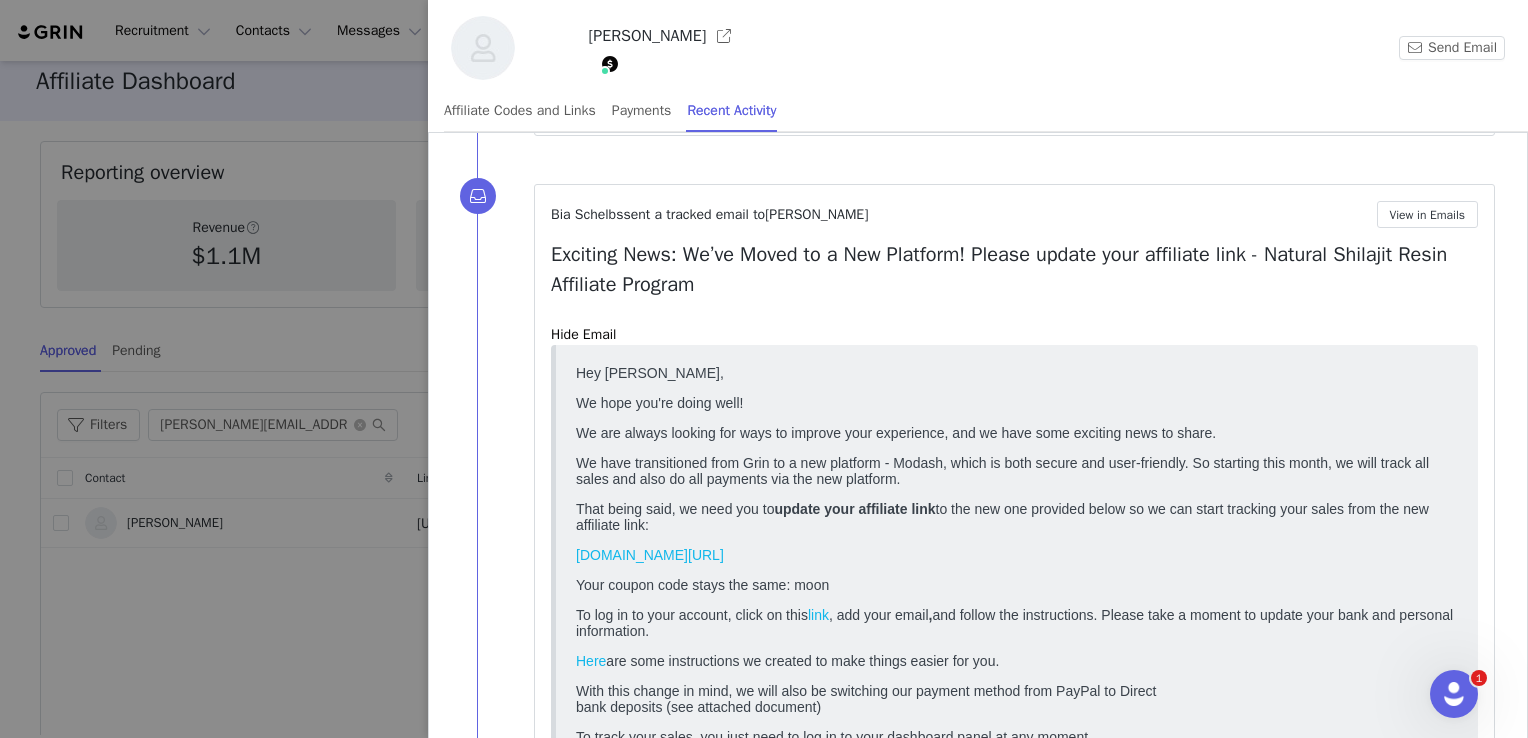drag, startPoint x: 1511, startPoint y: 452, endPoint x: 1520, endPoint y: 486, distance: 35.17101 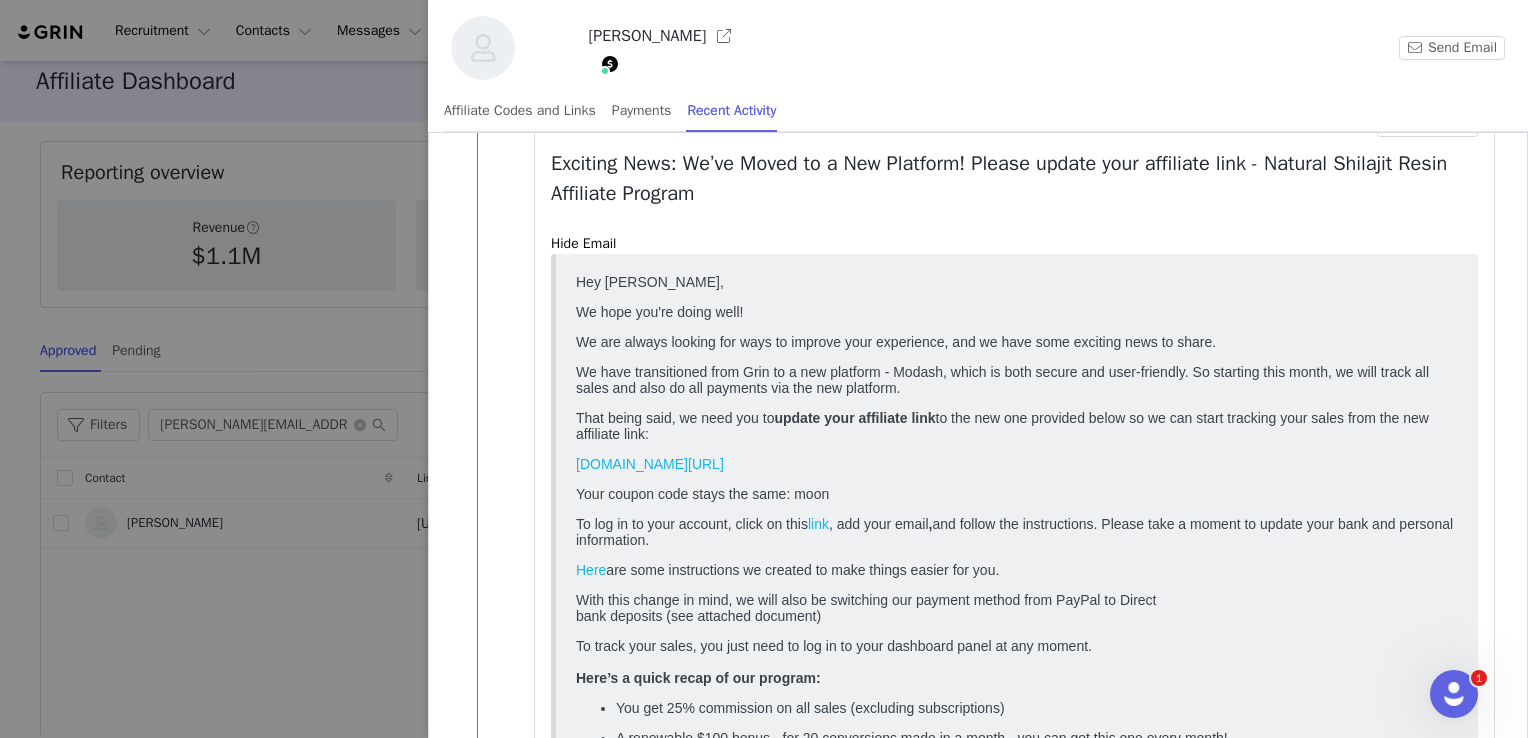 scroll, scrollTop: 2459, scrollLeft: 0, axis: vertical 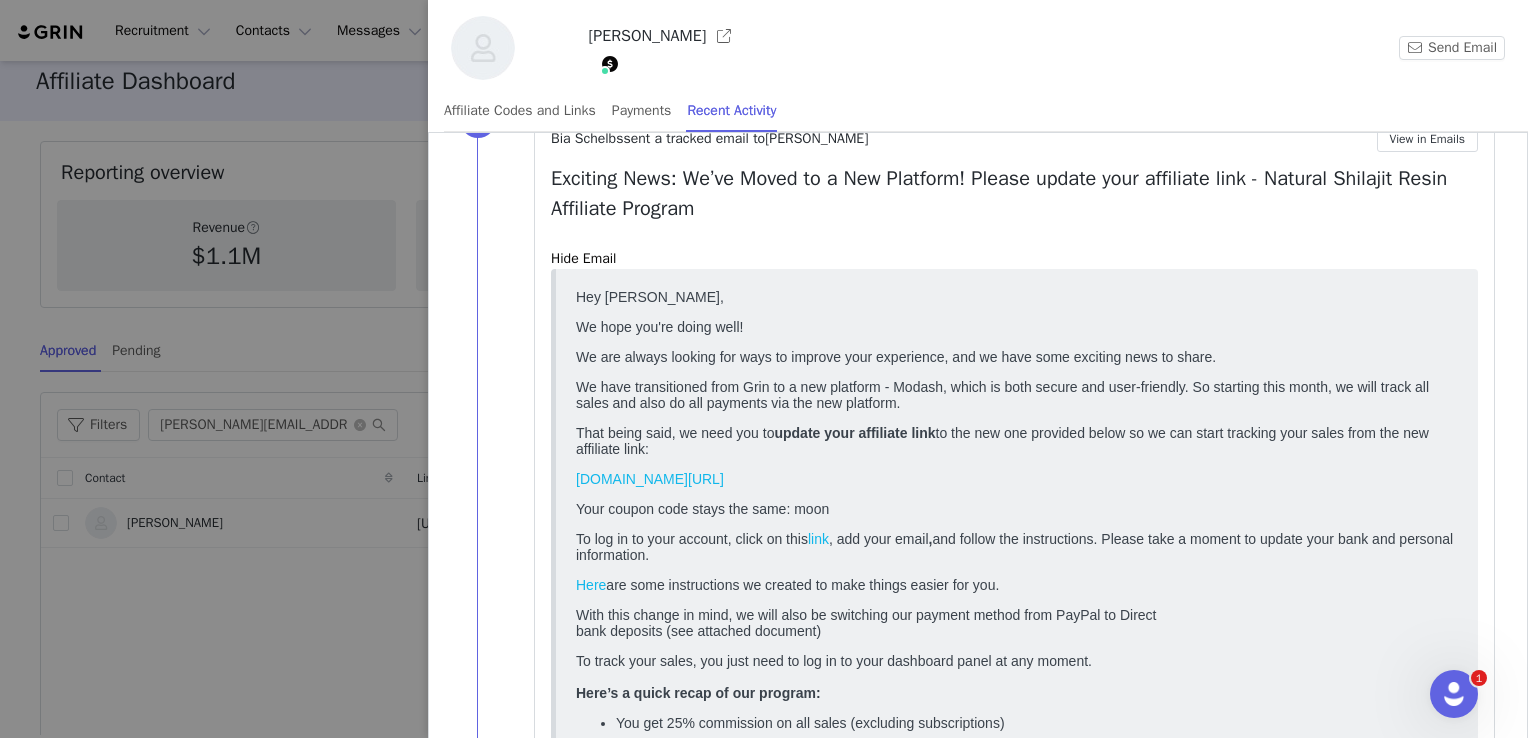click on "[DOMAIN_NAME][URL]" at bounding box center (650, 479) 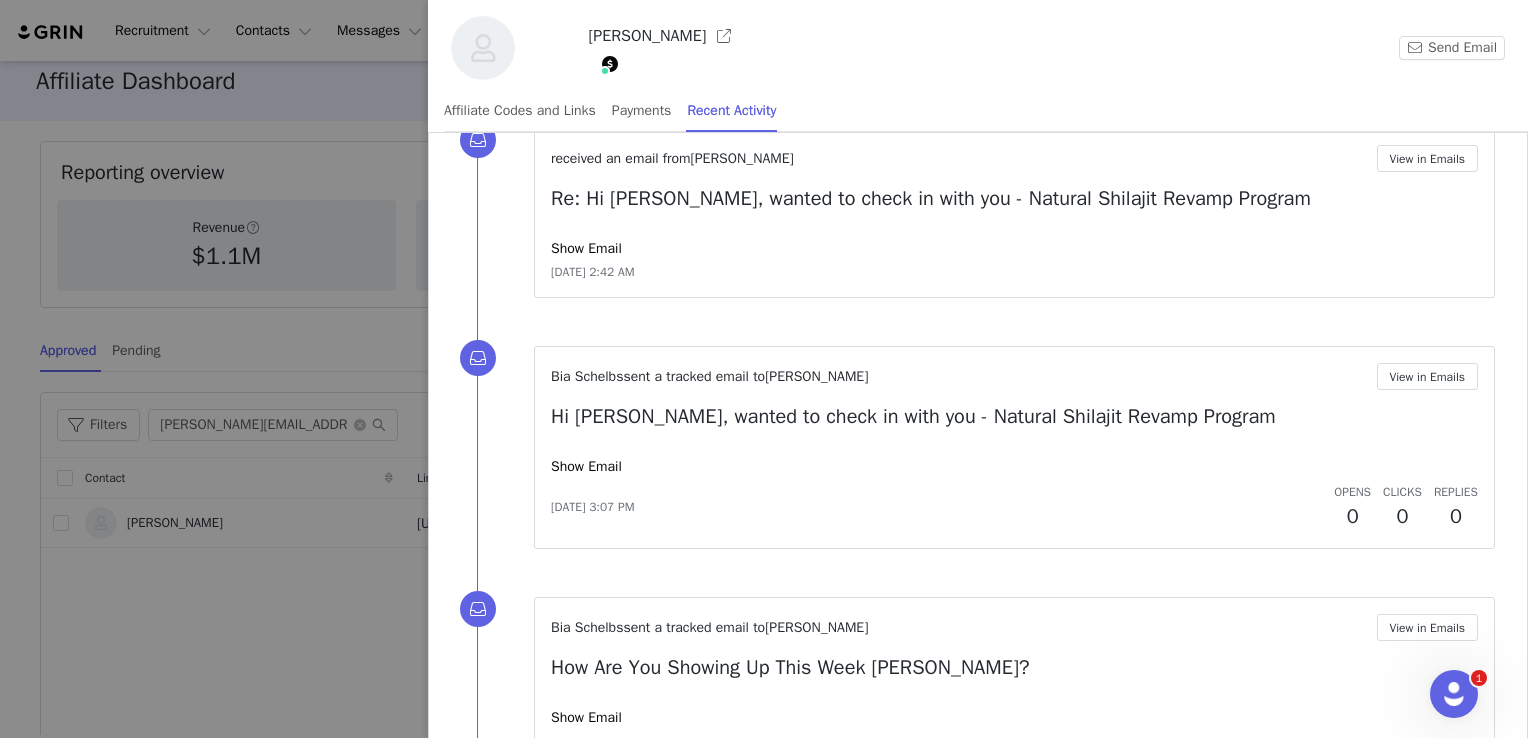 scroll, scrollTop: 3863, scrollLeft: 0, axis: vertical 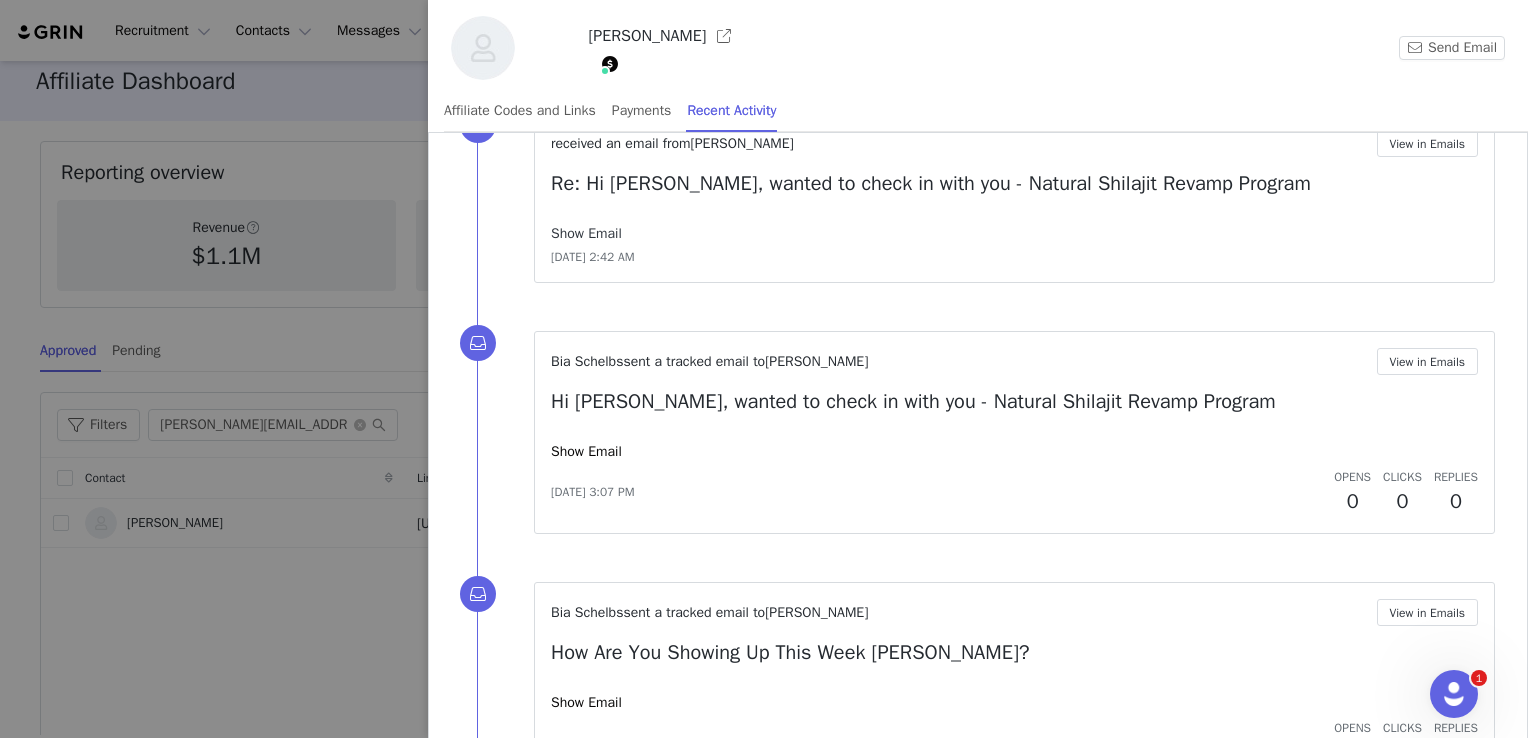 click on "Show Email" at bounding box center [586, 233] 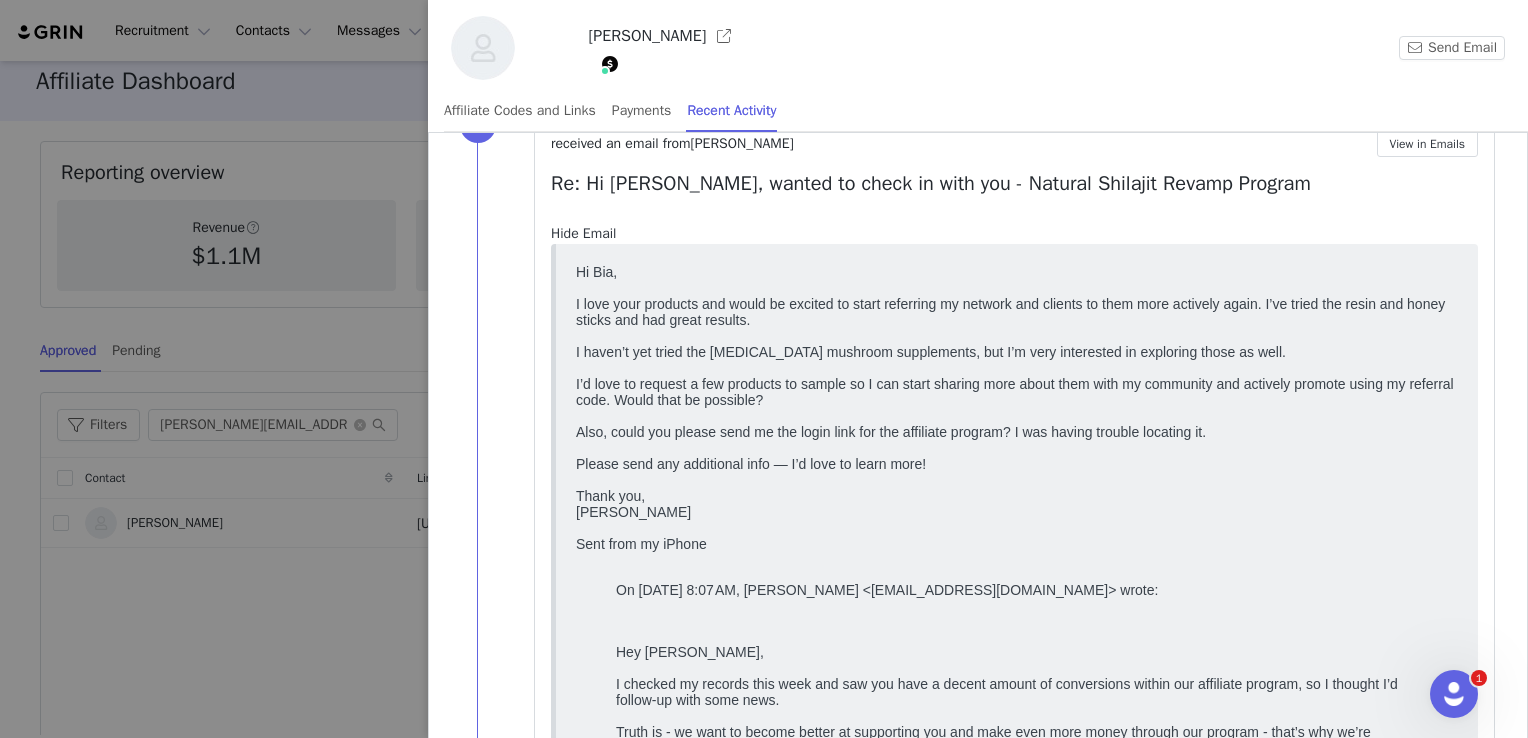scroll, scrollTop: 0, scrollLeft: 0, axis: both 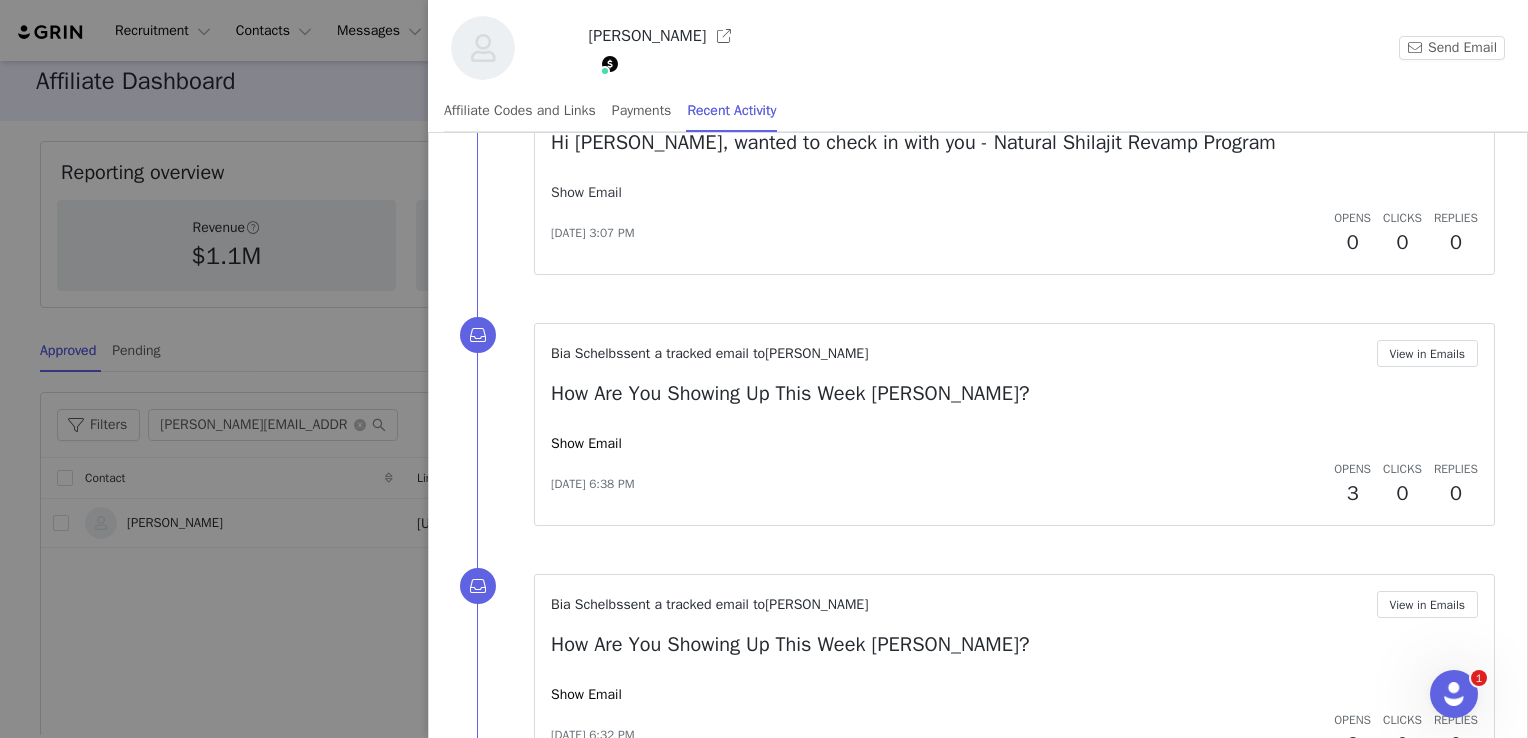 click on "Show Email" at bounding box center [586, 192] 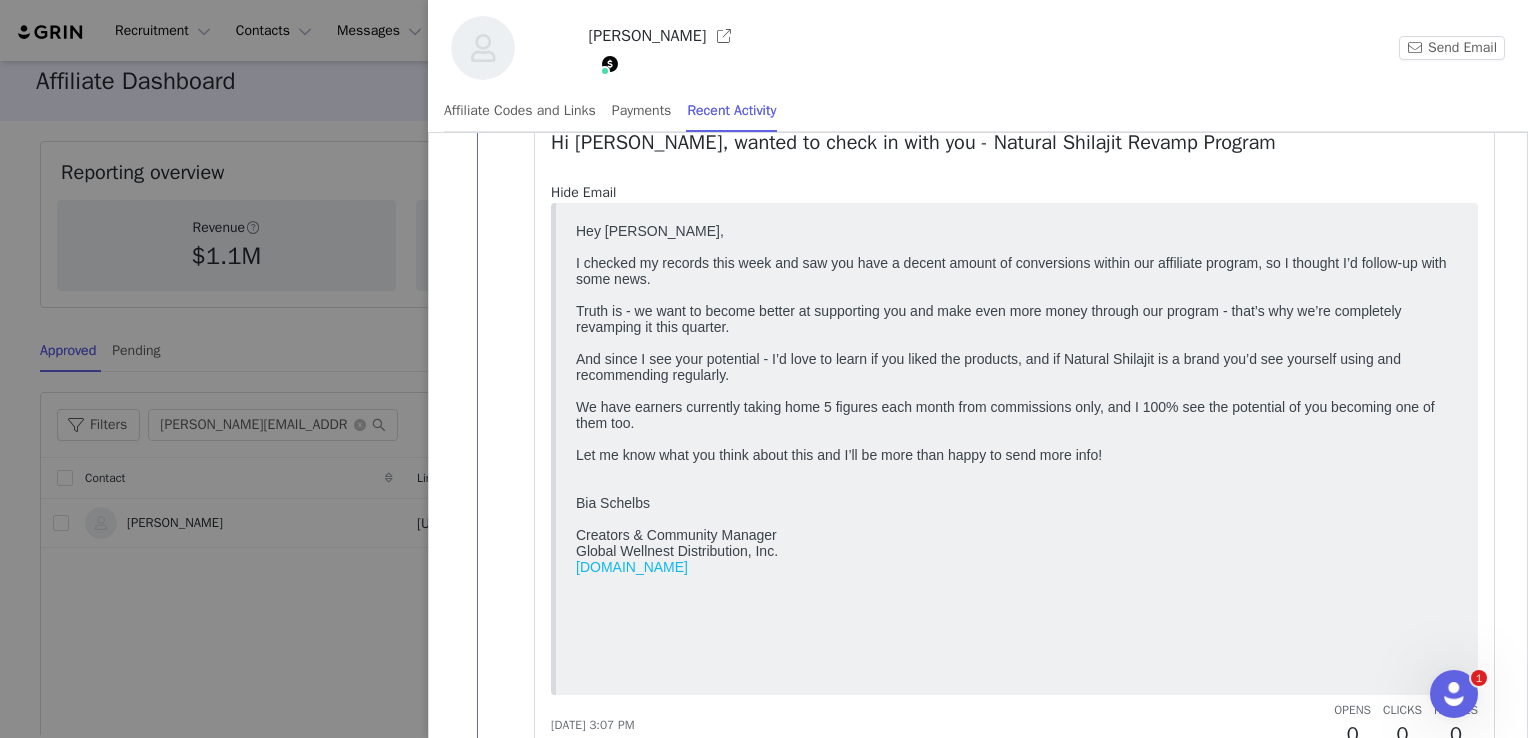 scroll, scrollTop: 0, scrollLeft: 0, axis: both 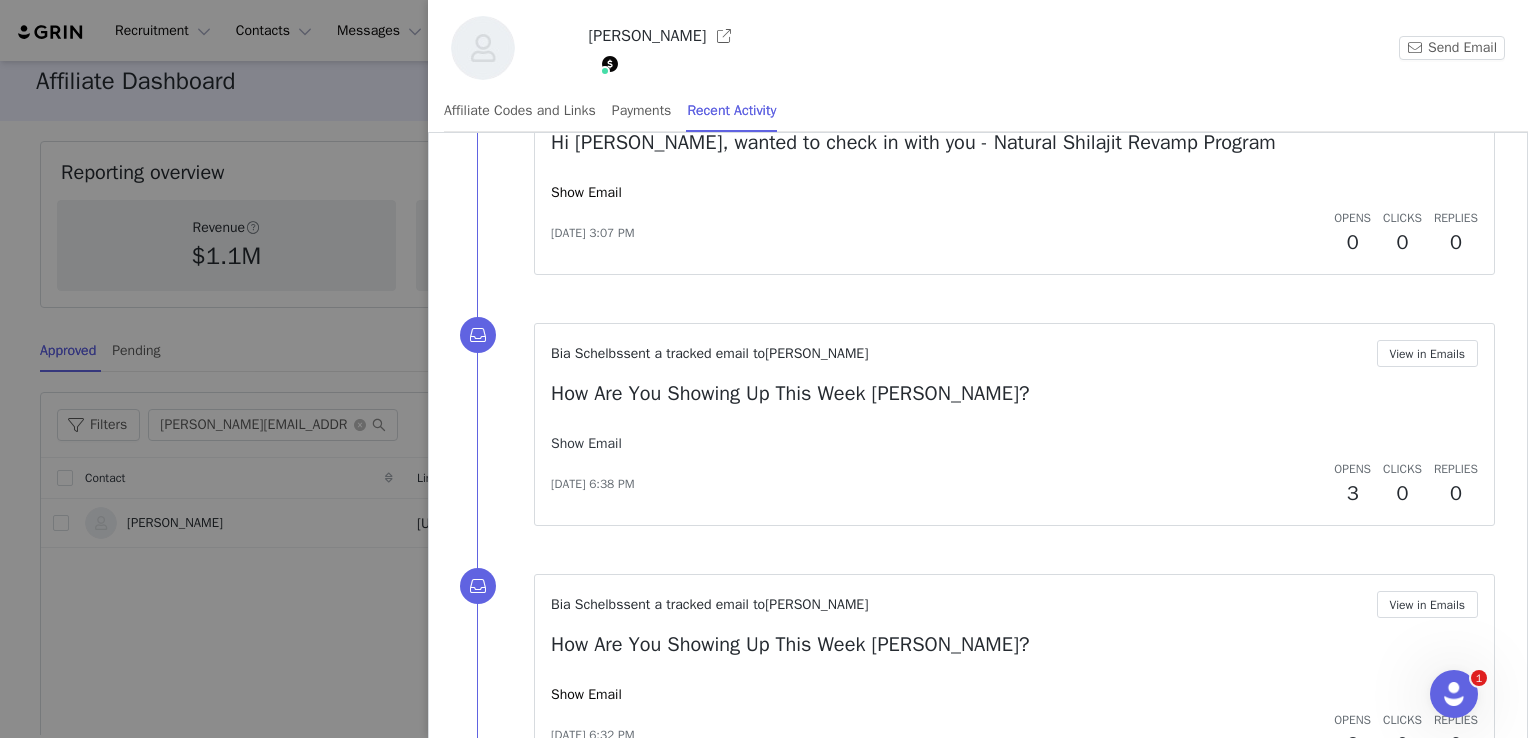 click on "Show Email" at bounding box center [586, 443] 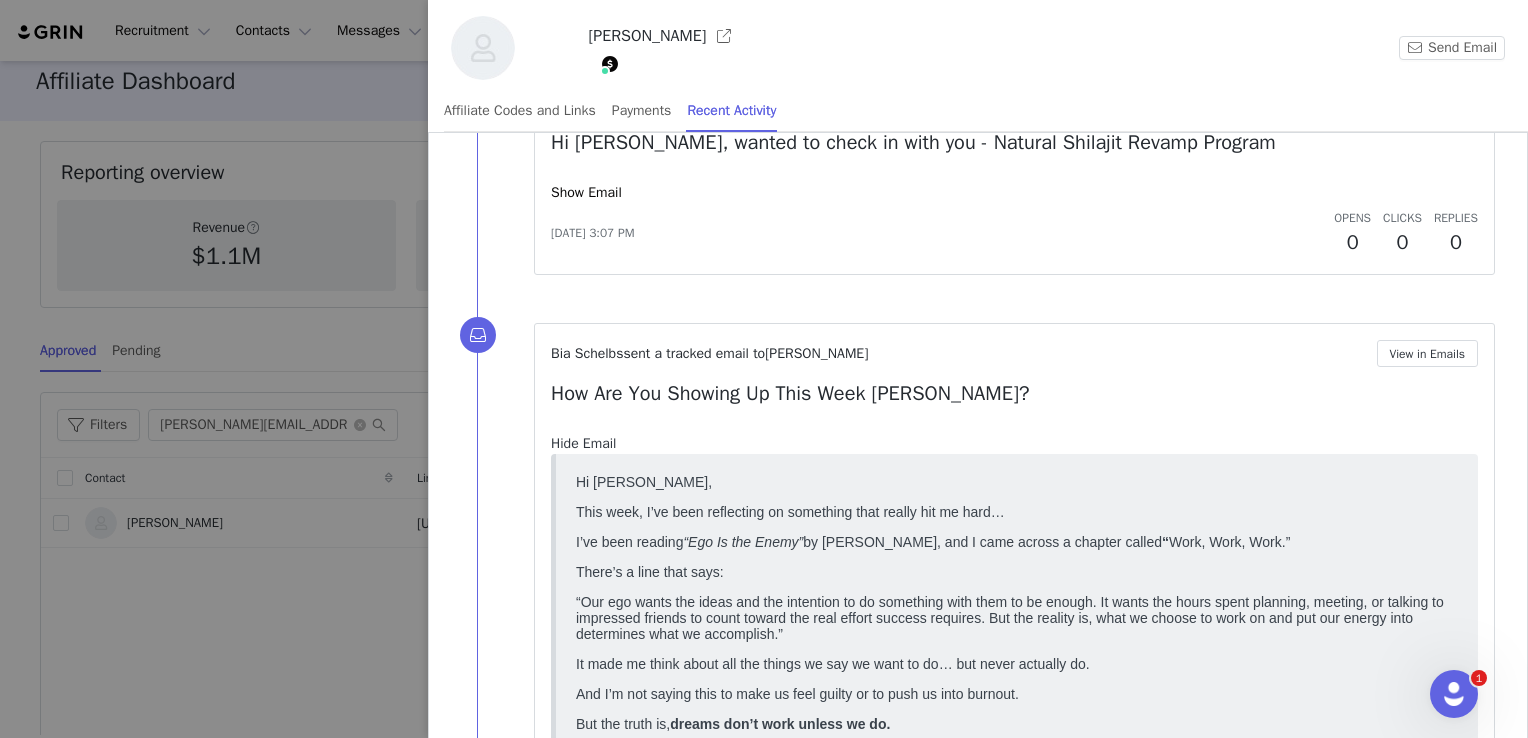scroll, scrollTop: 0, scrollLeft: 0, axis: both 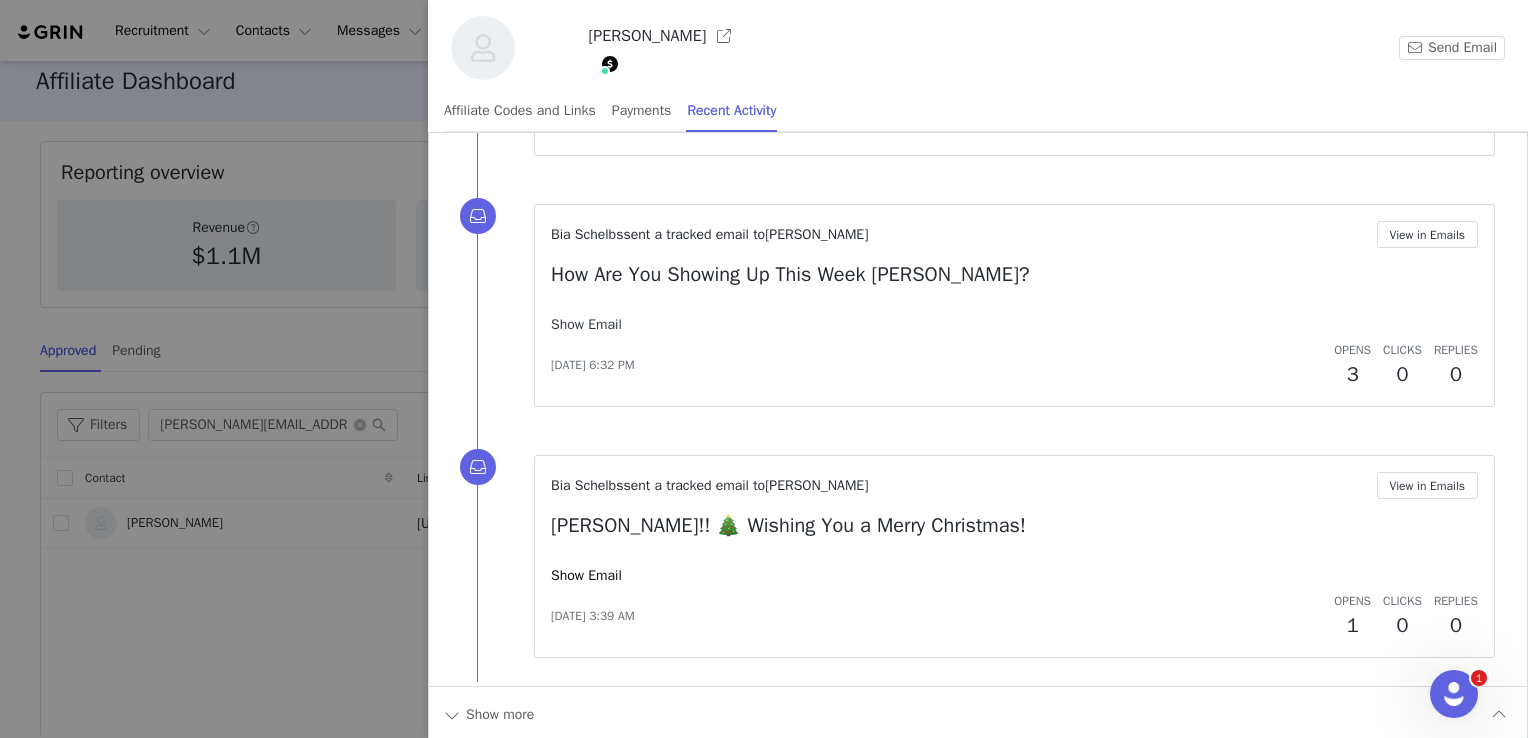 click on "Show Email" at bounding box center (586, 324) 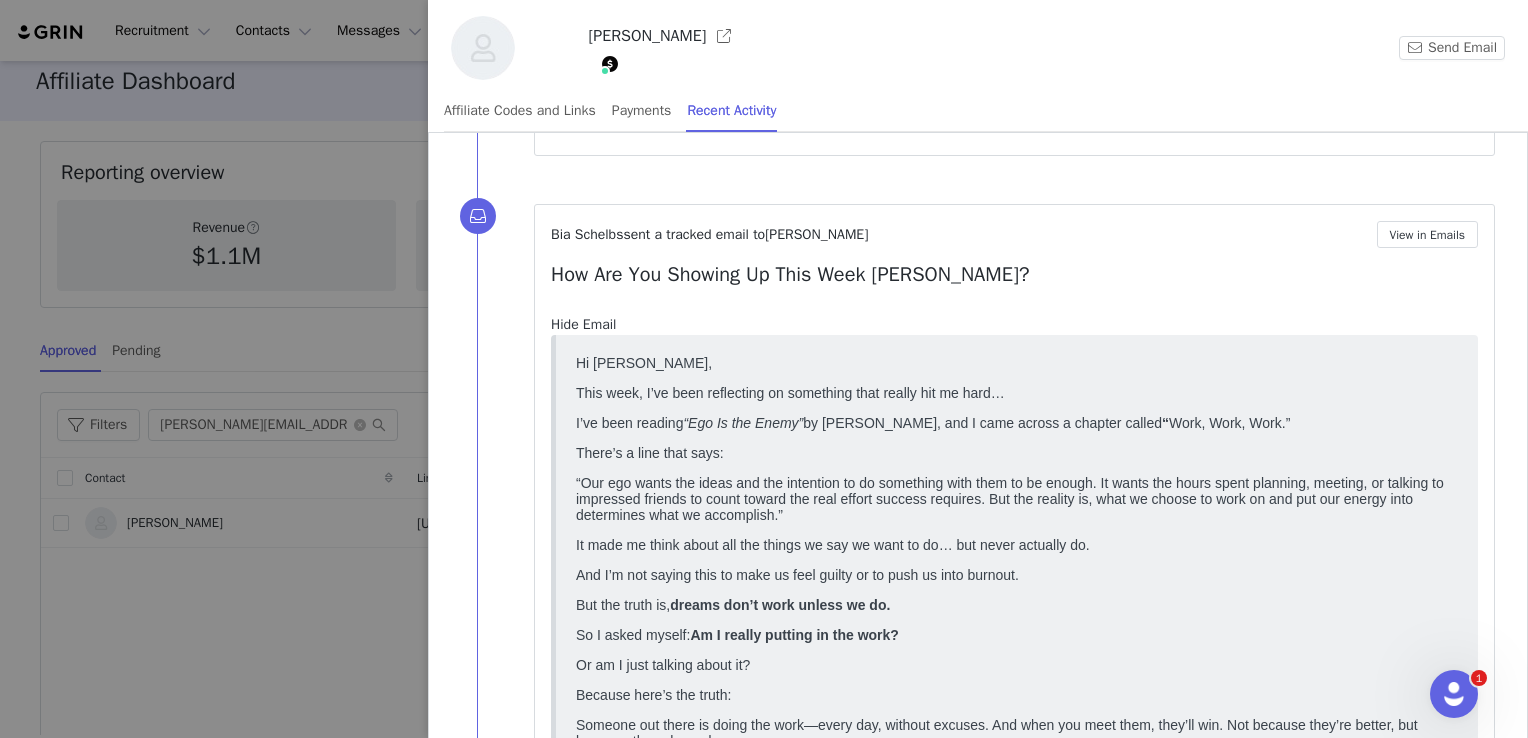 scroll, scrollTop: 0, scrollLeft: 0, axis: both 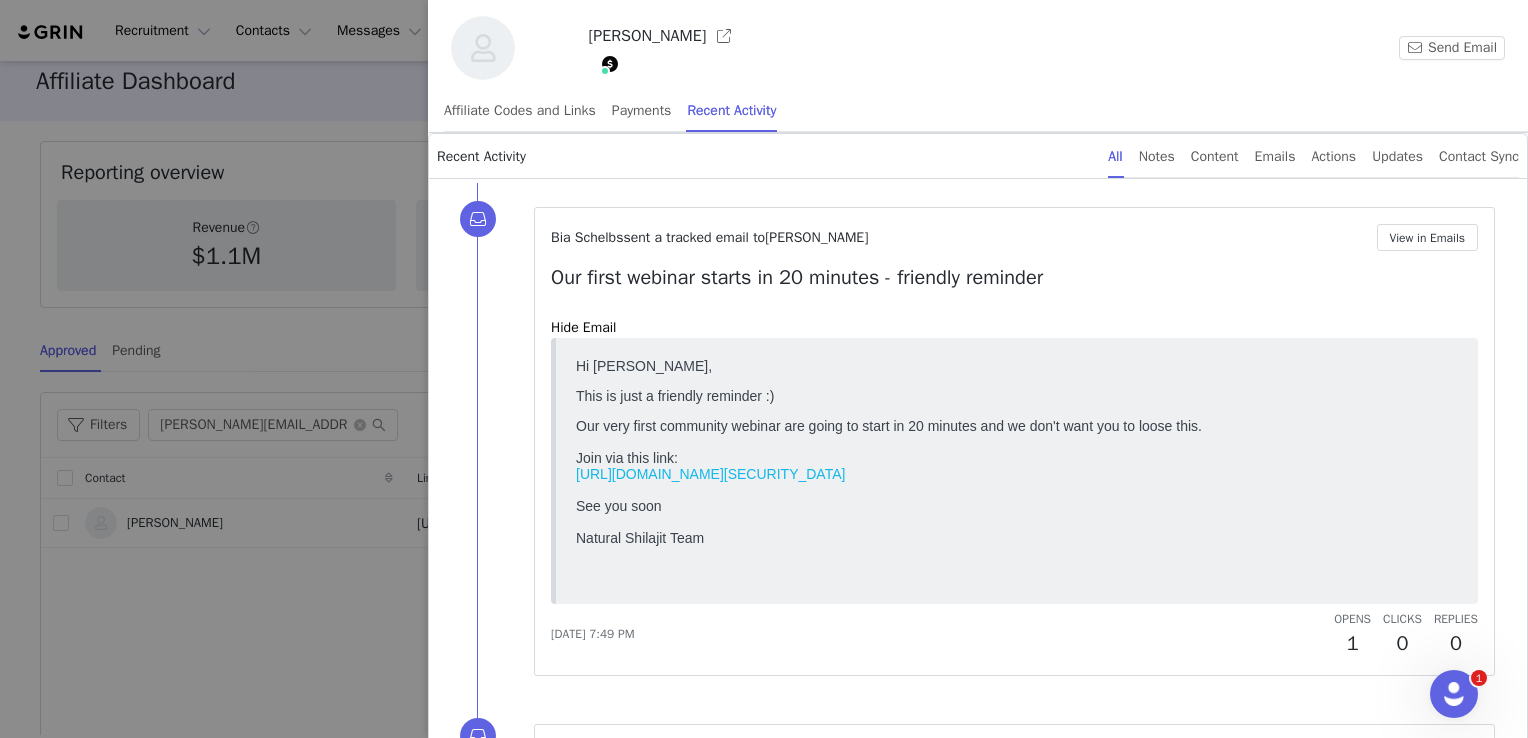 click at bounding box center [610, 64] 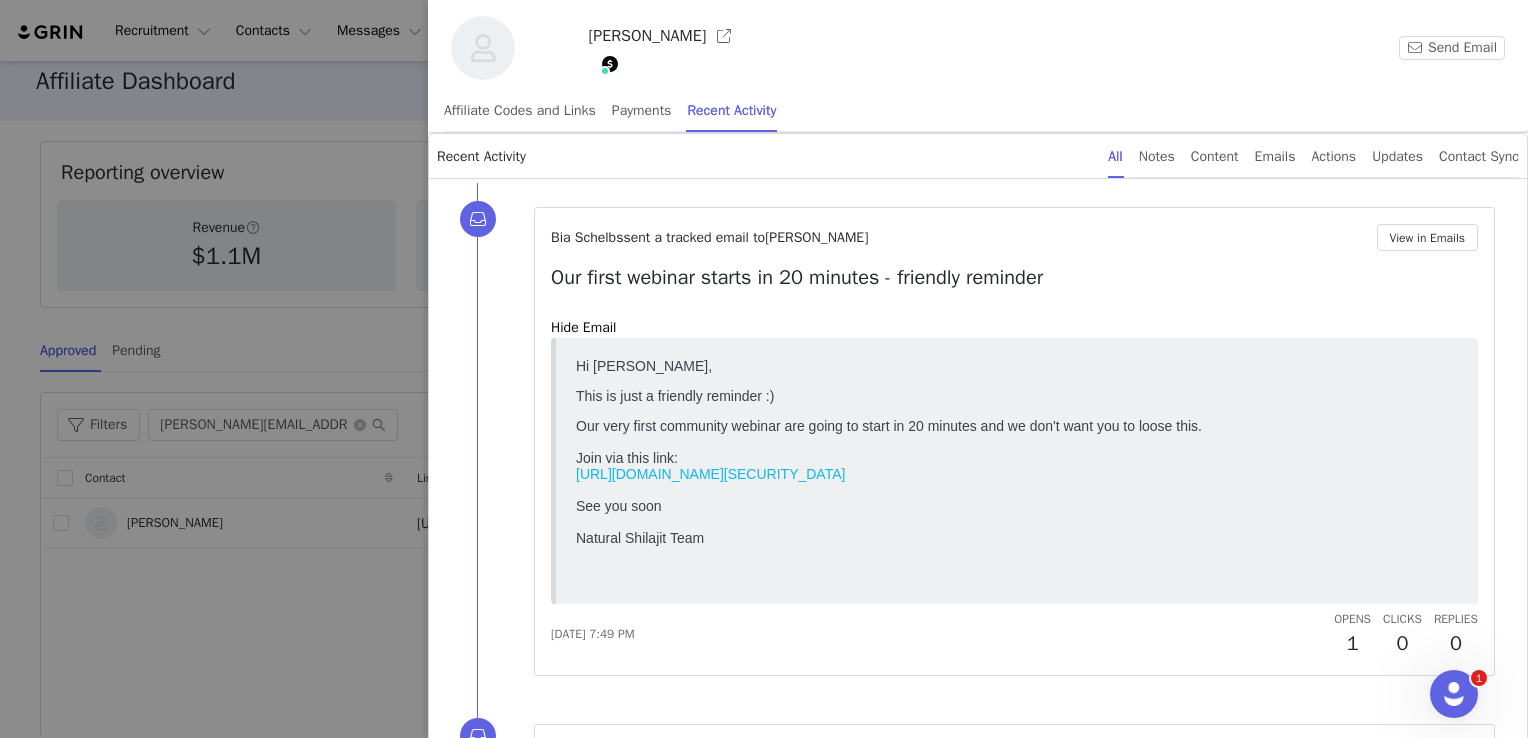 click at bounding box center (764, 369) 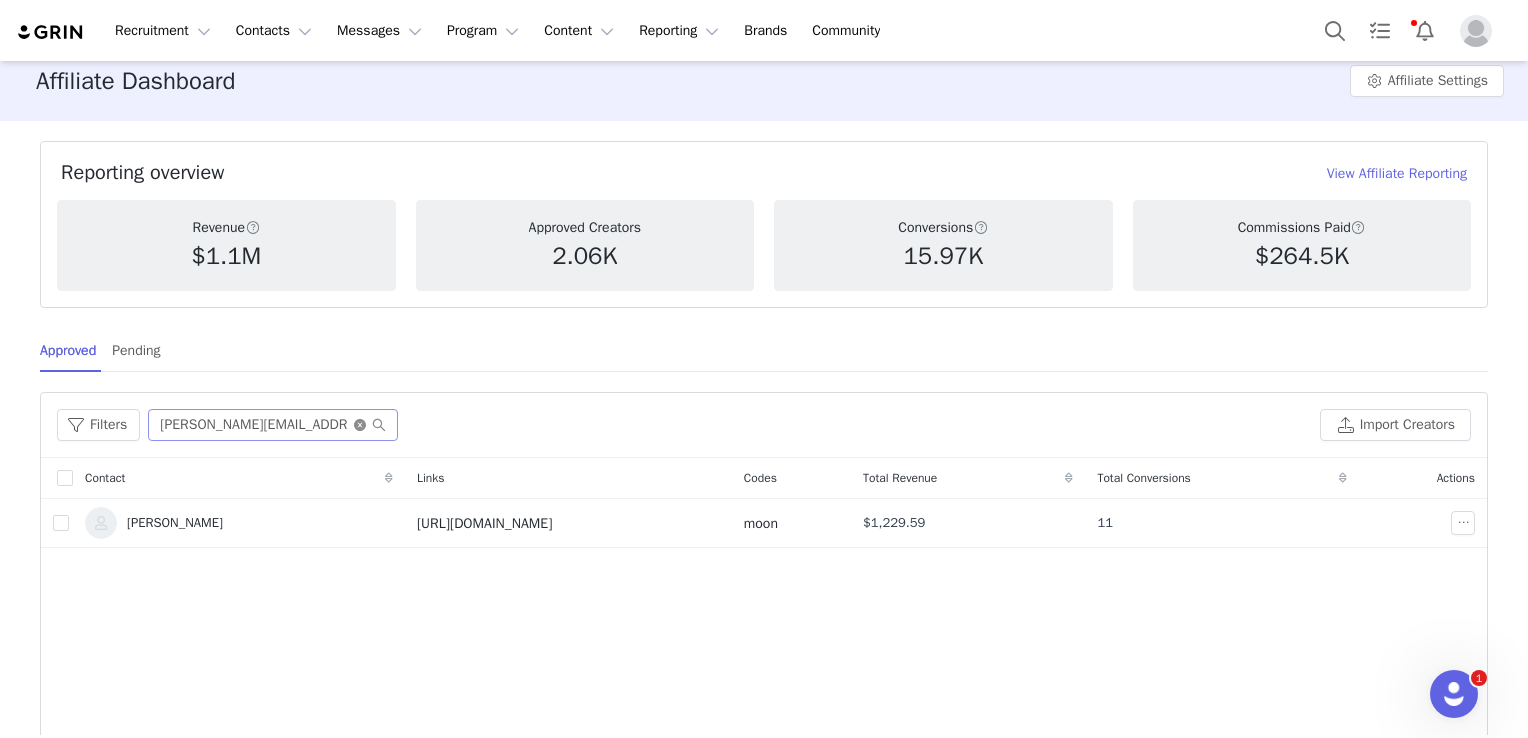 click 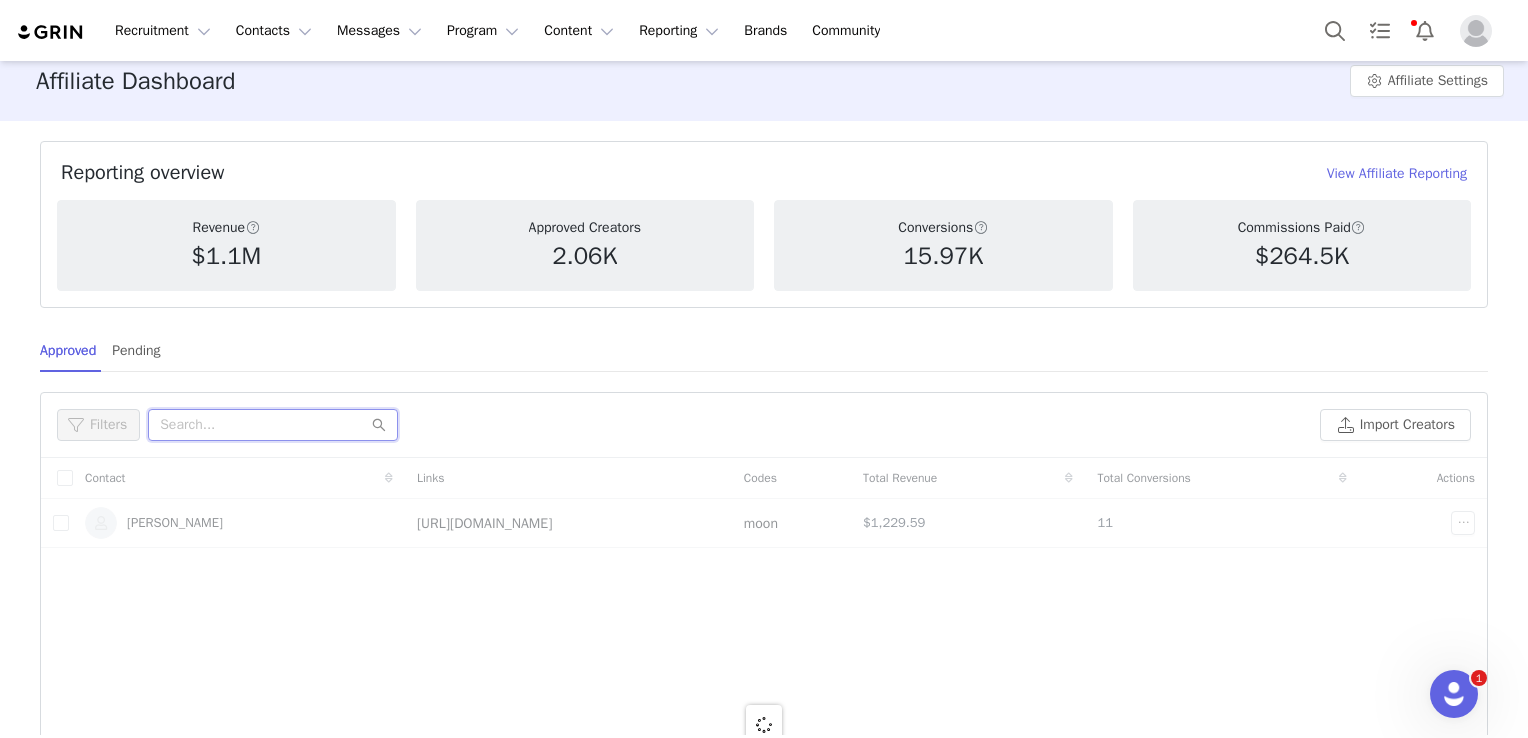 click at bounding box center (273, 425) 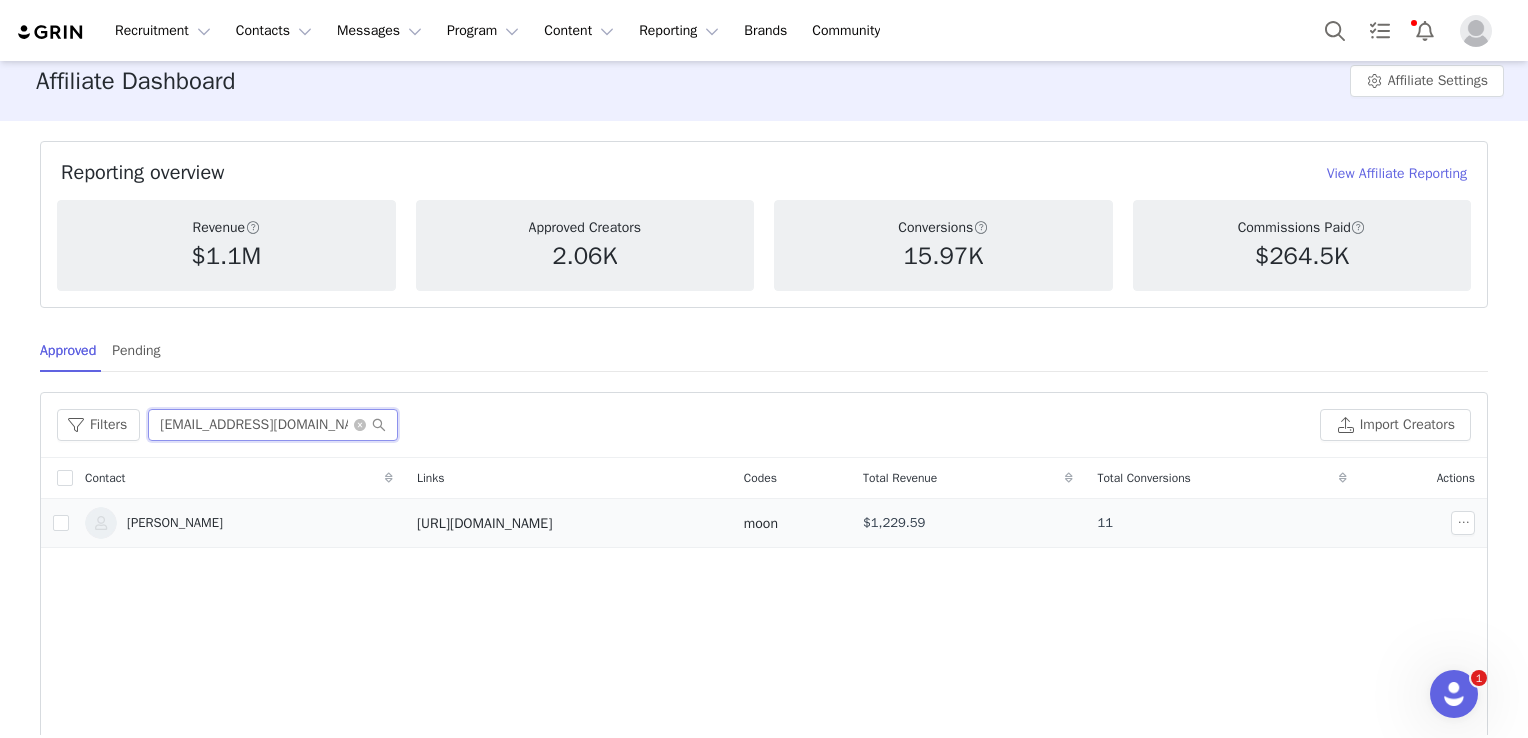 type on "[EMAIL_ADDRESS][DOMAIN_NAME]" 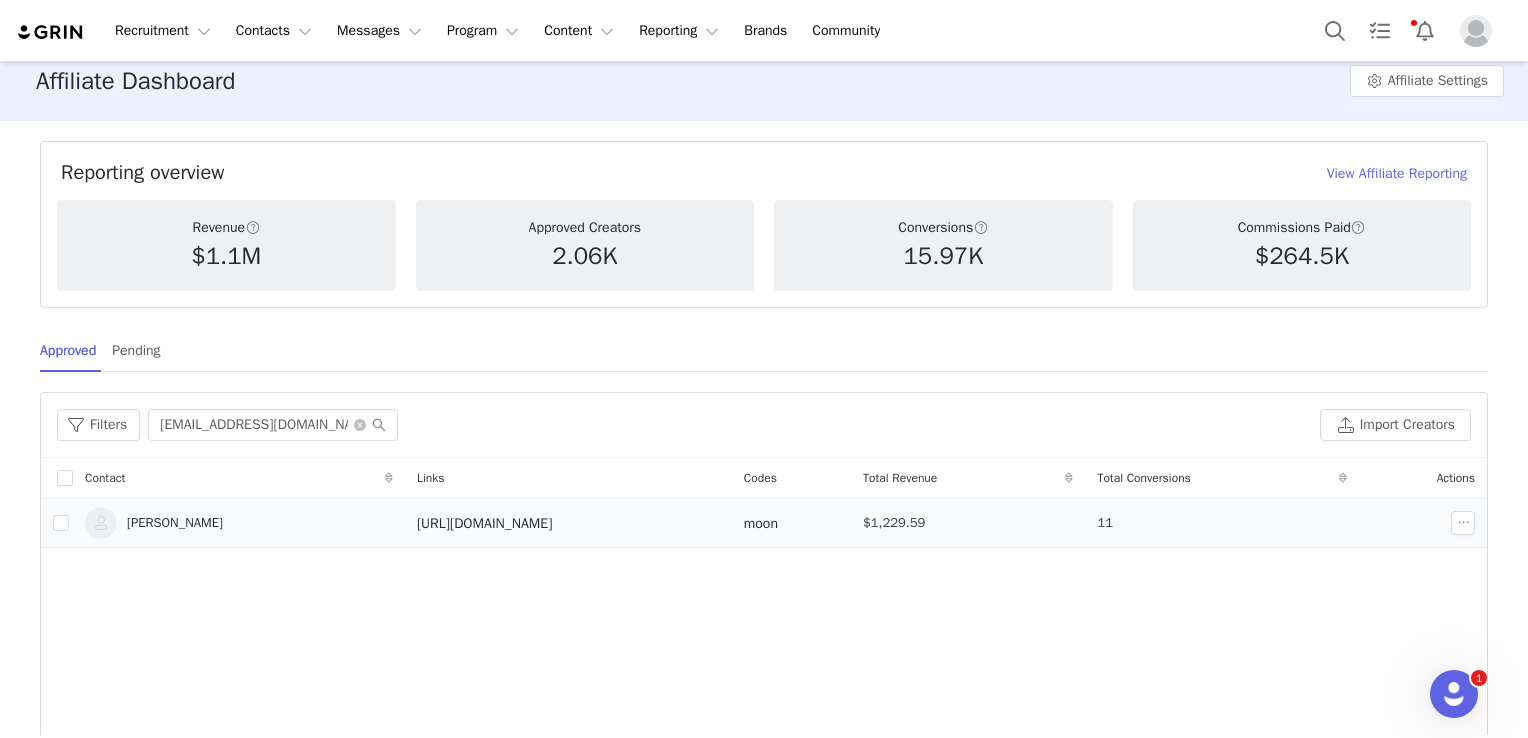 click on "[PERSON_NAME]" at bounding box center [239, 523] 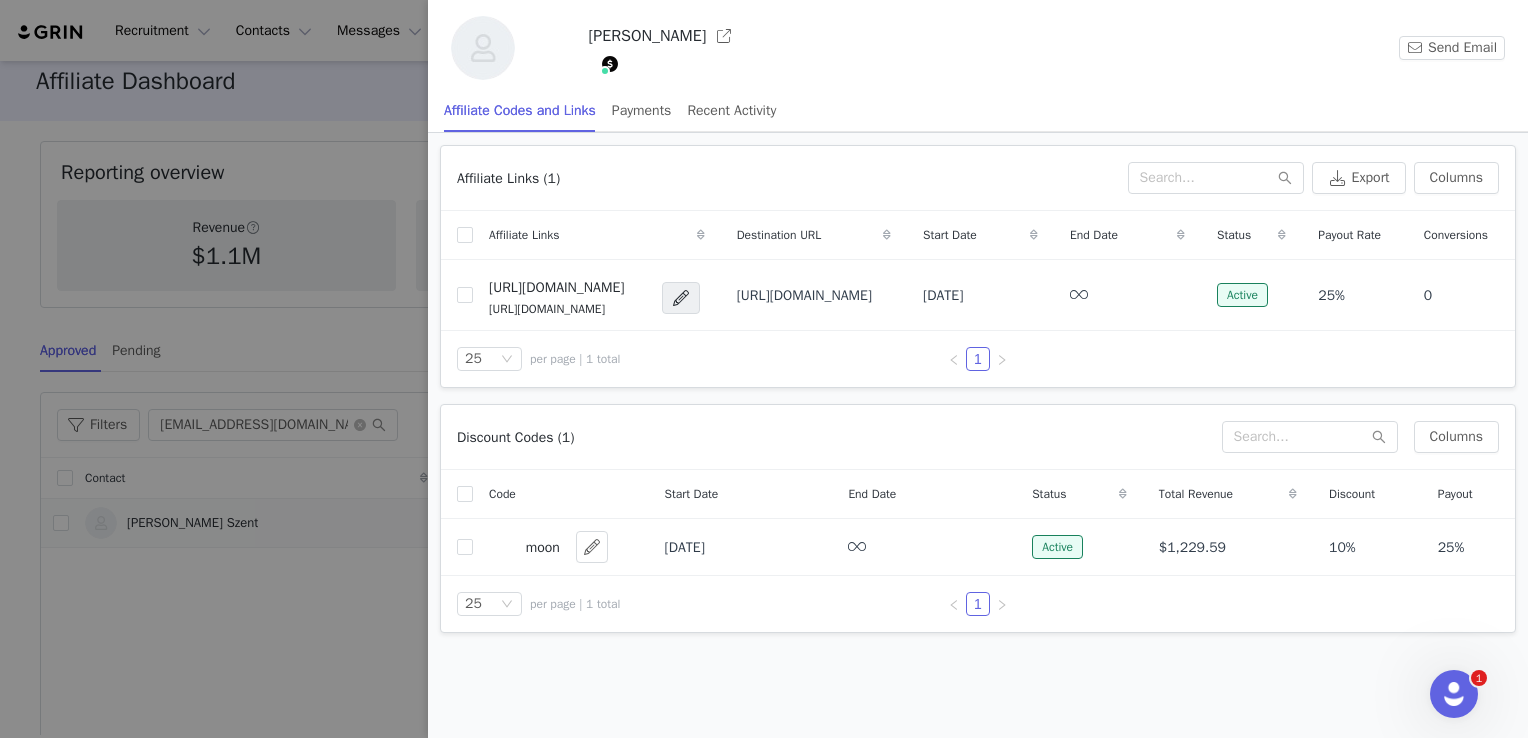 click at bounding box center (764, 369) 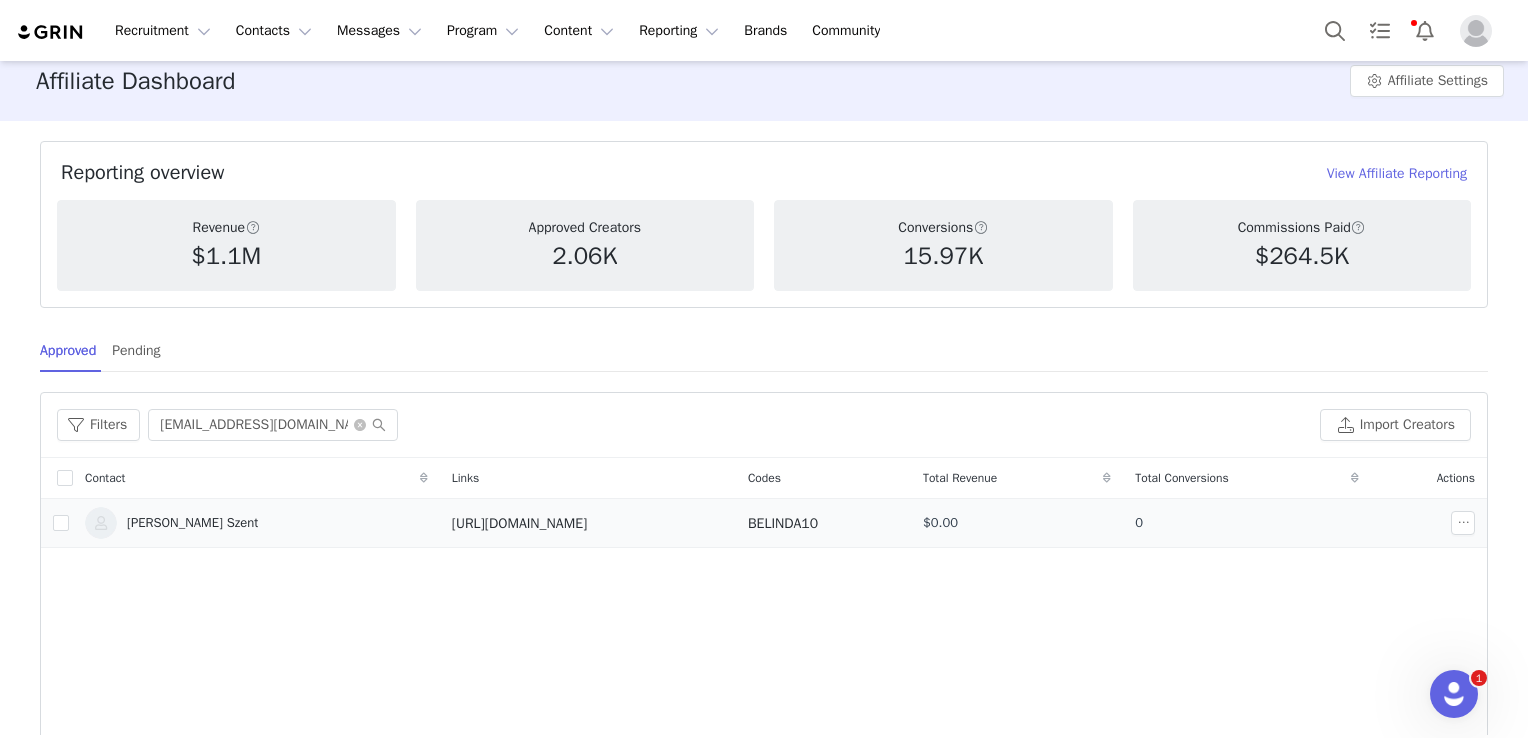 click on "[PERSON_NAME] Szent" at bounding box center [256, 523] 